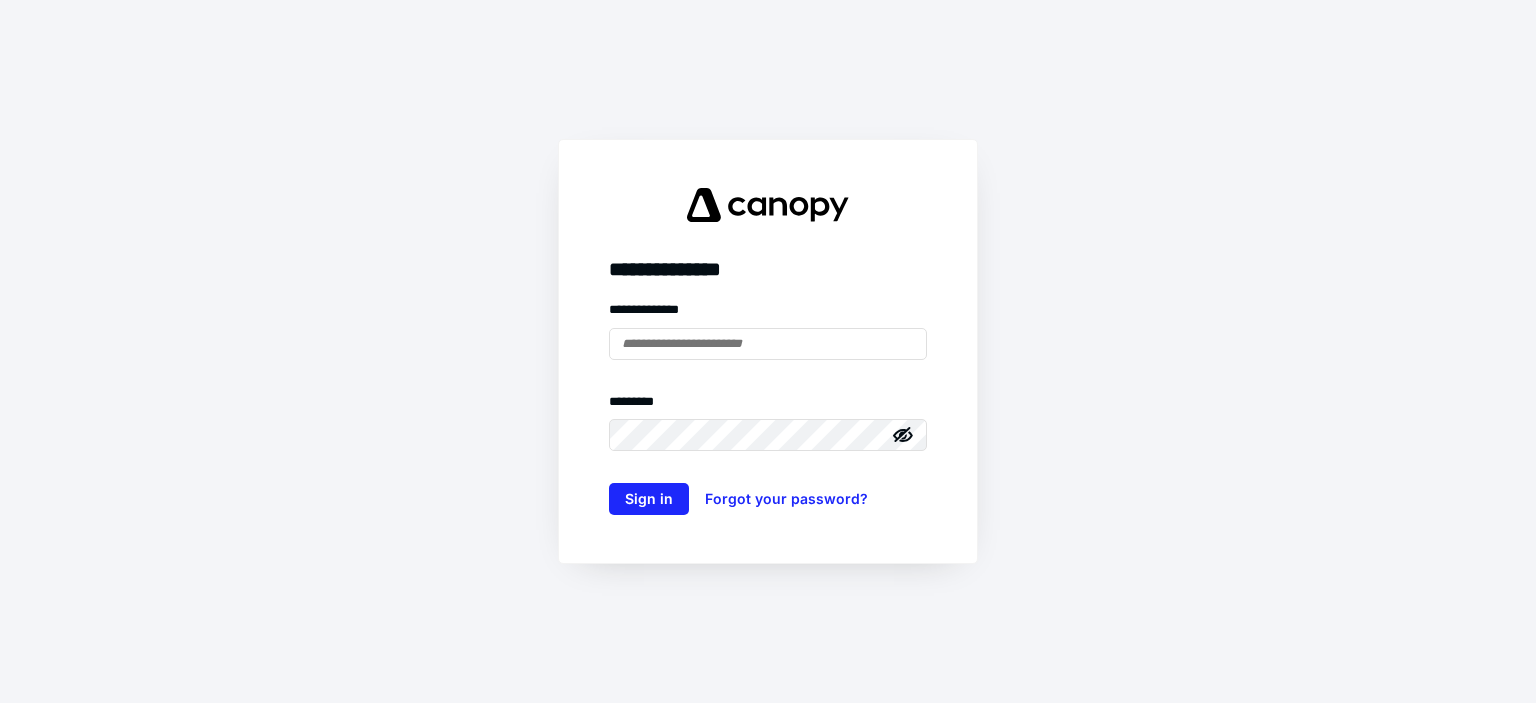 scroll, scrollTop: 0, scrollLeft: 0, axis: both 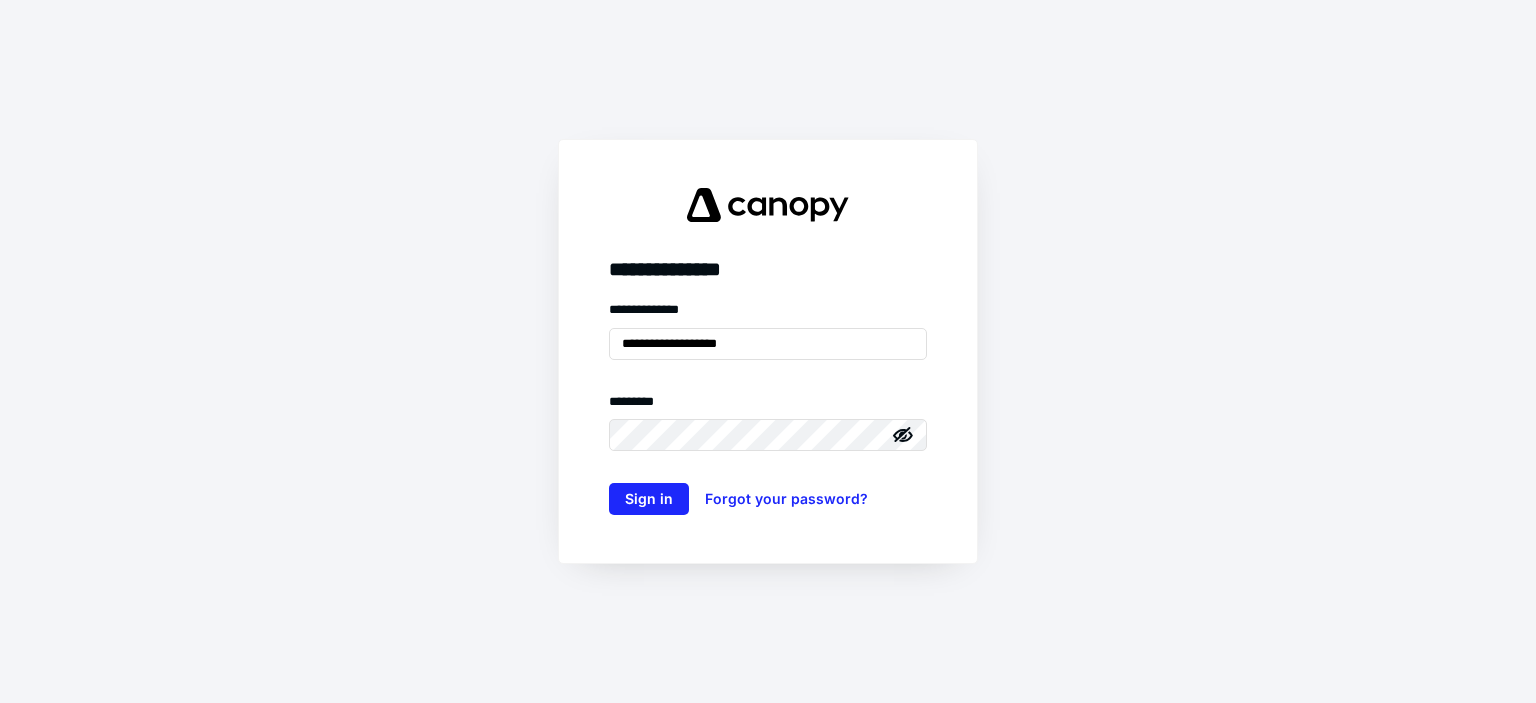 type on "**********" 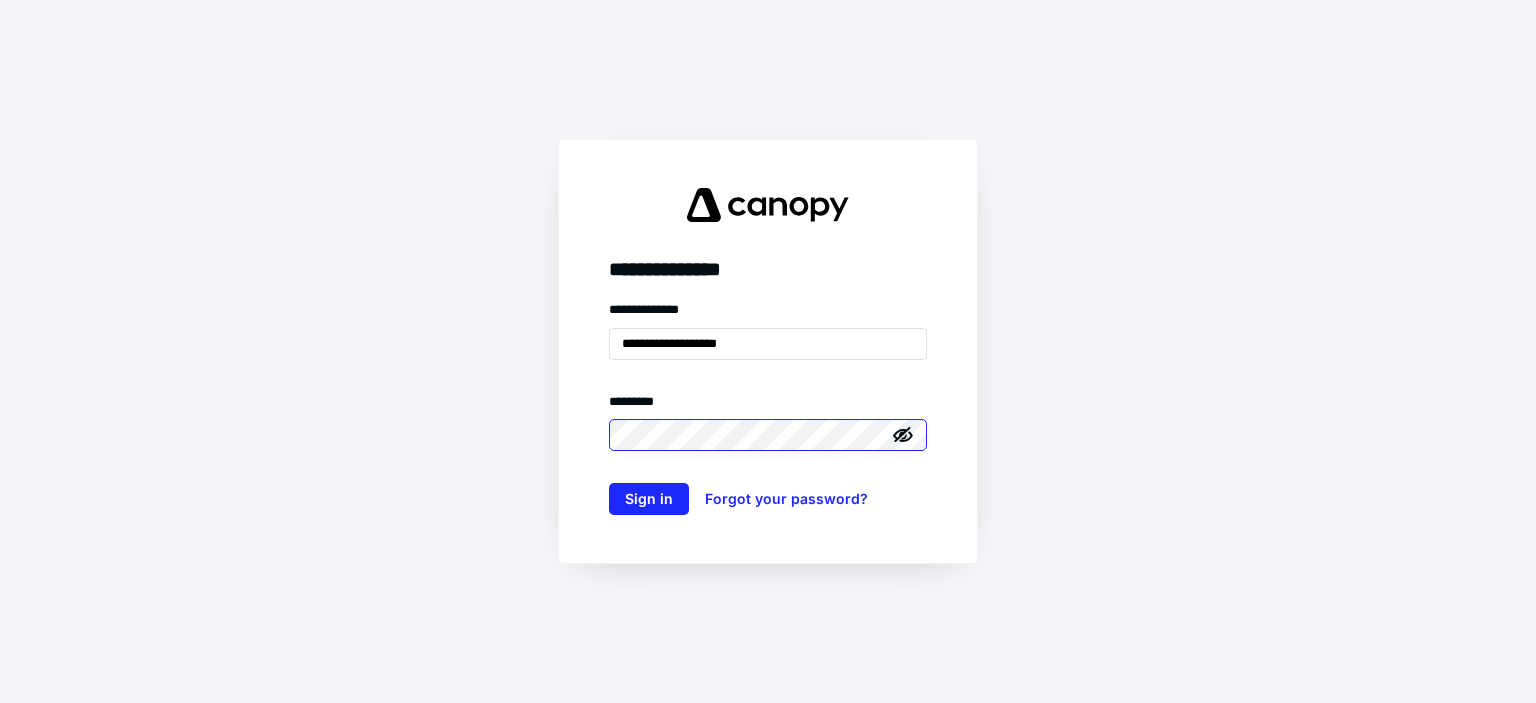 click on "Sign in" at bounding box center [649, 499] 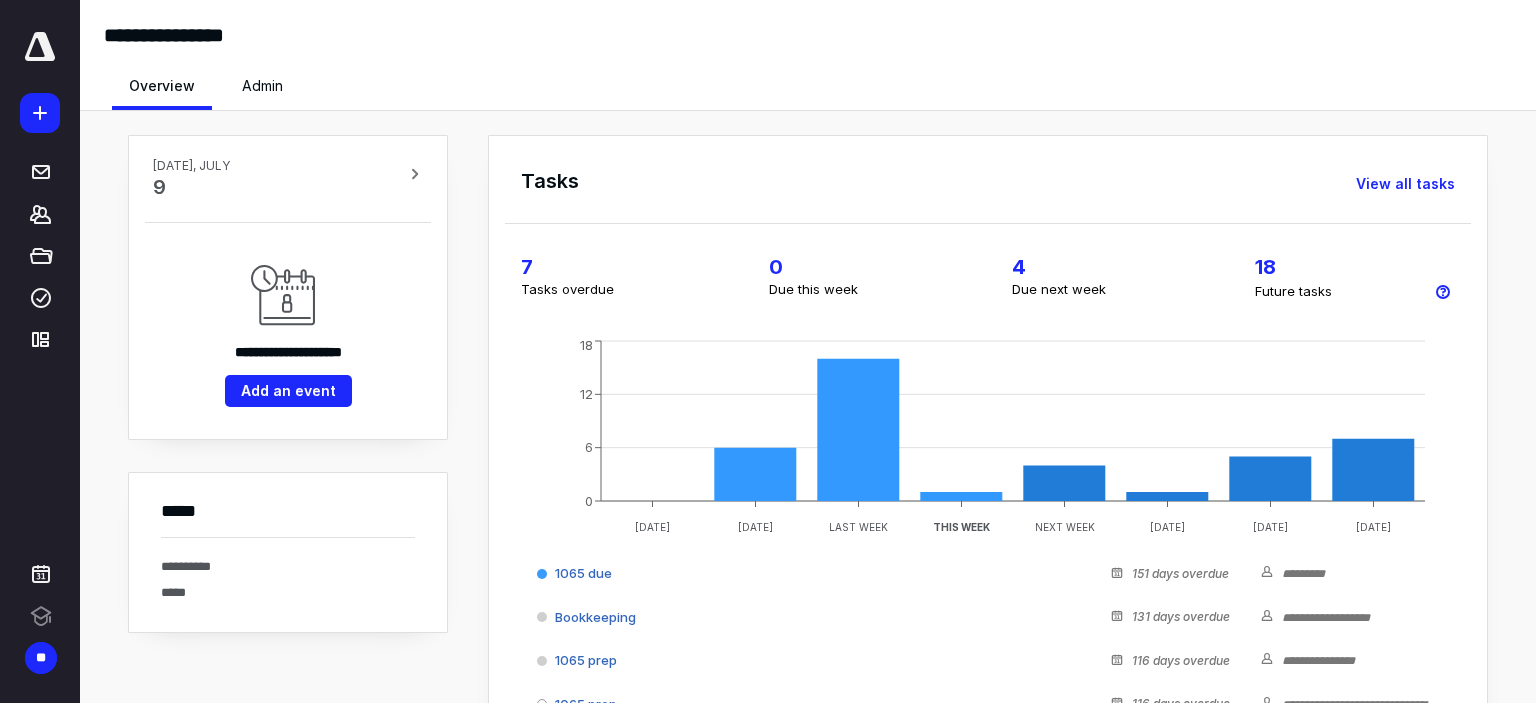 scroll, scrollTop: 0, scrollLeft: 0, axis: both 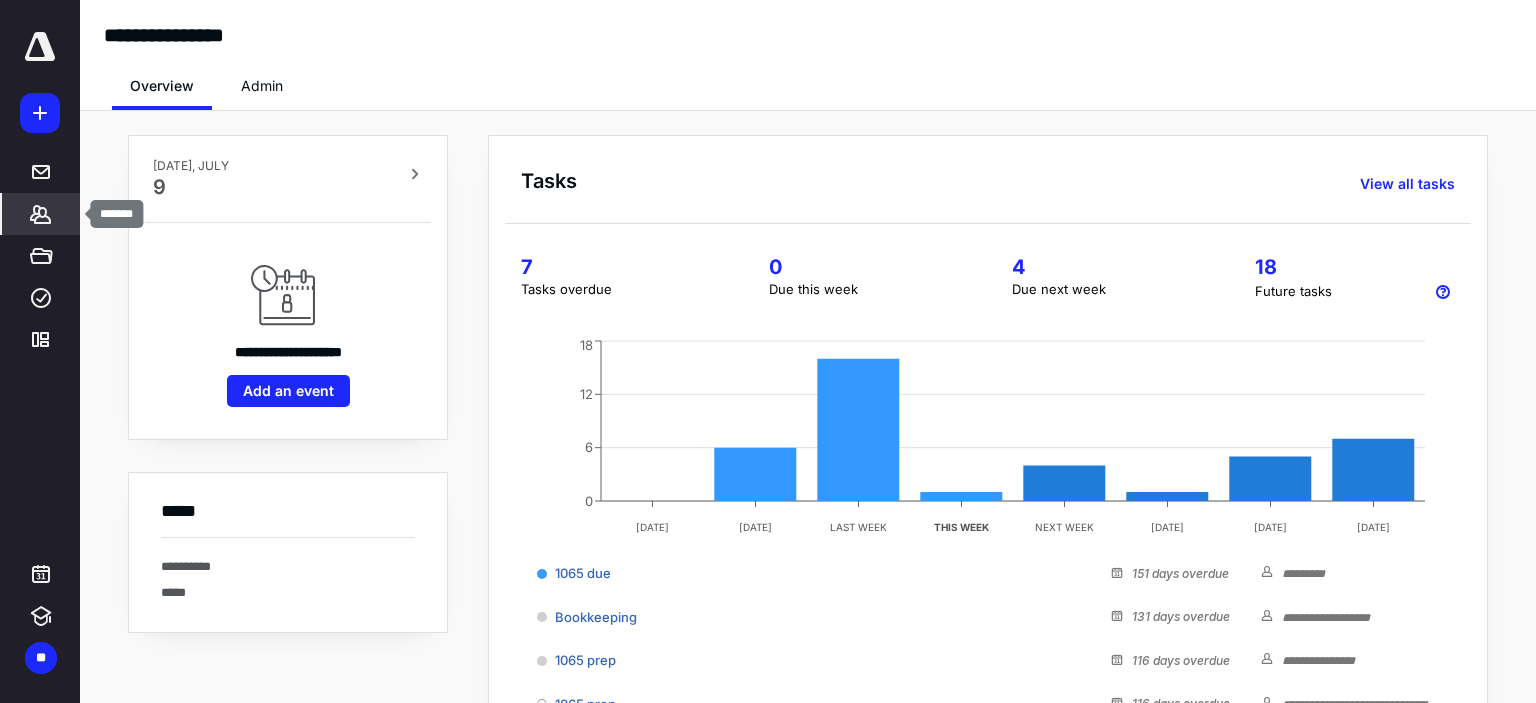 click on "*******" at bounding box center [41, 214] 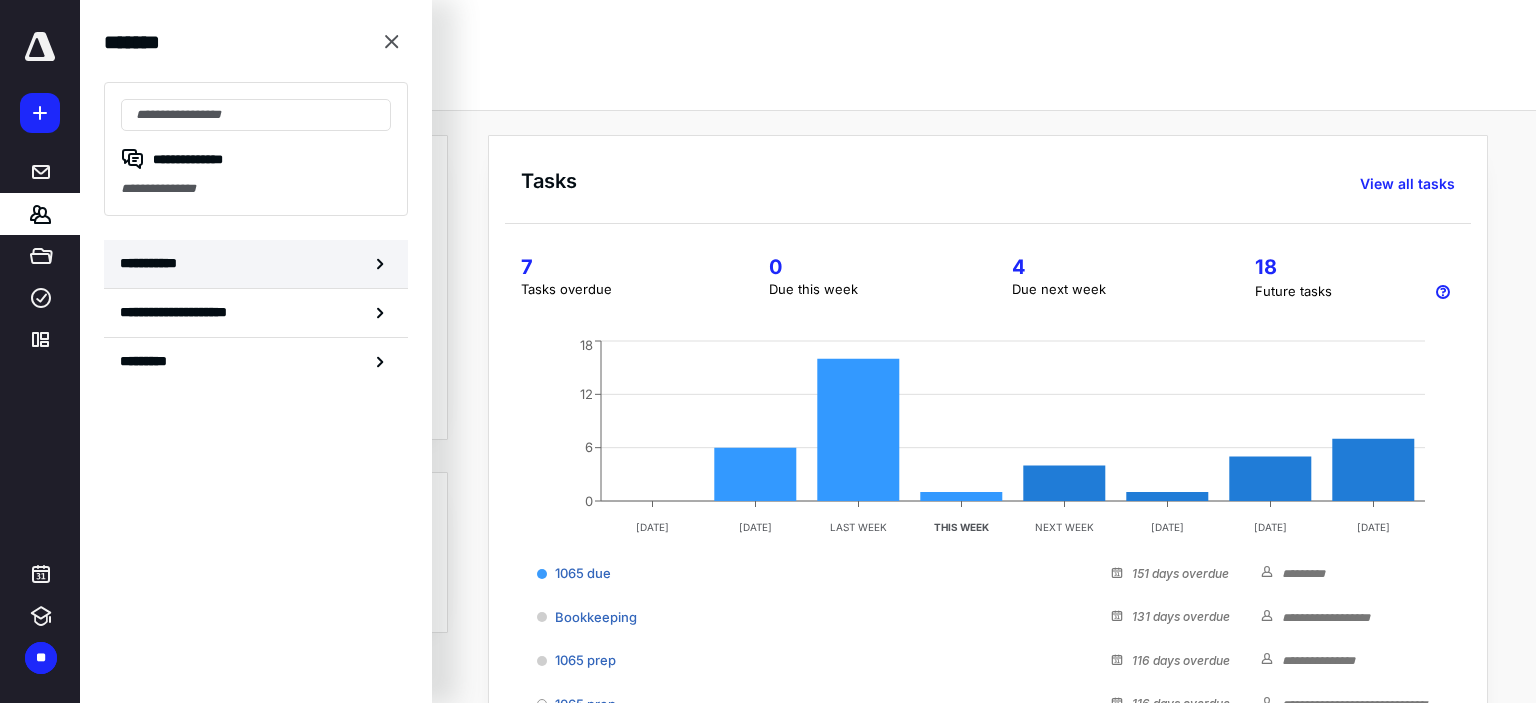 click on "**********" at bounding box center (153, 263) 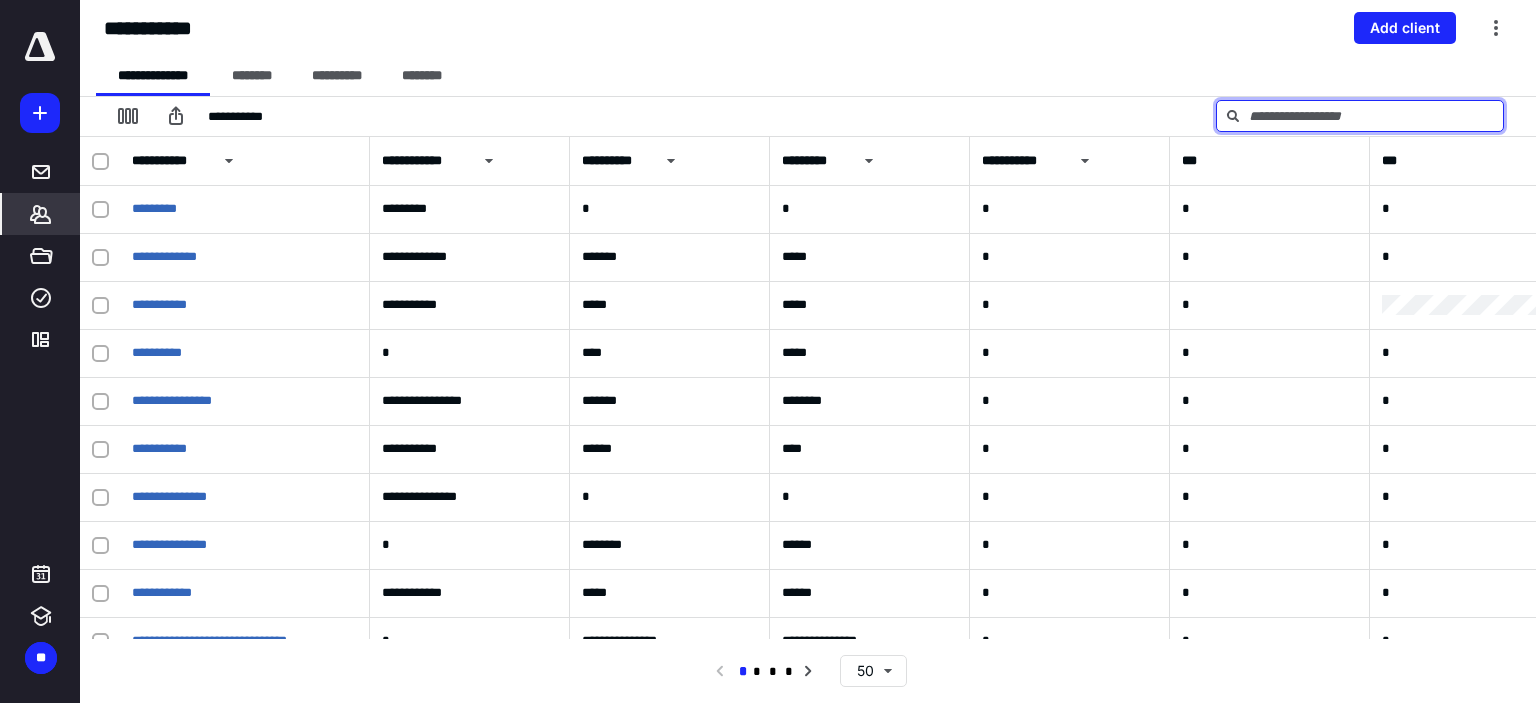 click at bounding box center (1360, 116) 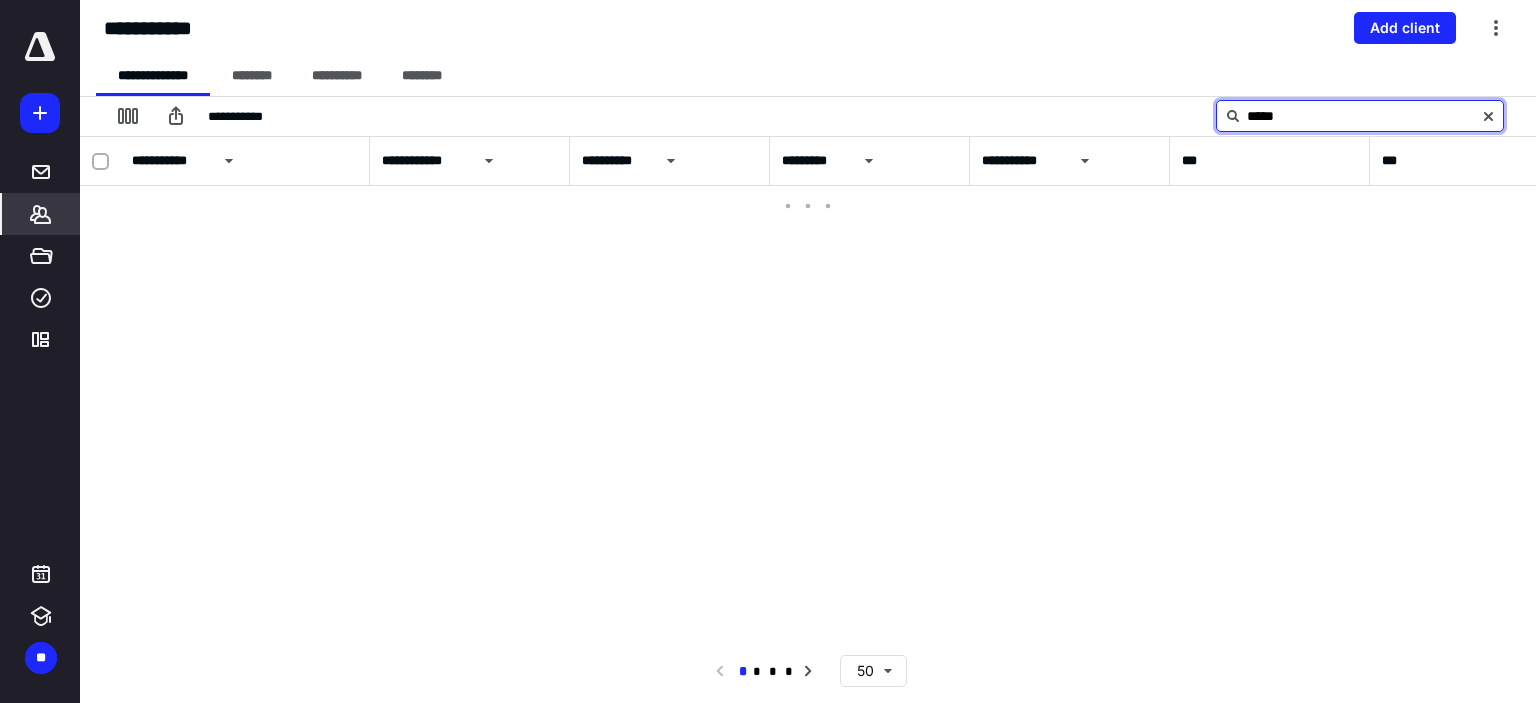 type on "*****" 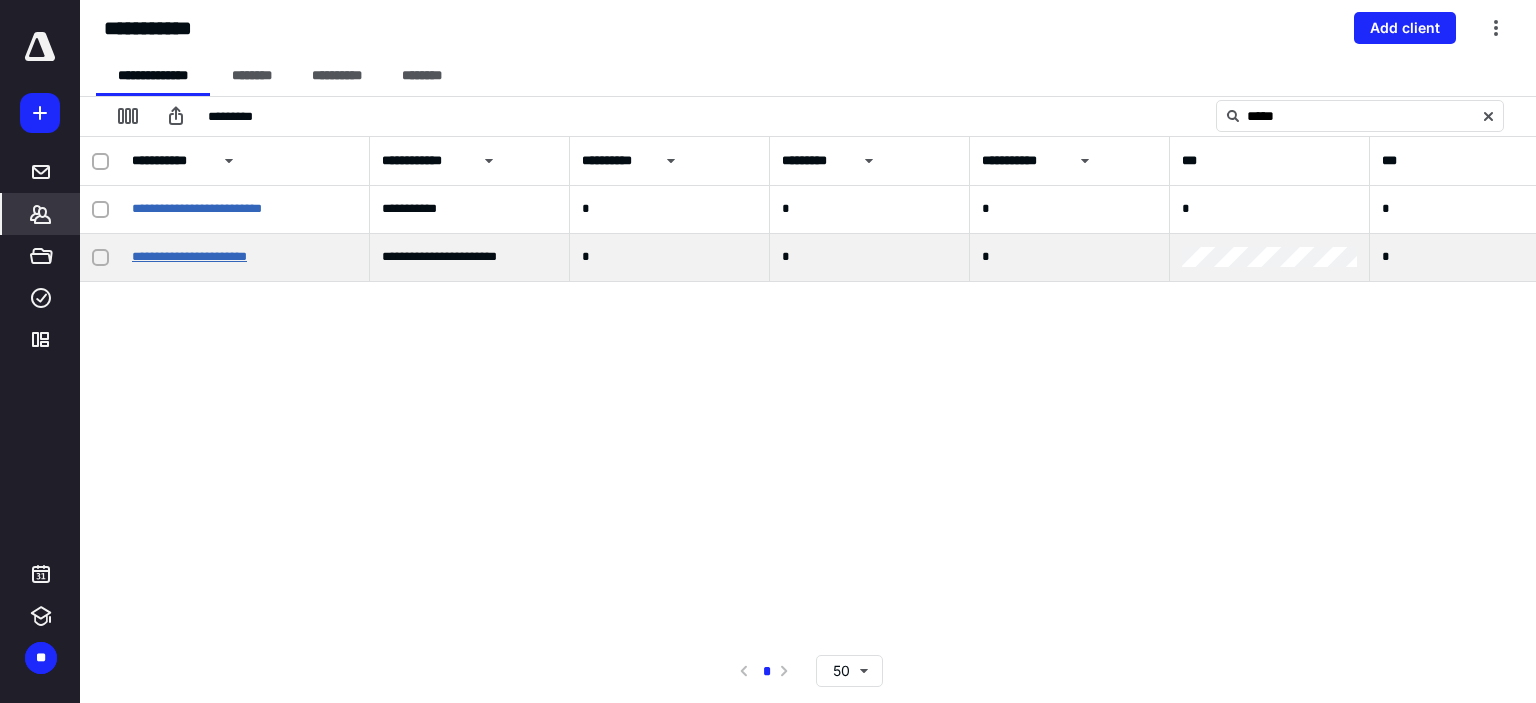 click on "**********" at bounding box center [189, 256] 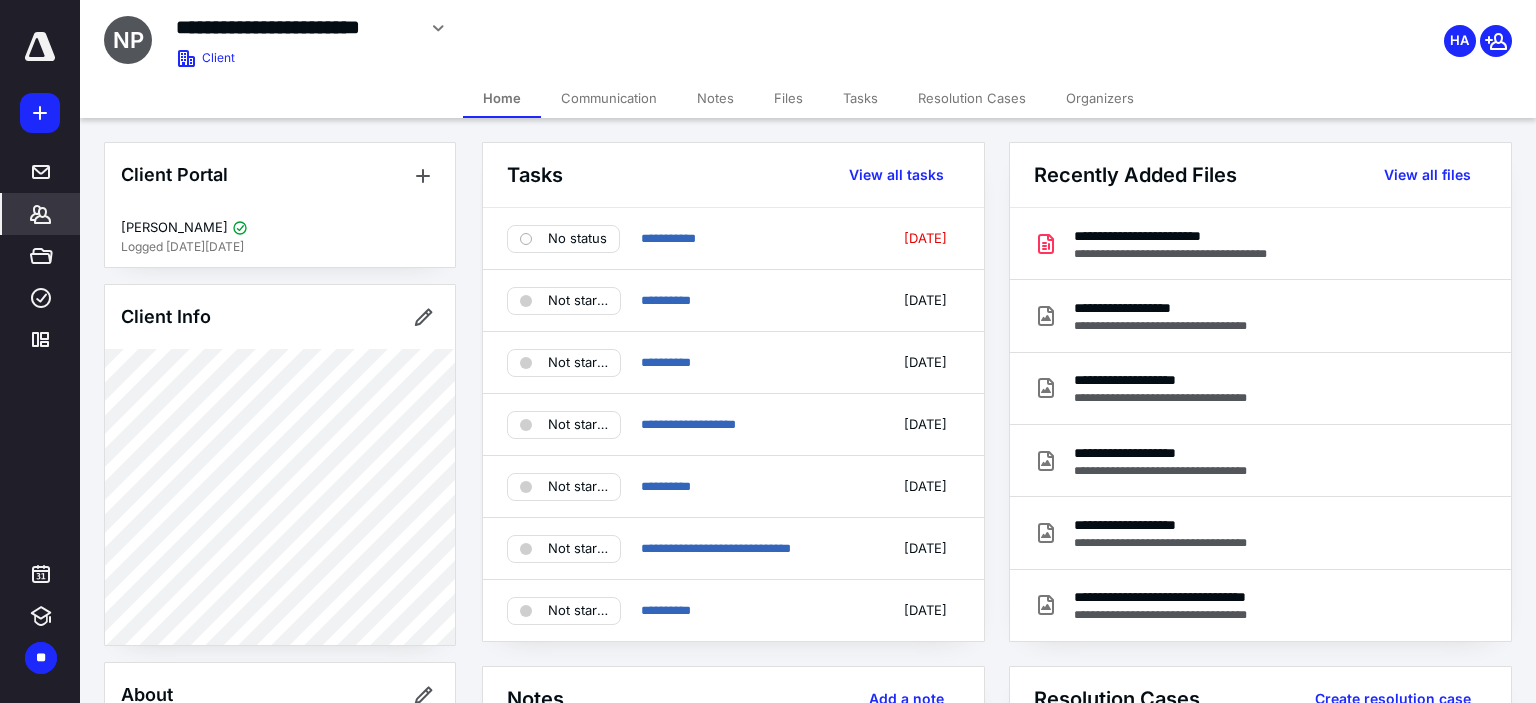 click on "Communication" at bounding box center (609, 98) 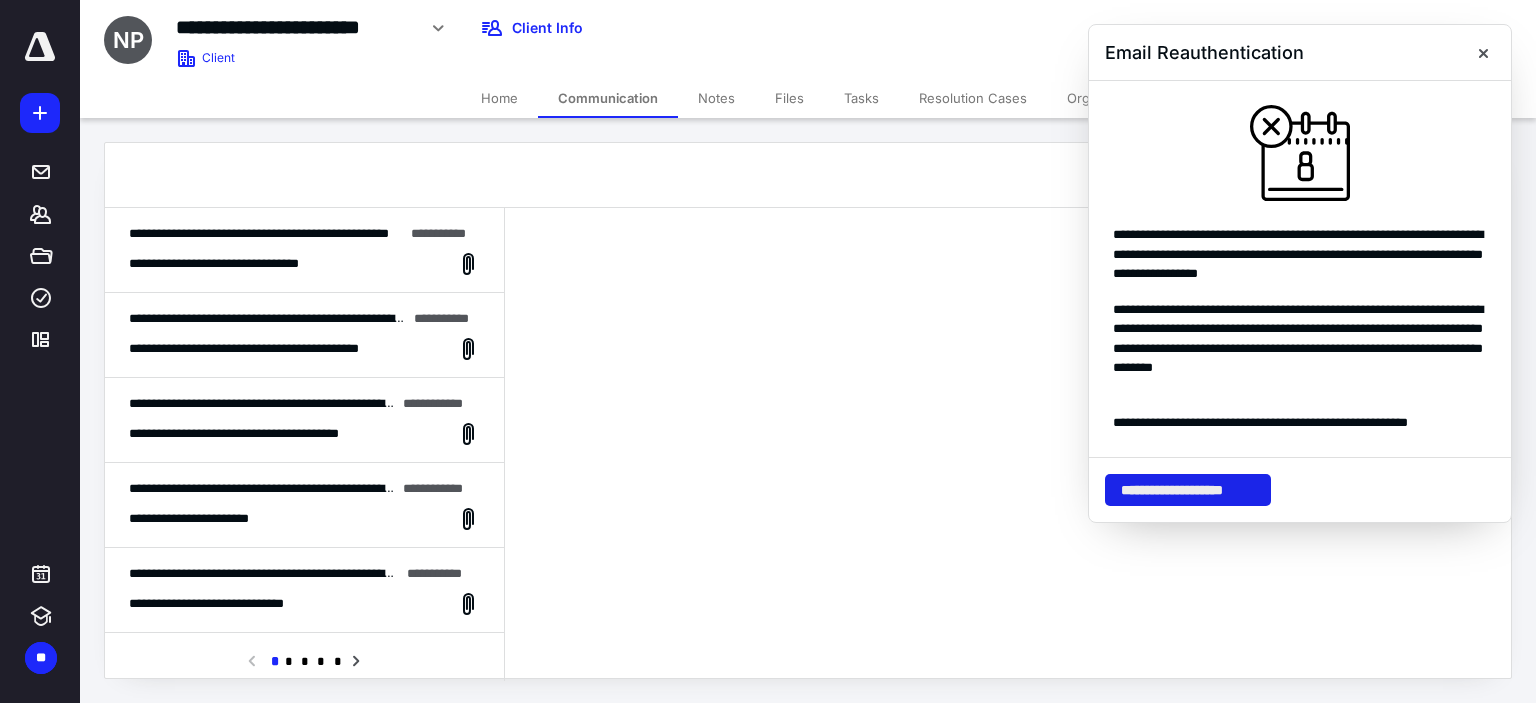 click on "**********" at bounding box center [1188, 490] 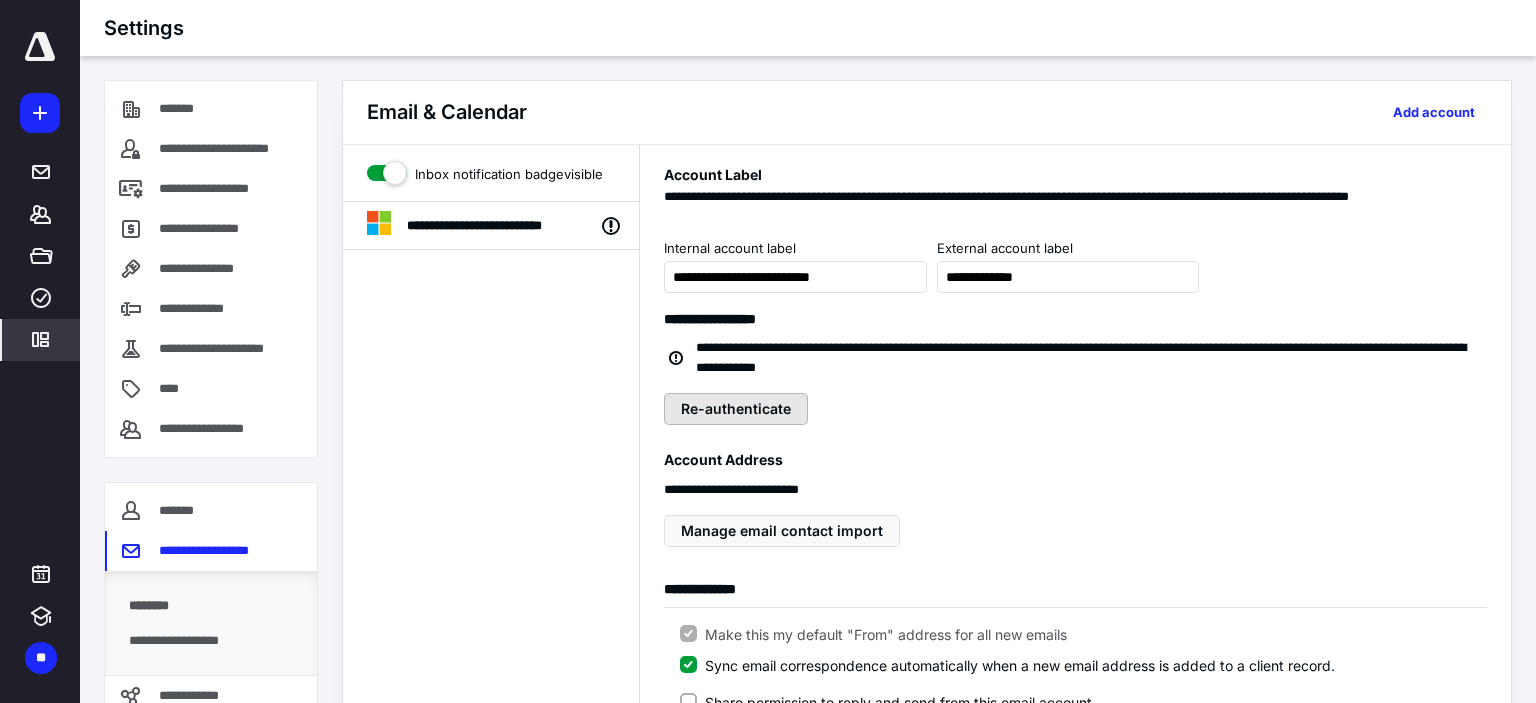 click on "Re-authenticate" at bounding box center (736, 409) 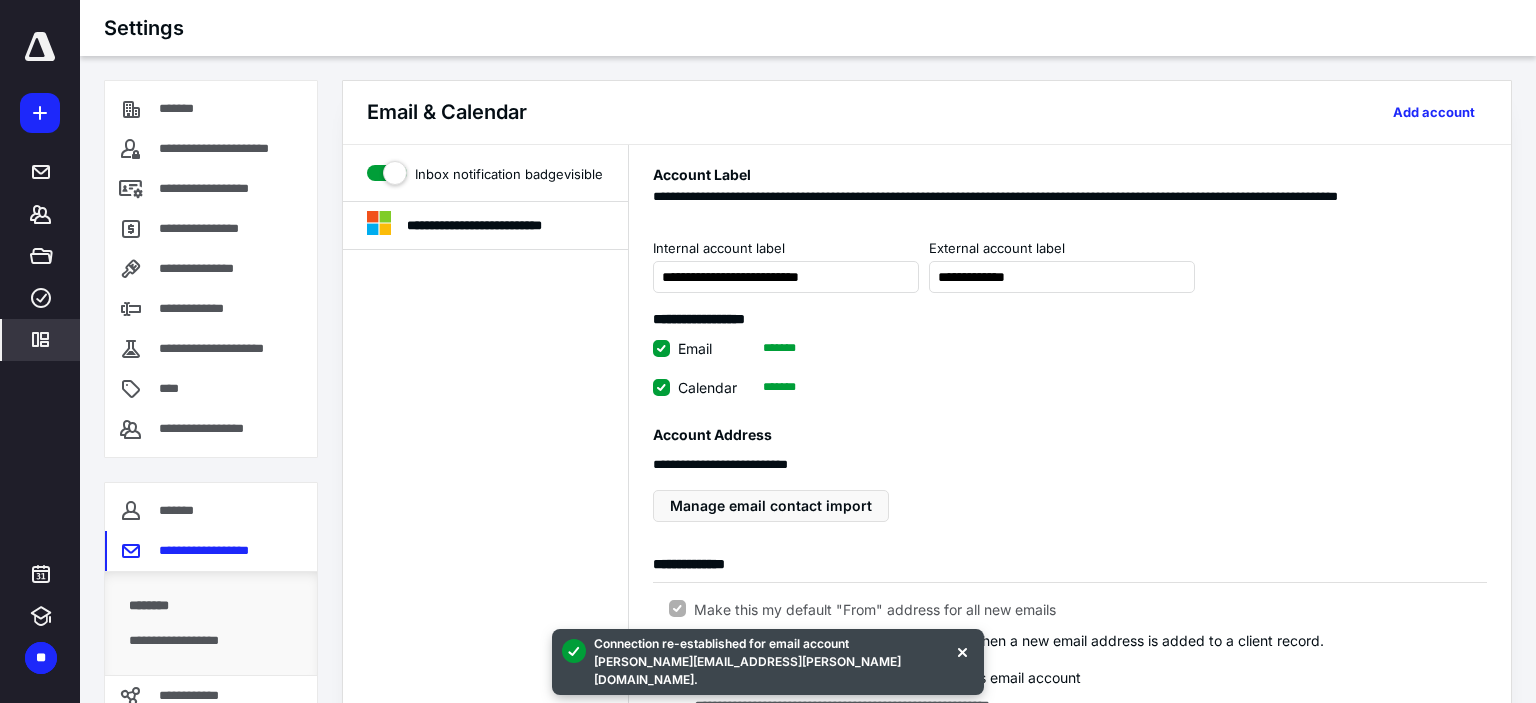click on "**********" at bounding box center [1070, 824] 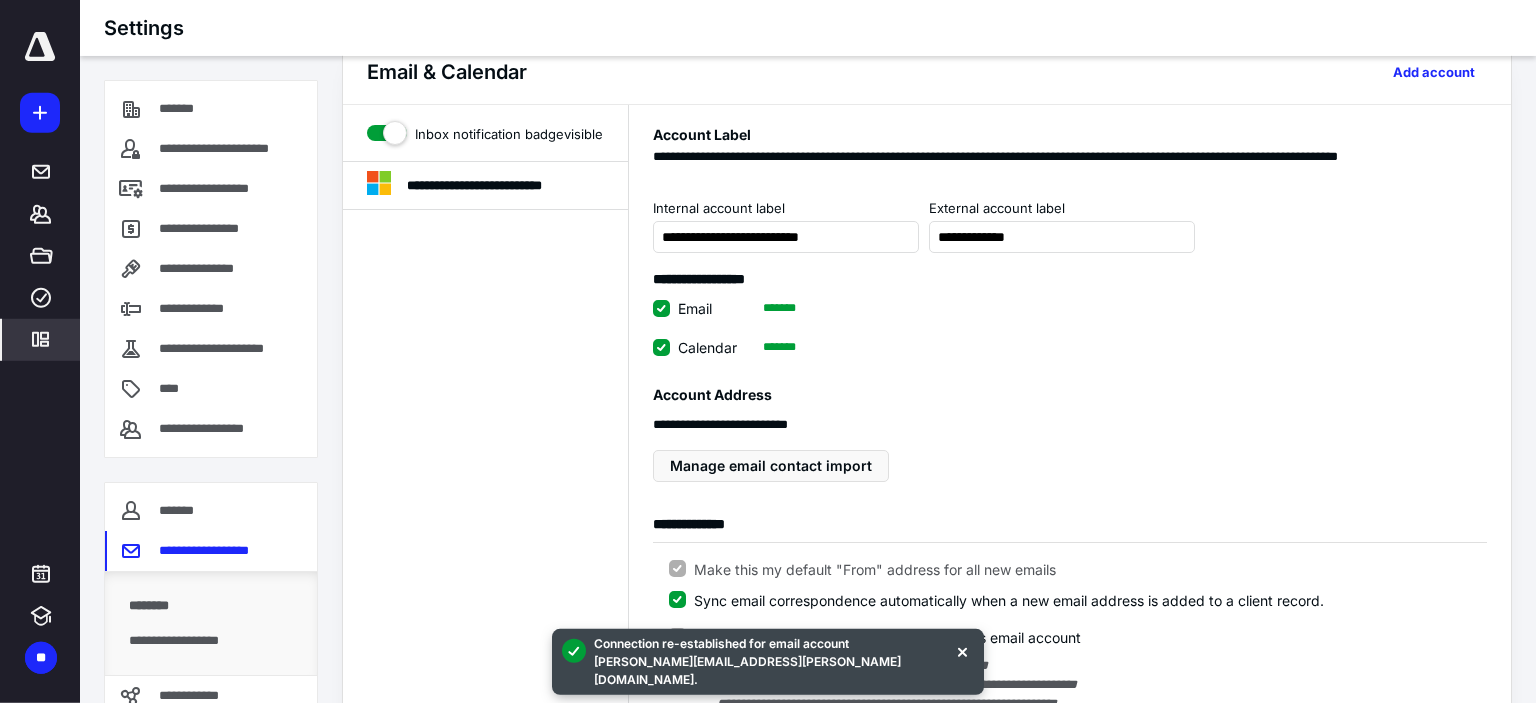 scroll, scrollTop: 48, scrollLeft: 0, axis: vertical 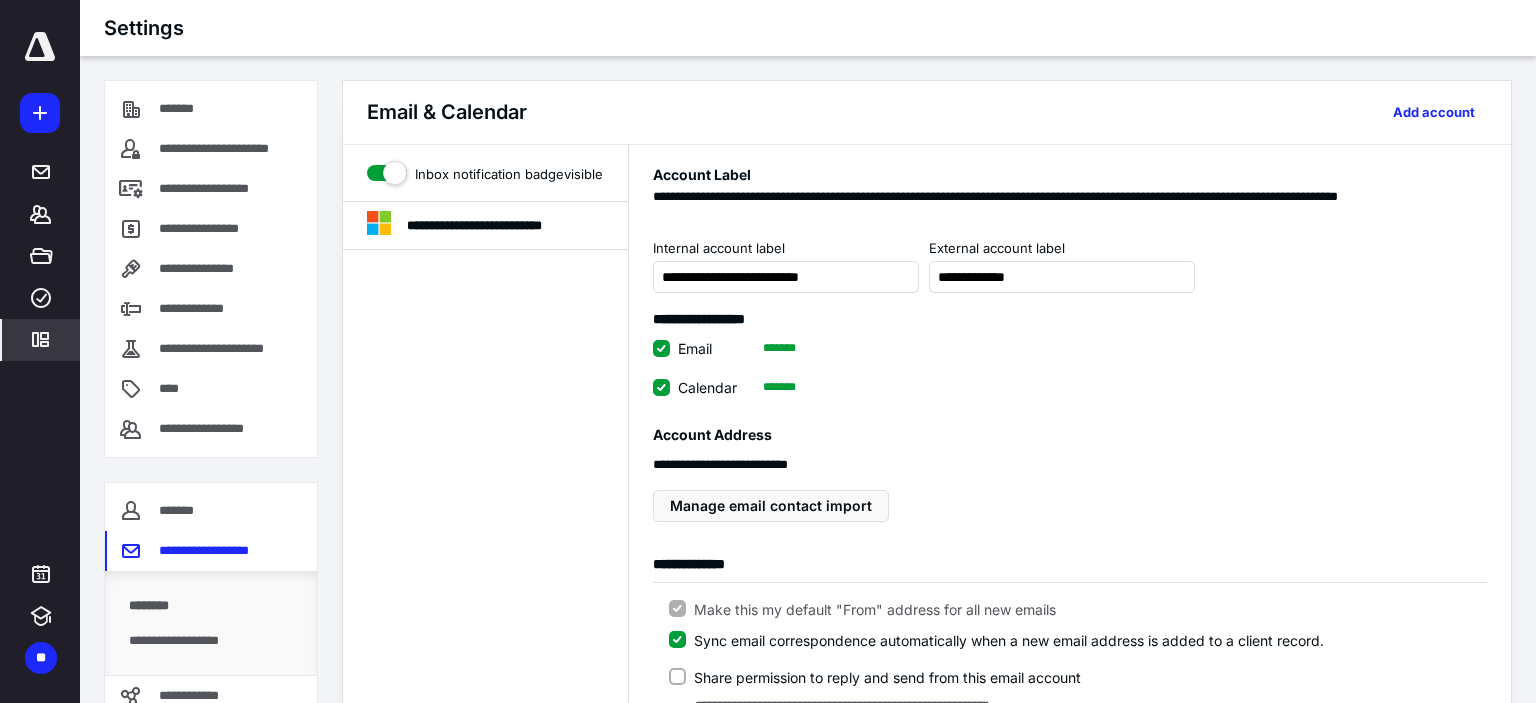 click at bounding box center [40, 58] 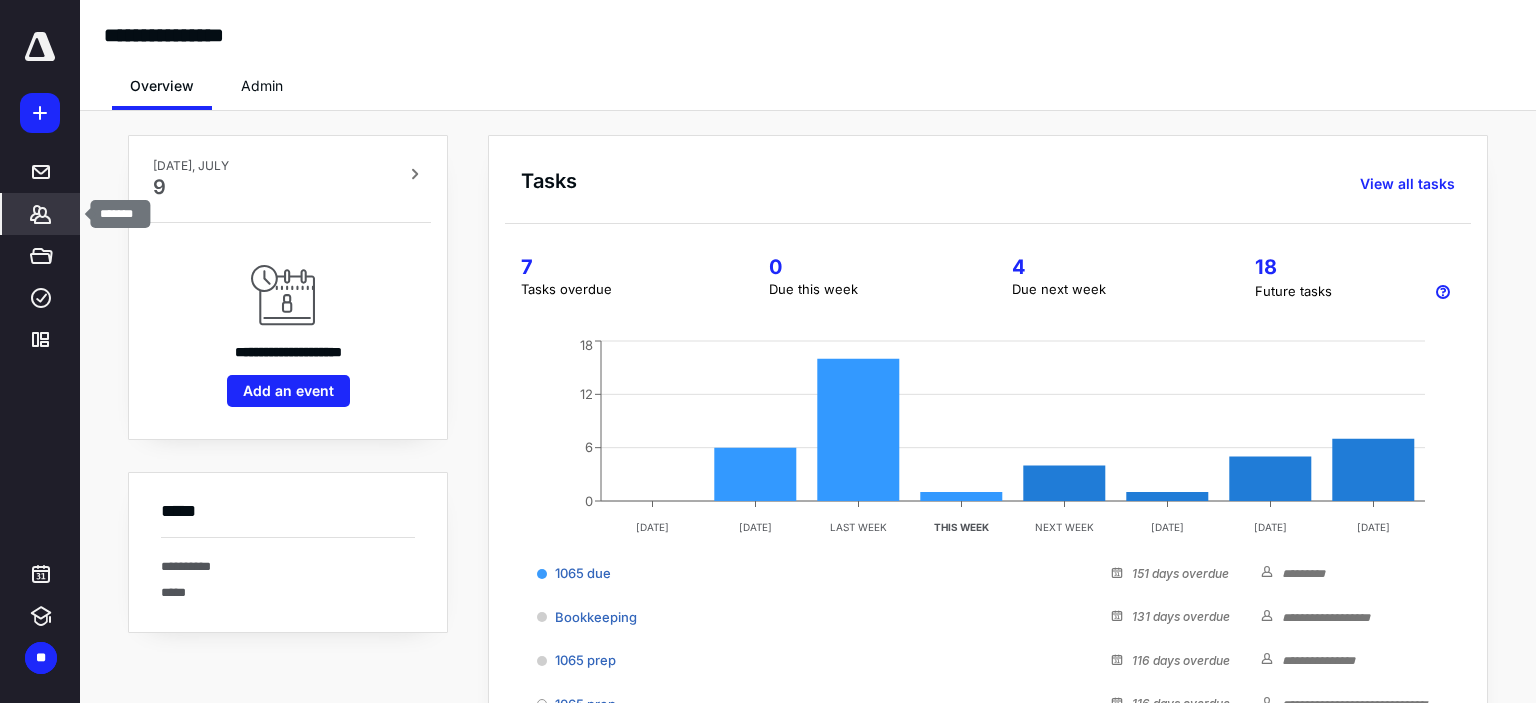 click on "*******" at bounding box center (41, 214) 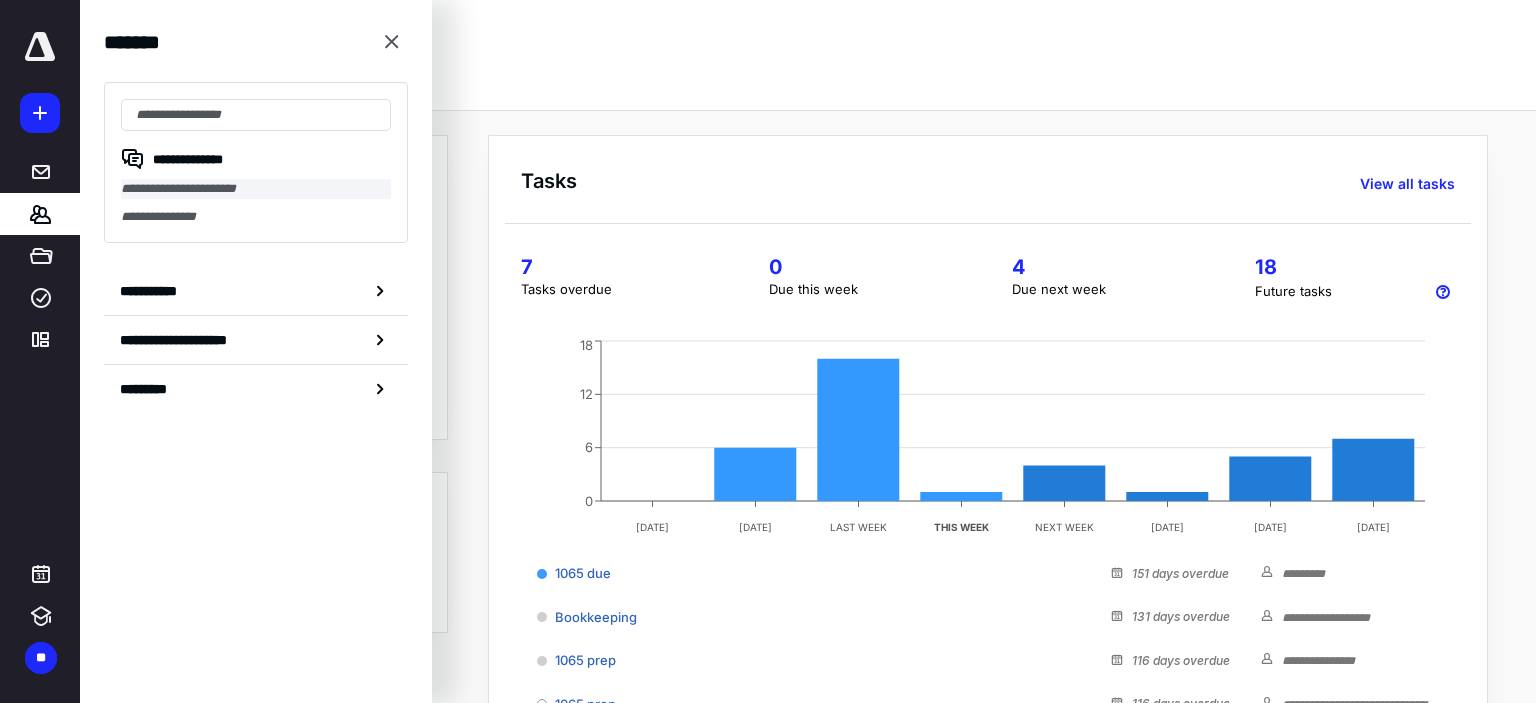 click on "**********" at bounding box center (256, 189) 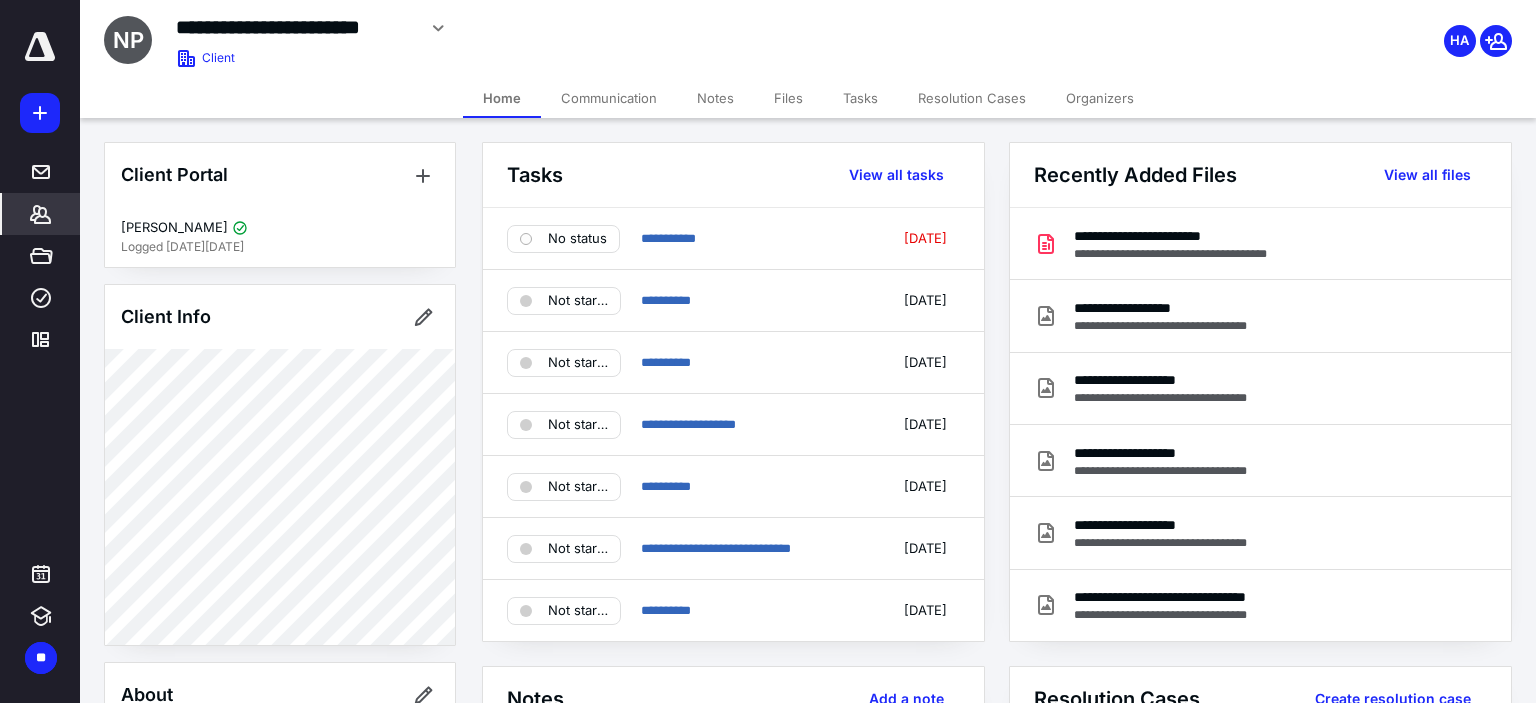 click on "Files" at bounding box center (788, 98) 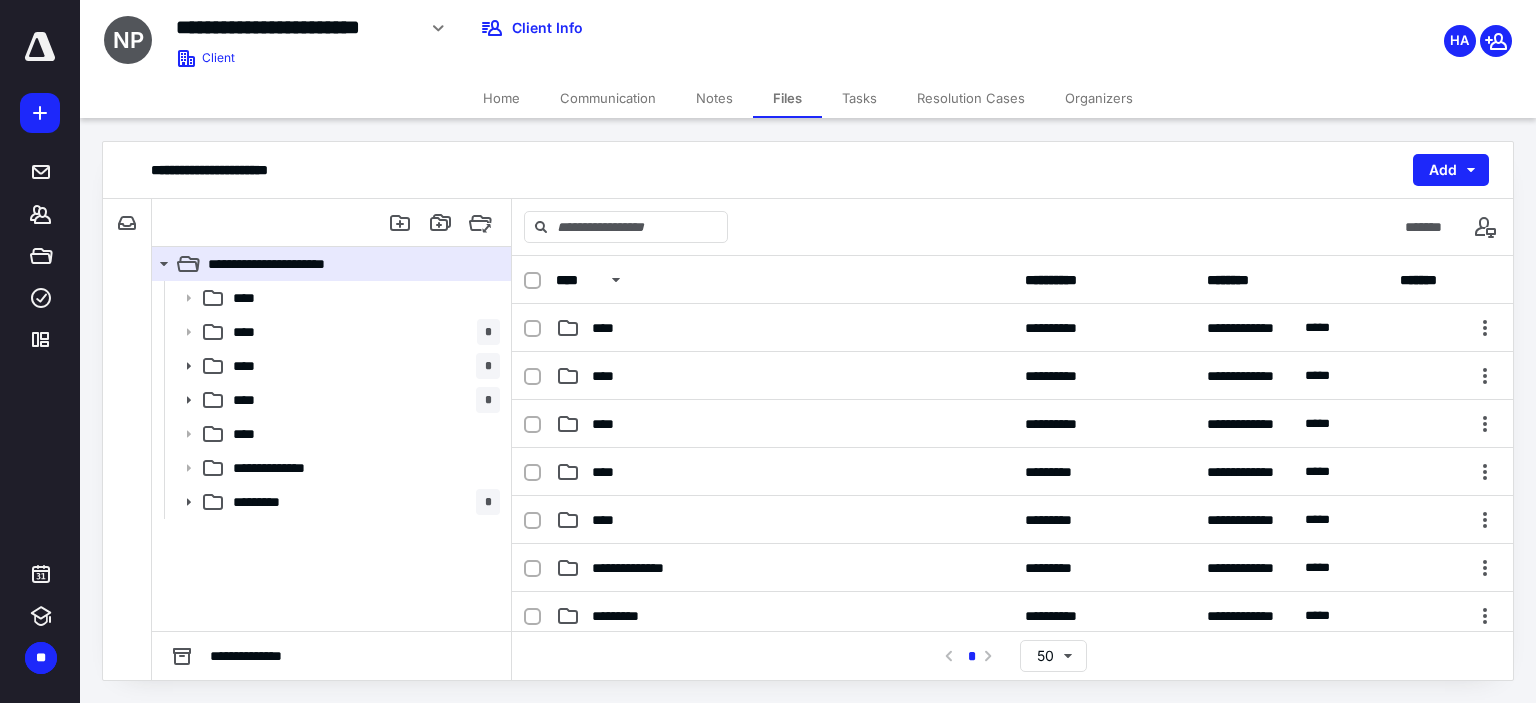 click on "Communication" at bounding box center [608, 98] 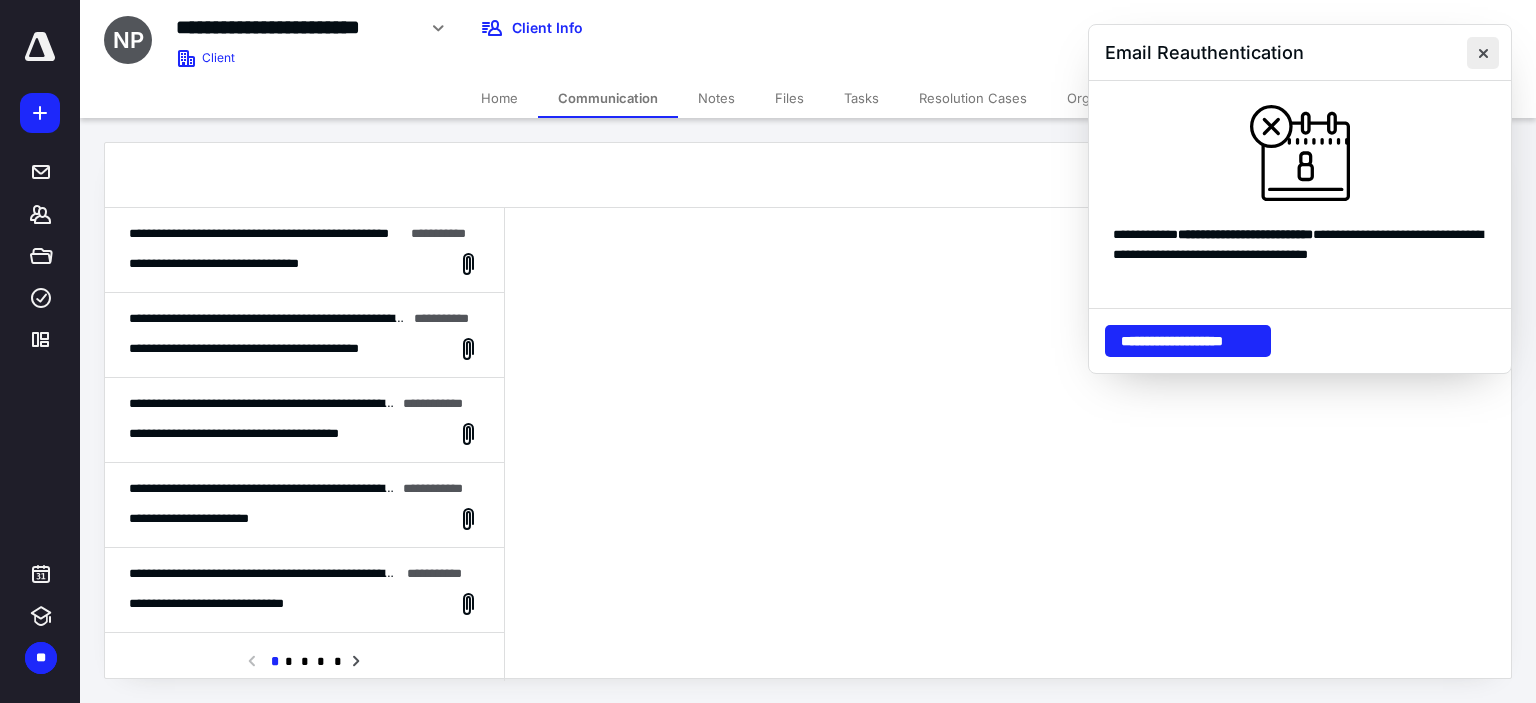 click at bounding box center (1483, 53) 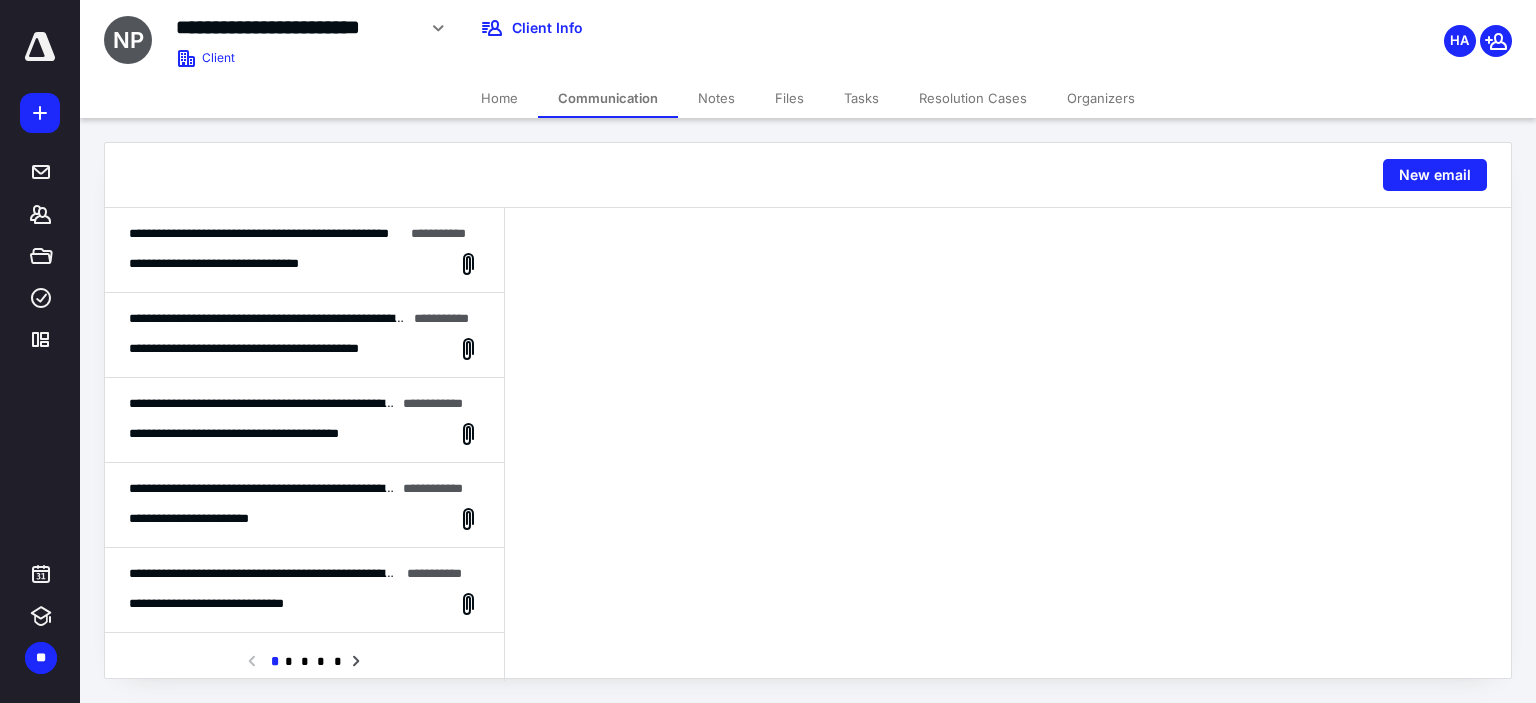 click on "**********" at bounding box center (304, 264) 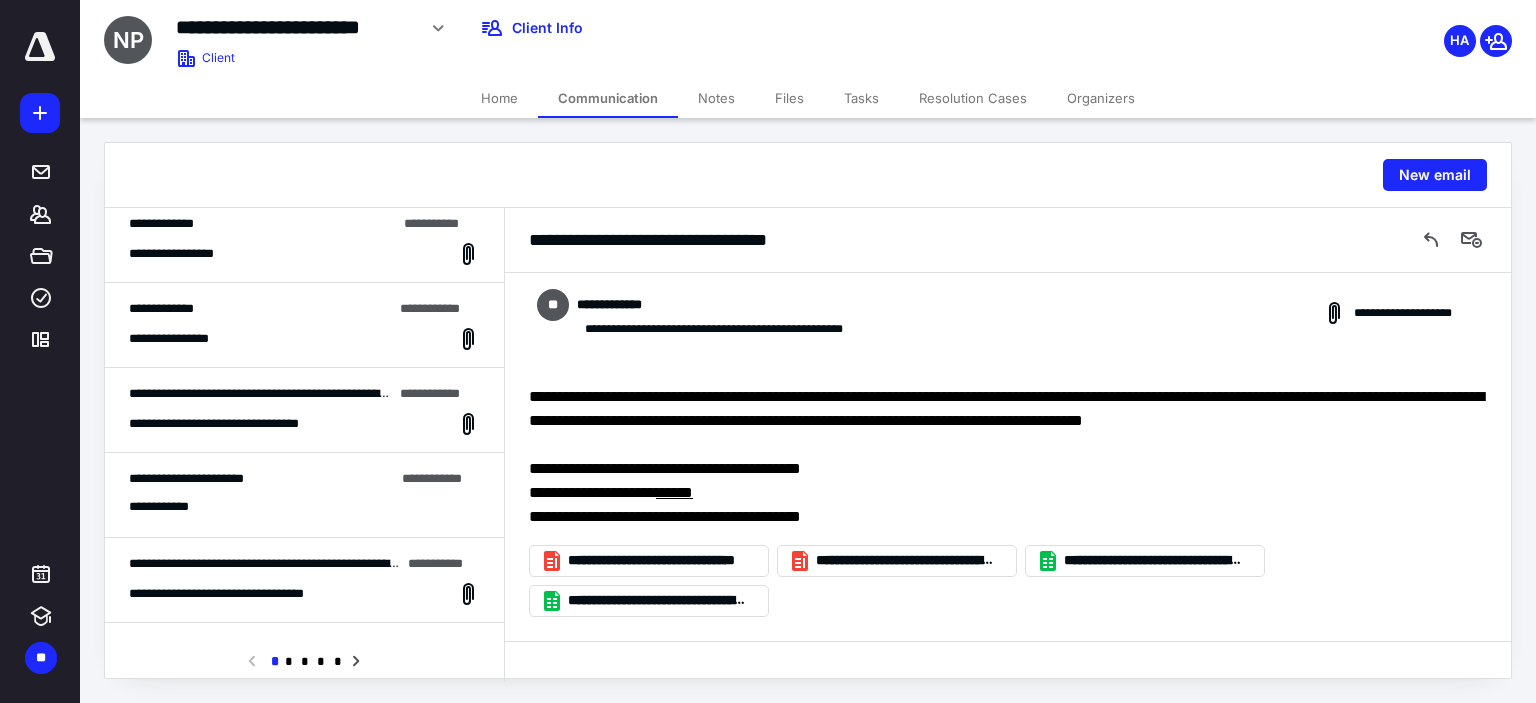 scroll, scrollTop: 791, scrollLeft: 0, axis: vertical 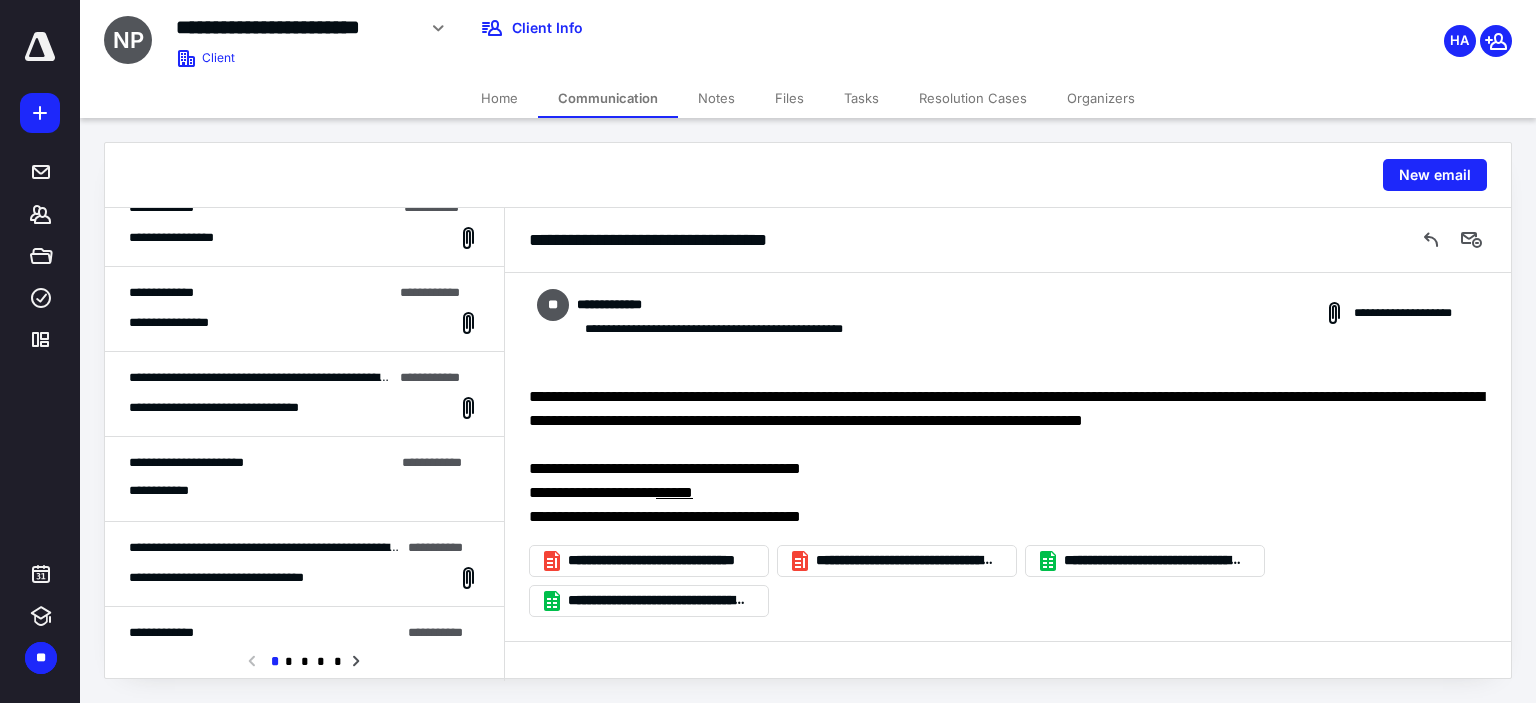 click on "**********" at bounding box center [304, 491] 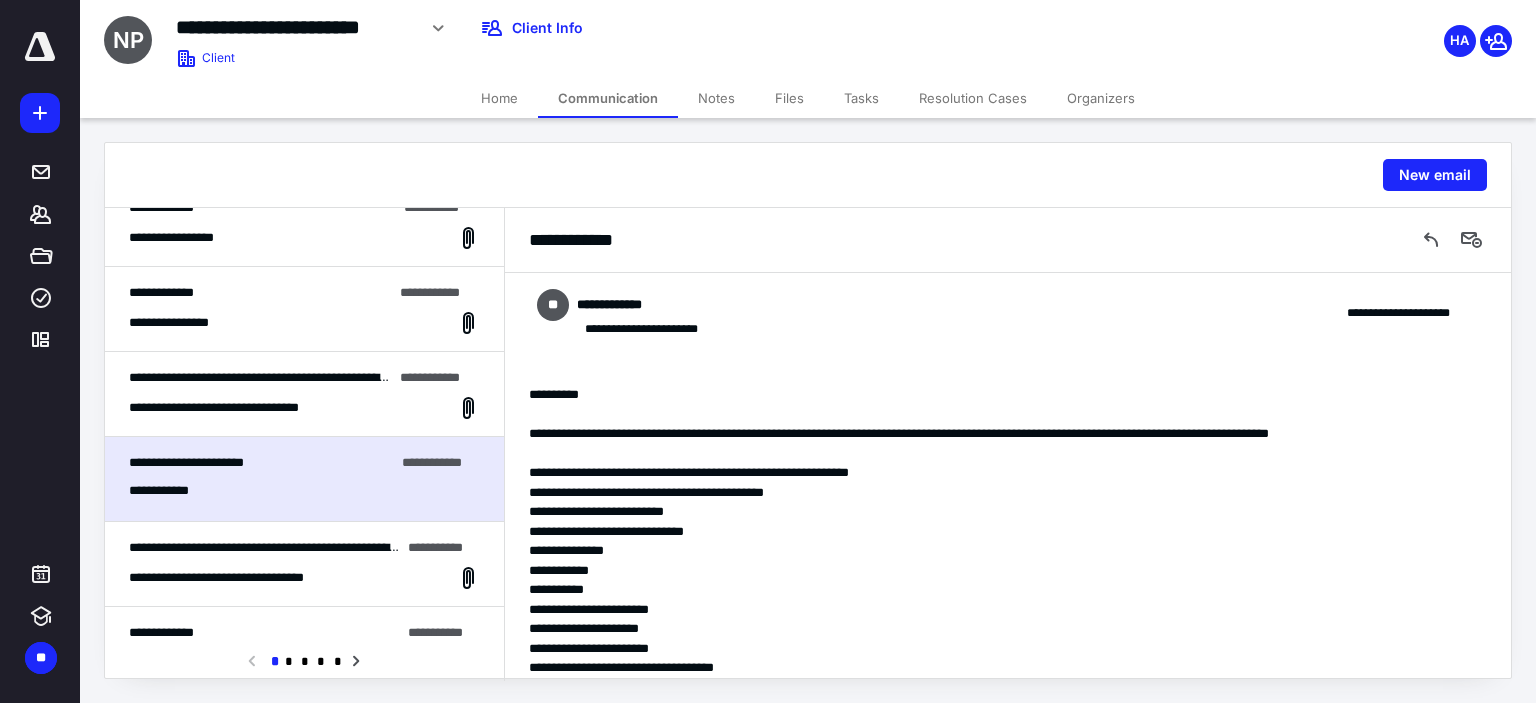 scroll, scrollTop: 205, scrollLeft: 0, axis: vertical 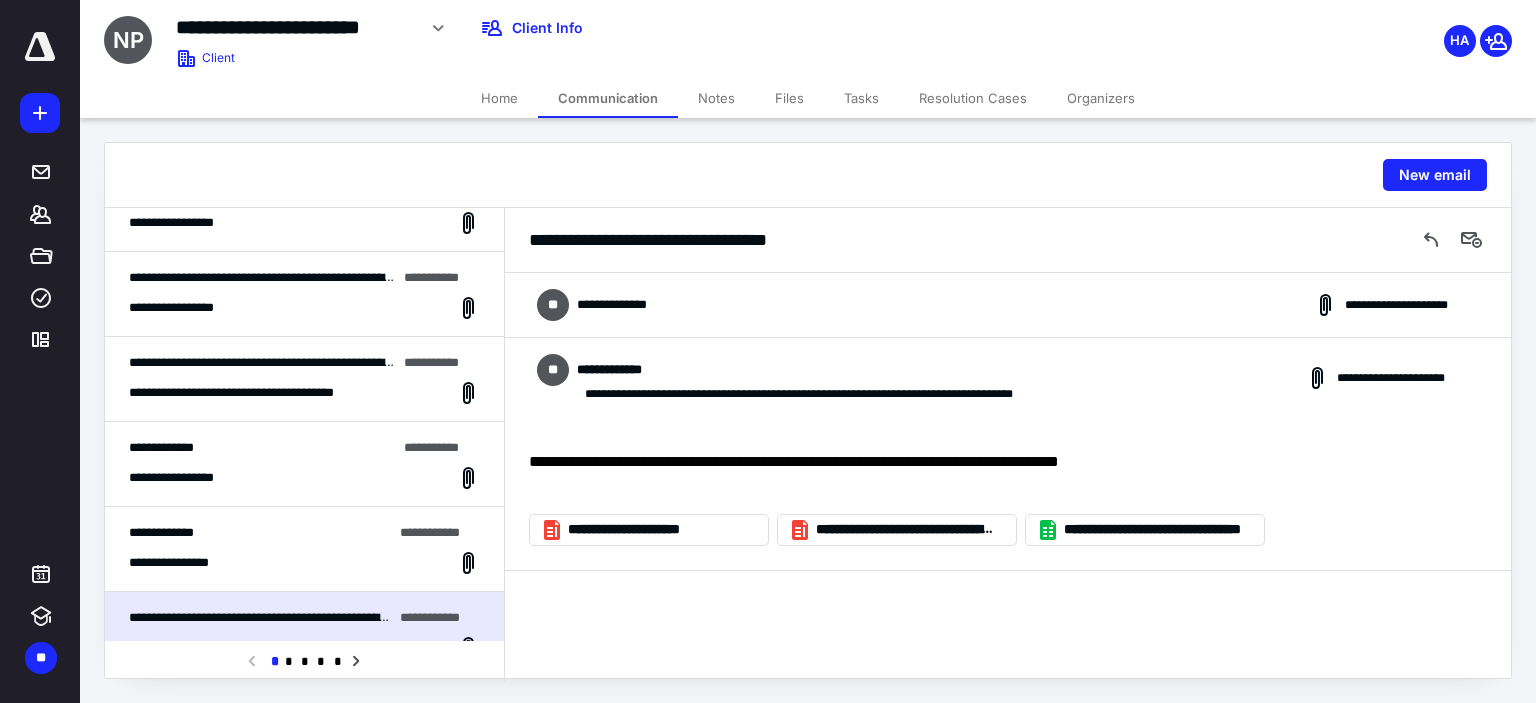 click on "**********" at bounding box center (304, 464) 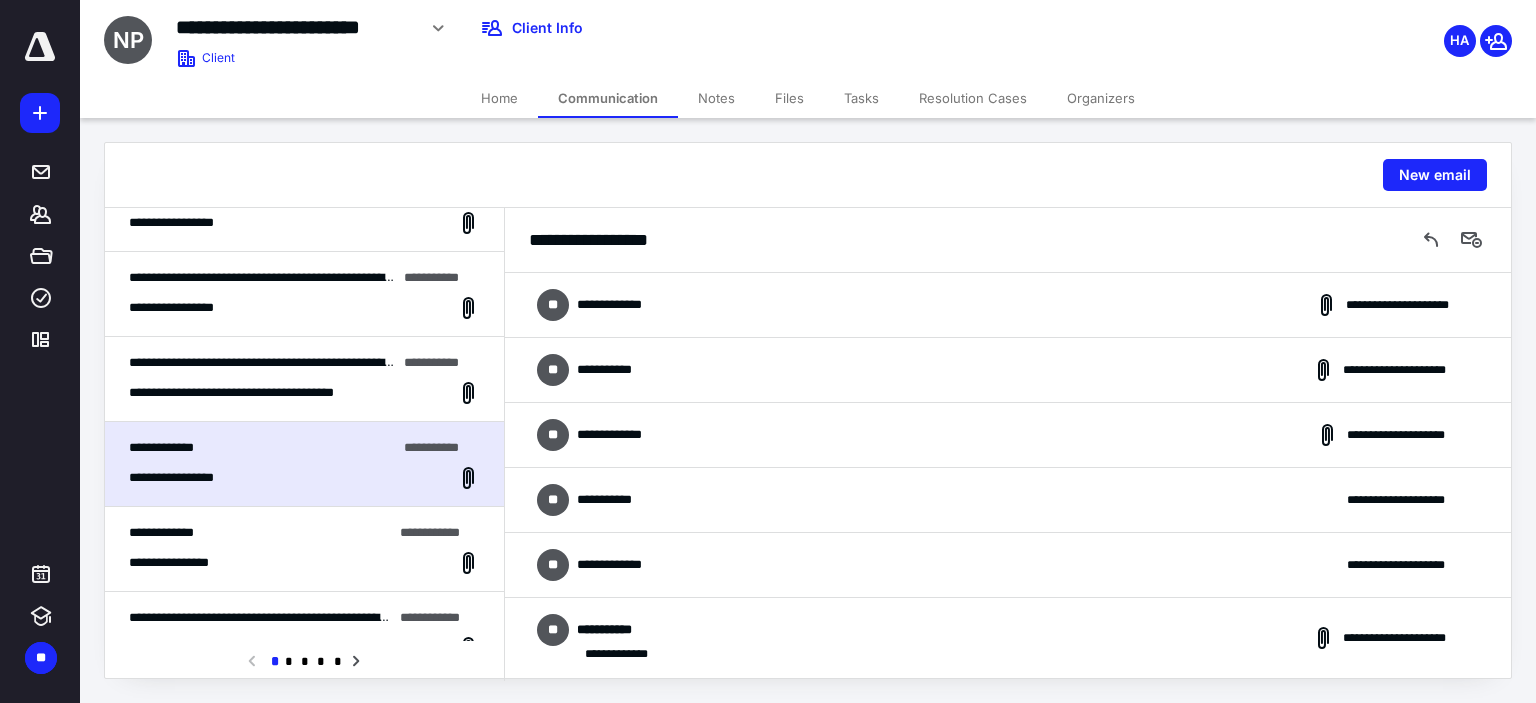 scroll, scrollTop: 504, scrollLeft: 0, axis: vertical 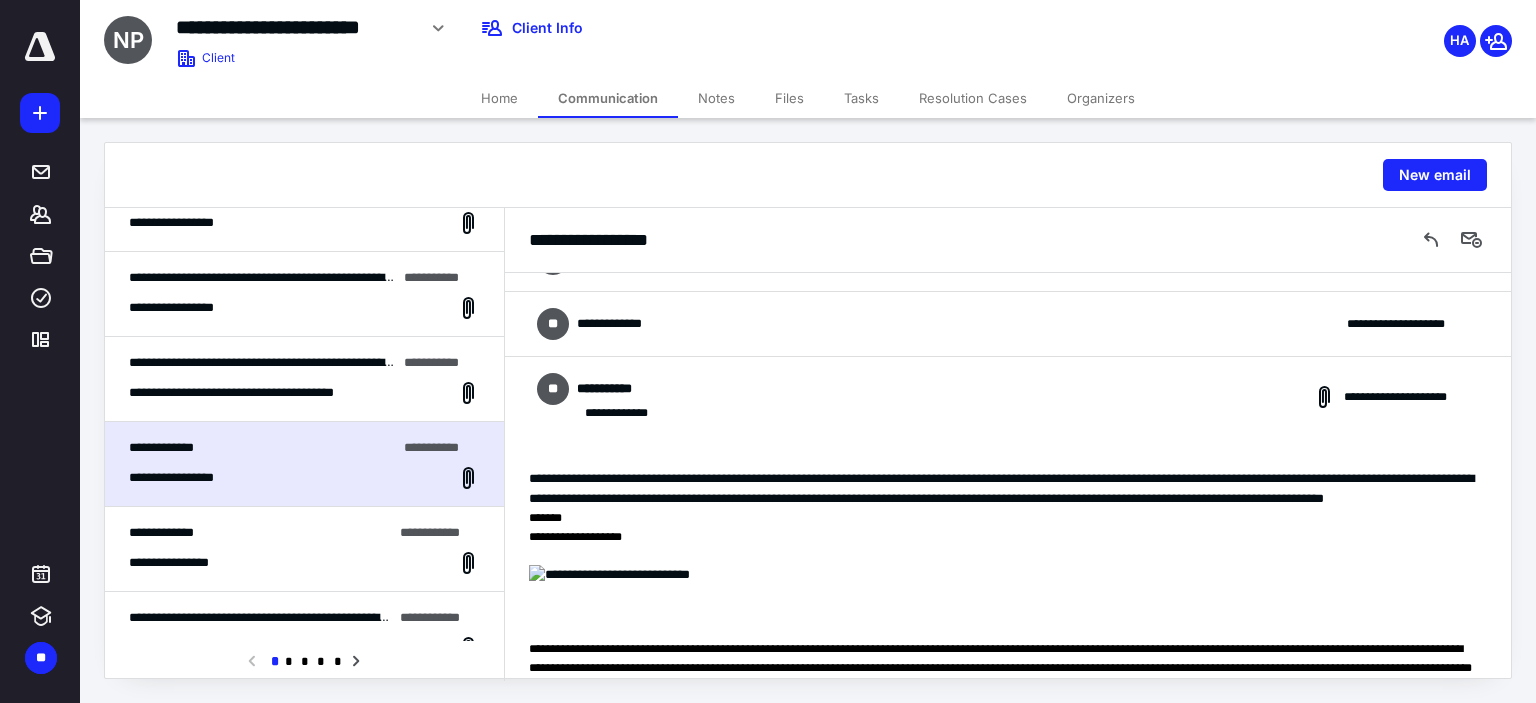 click on "**********" at bounding box center (304, 379) 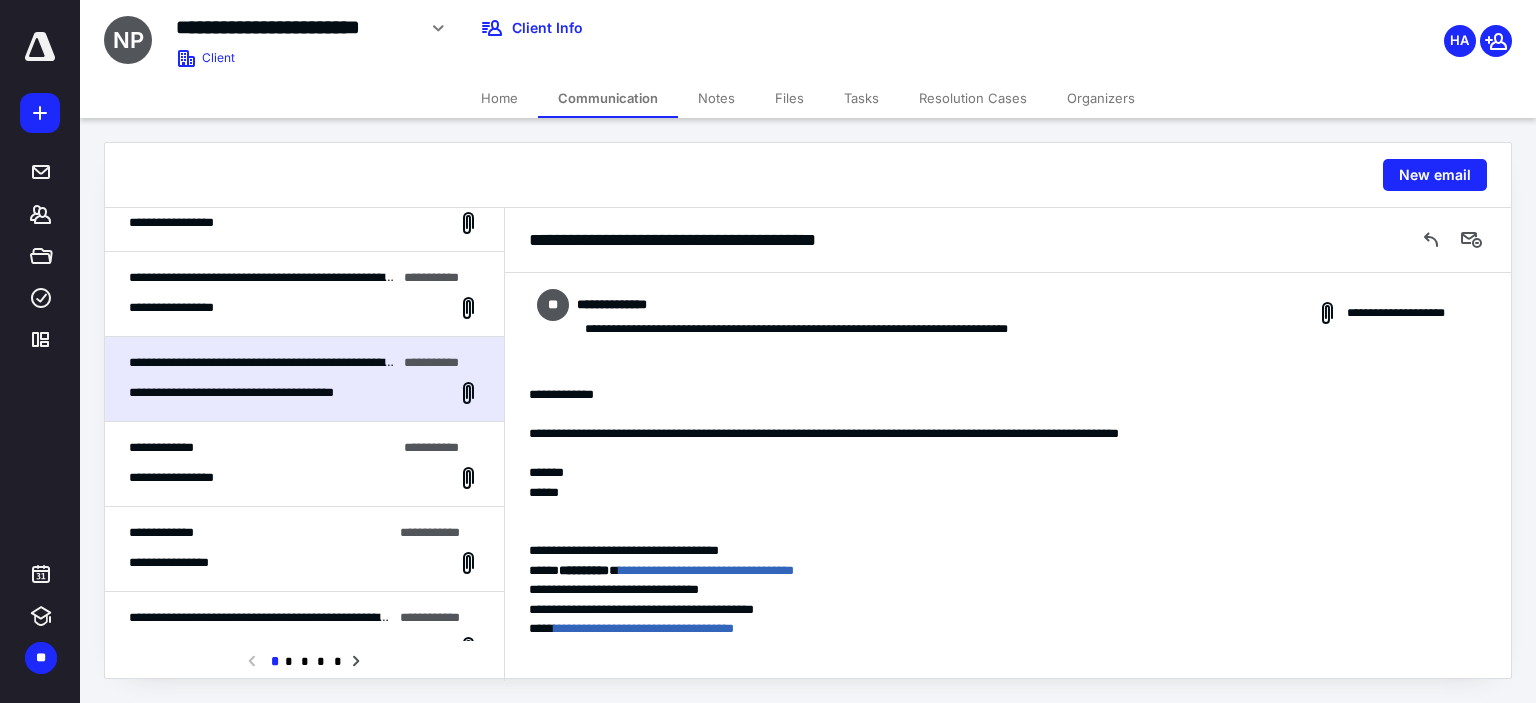 scroll, scrollTop: 2622, scrollLeft: 0, axis: vertical 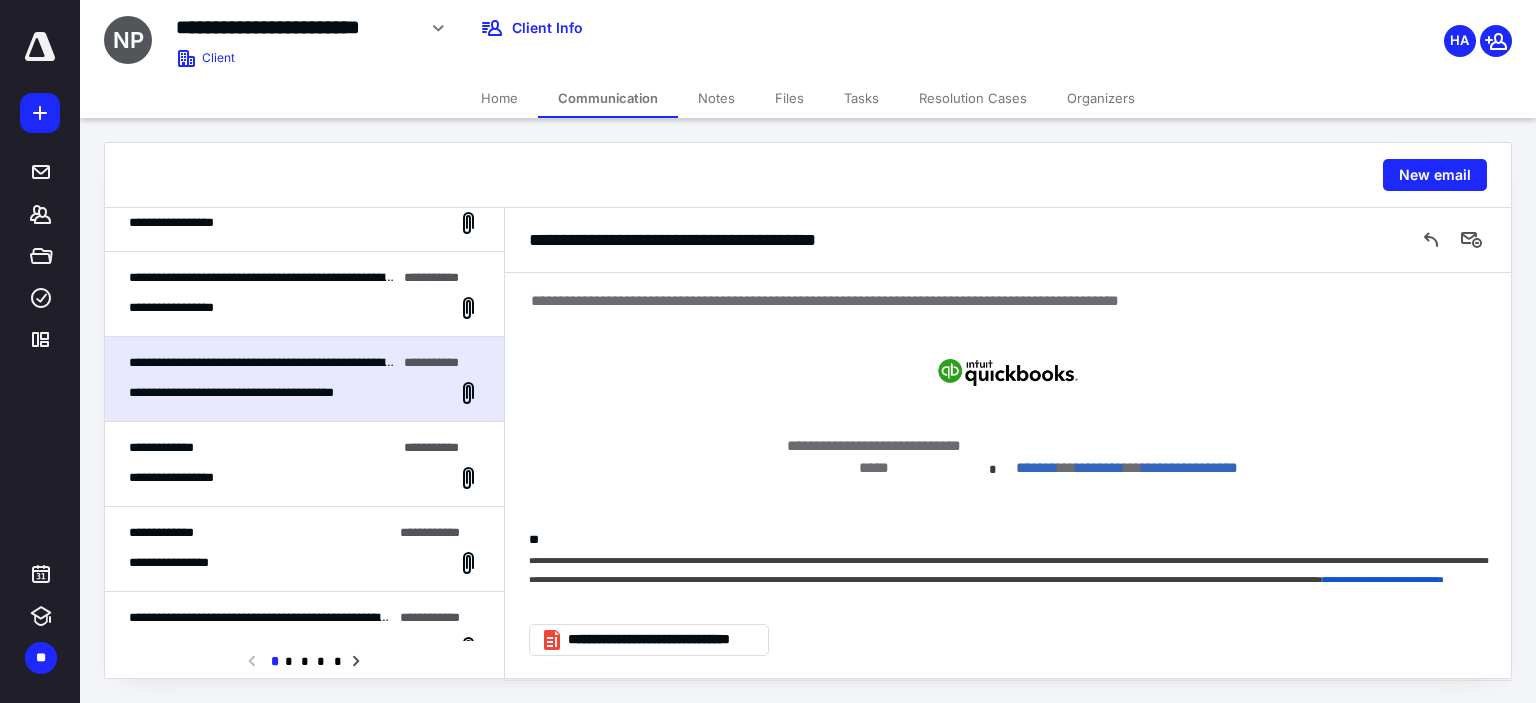 click on "**********" at bounding box center [263, 393] 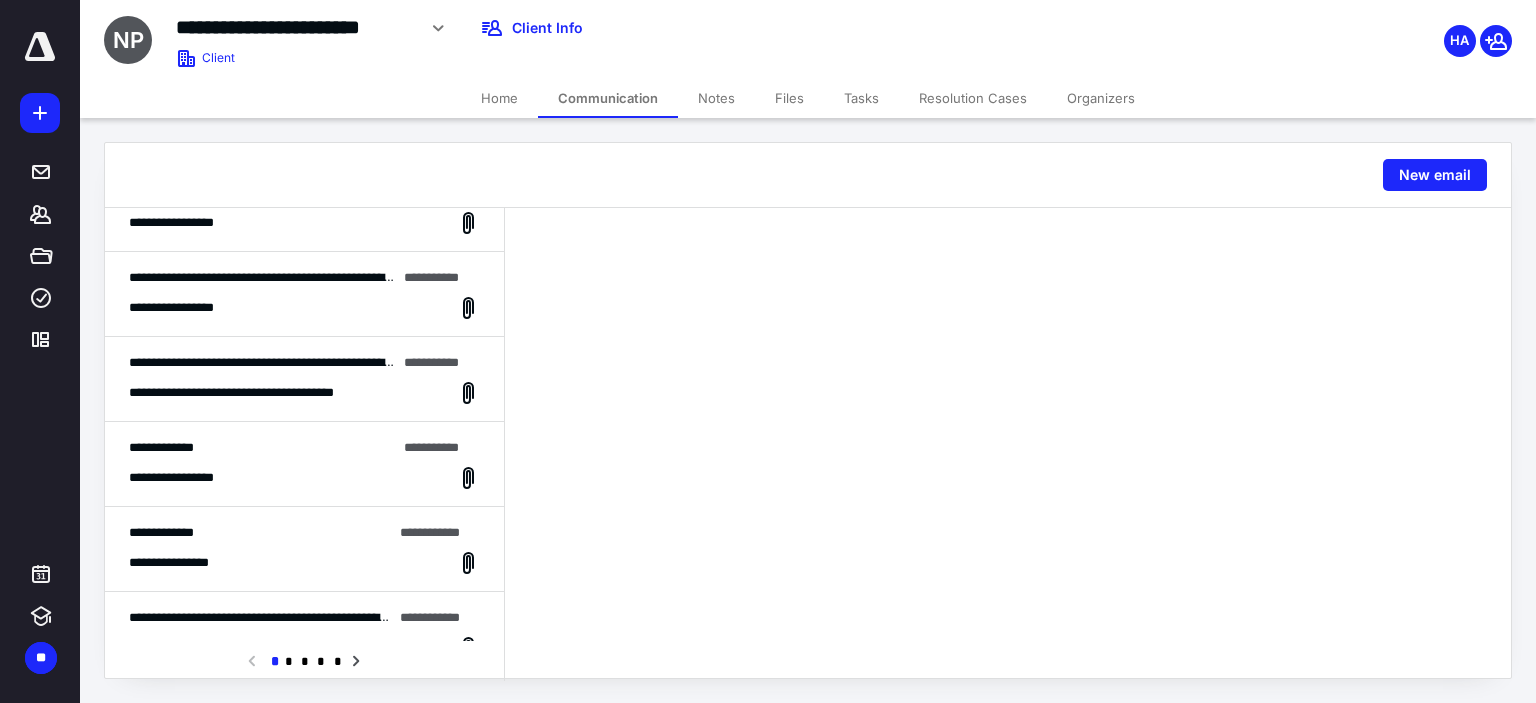 click on "**********" at bounding box center (262, 363) 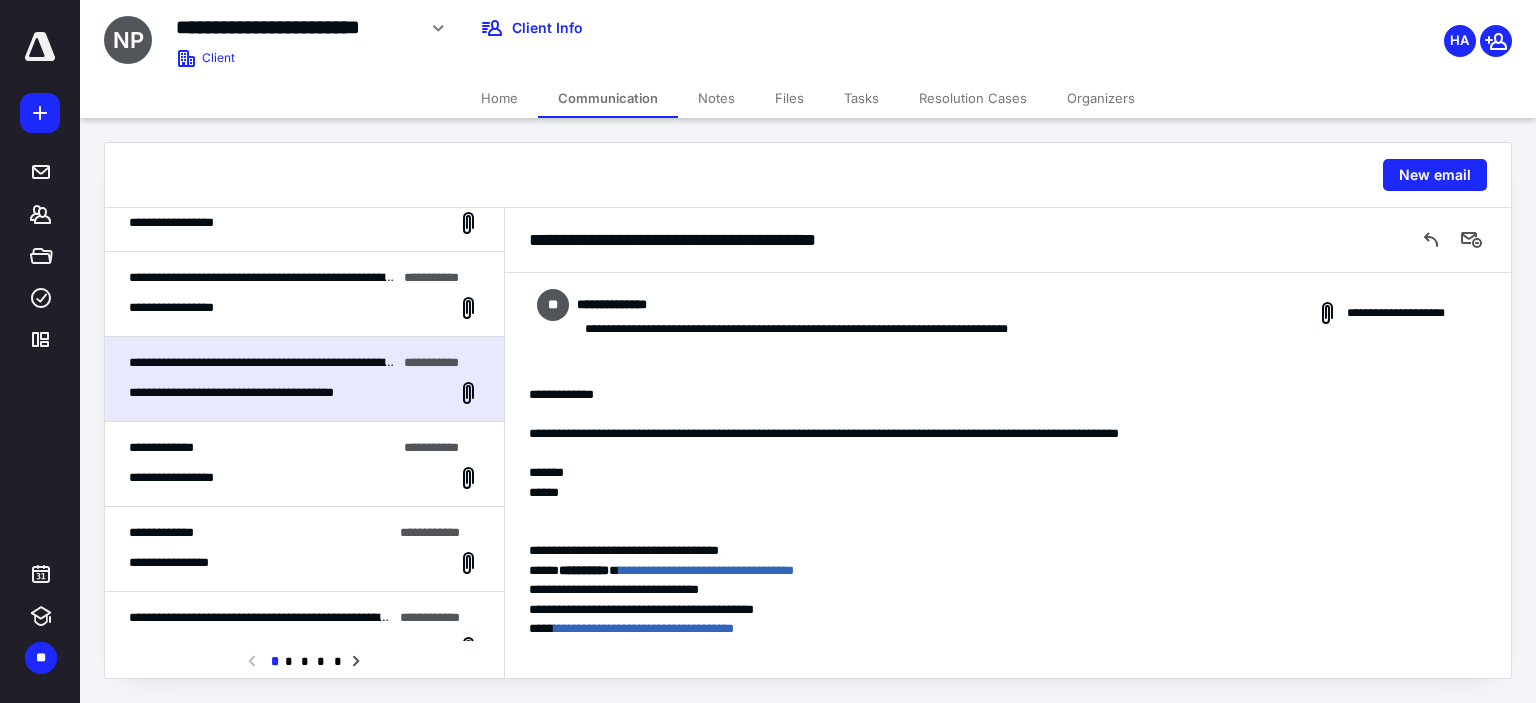 scroll, scrollTop: 2622, scrollLeft: 0, axis: vertical 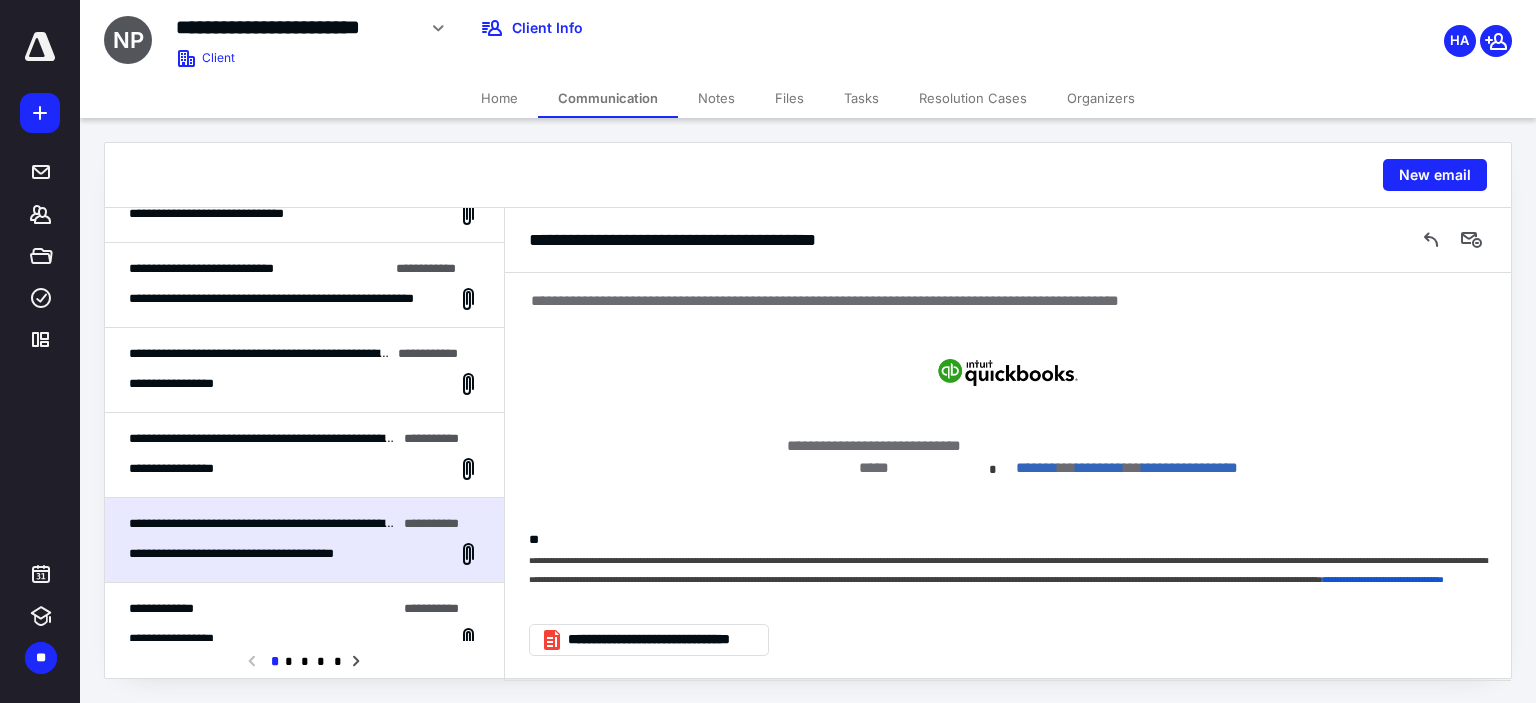 click on "**********" at bounding box center (304, 469) 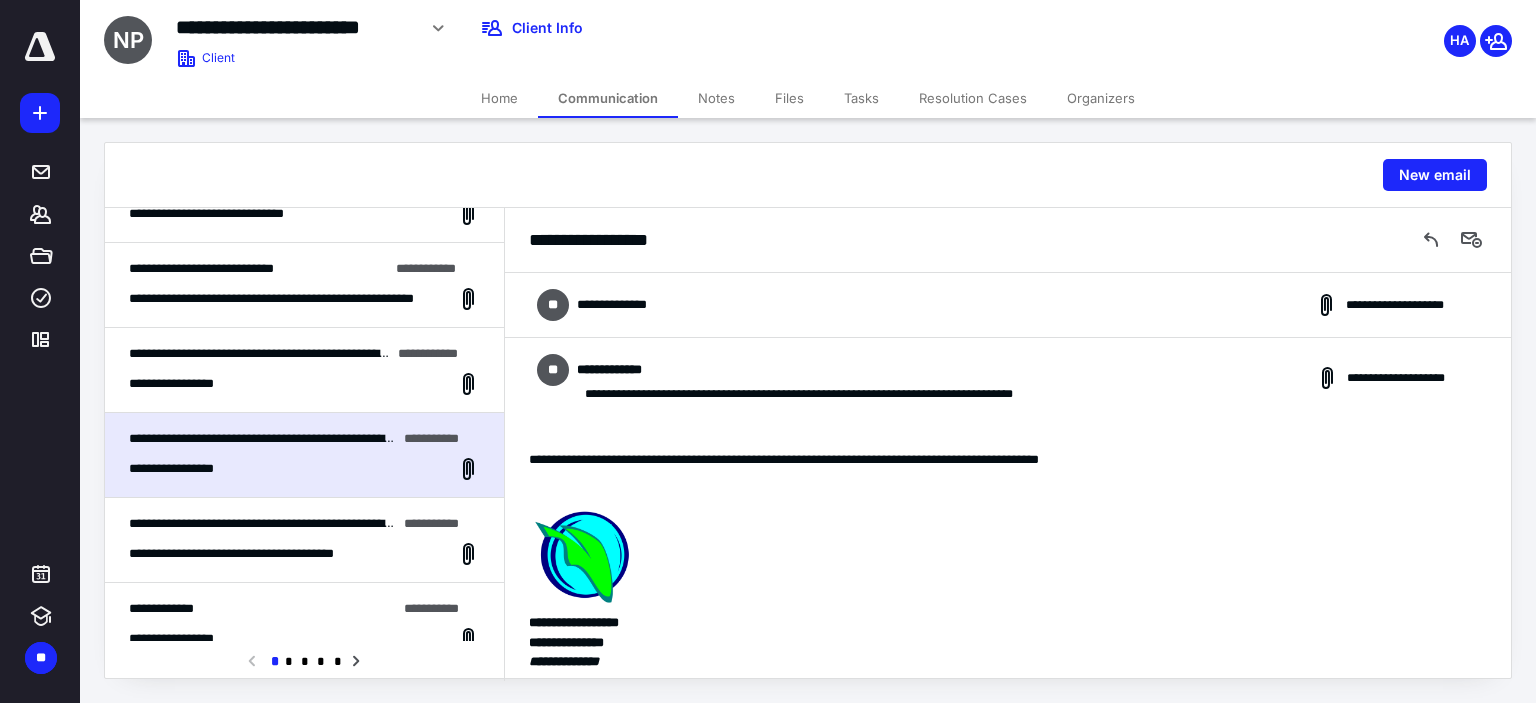scroll, scrollTop: 63, scrollLeft: 0, axis: vertical 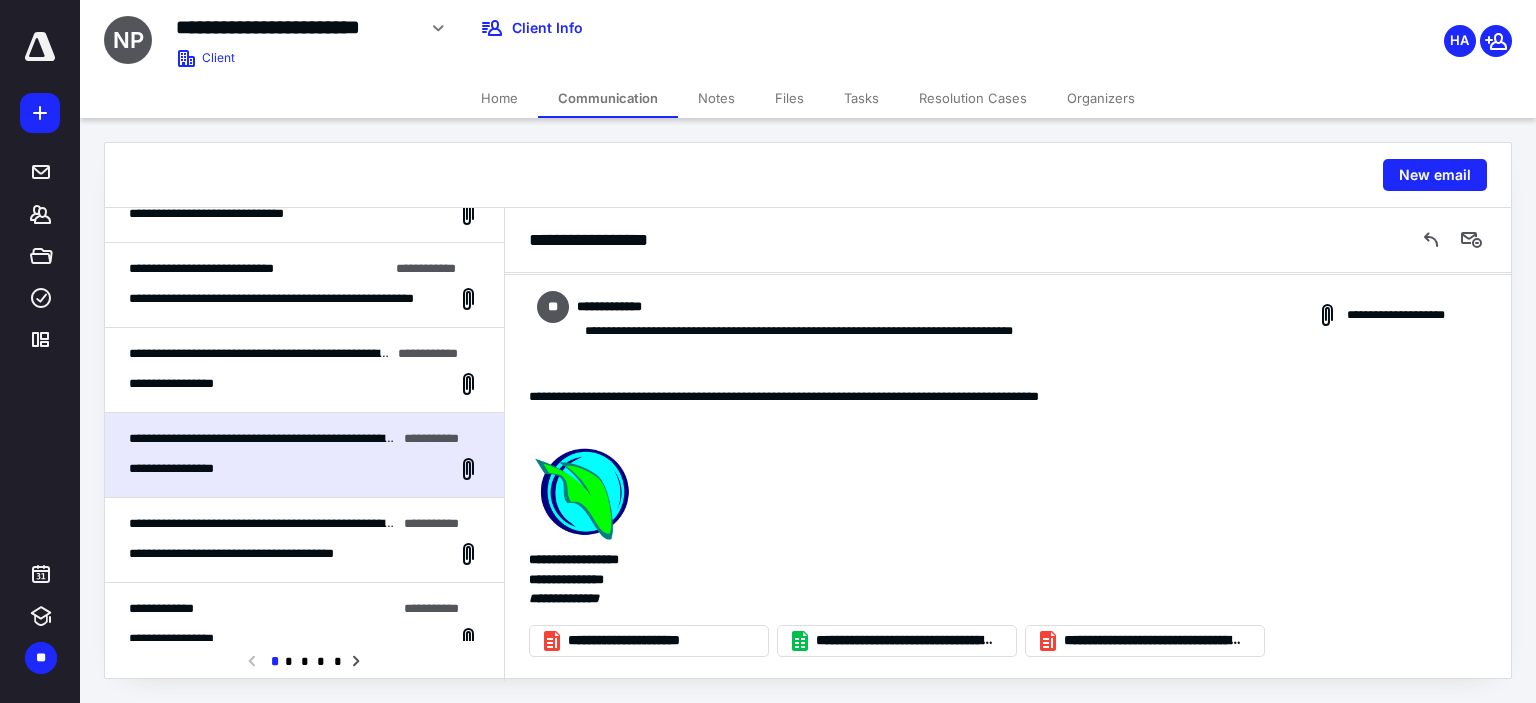 click on "**********" at bounding box center [304, 384] 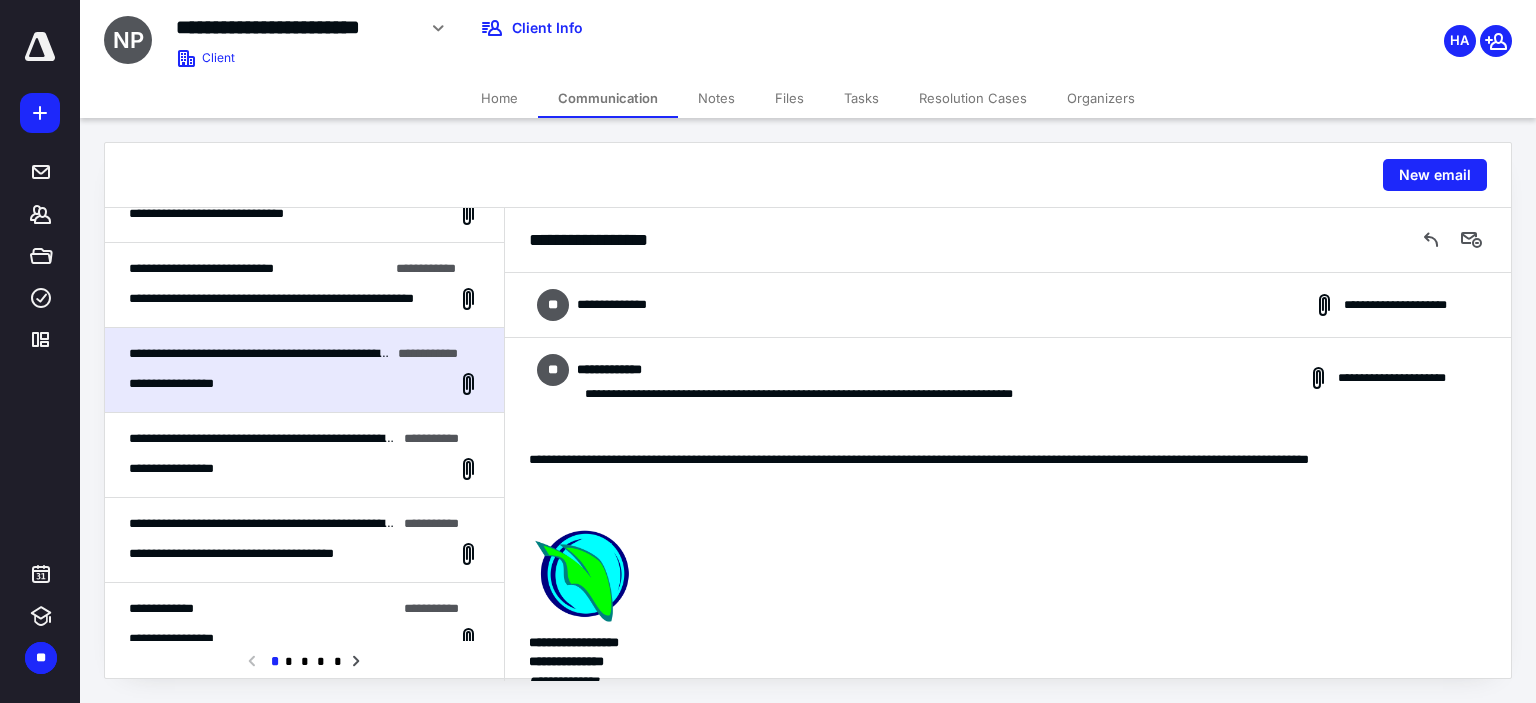 scroll, scrollTop: 82, scrollLeft: 0, axis: vertical 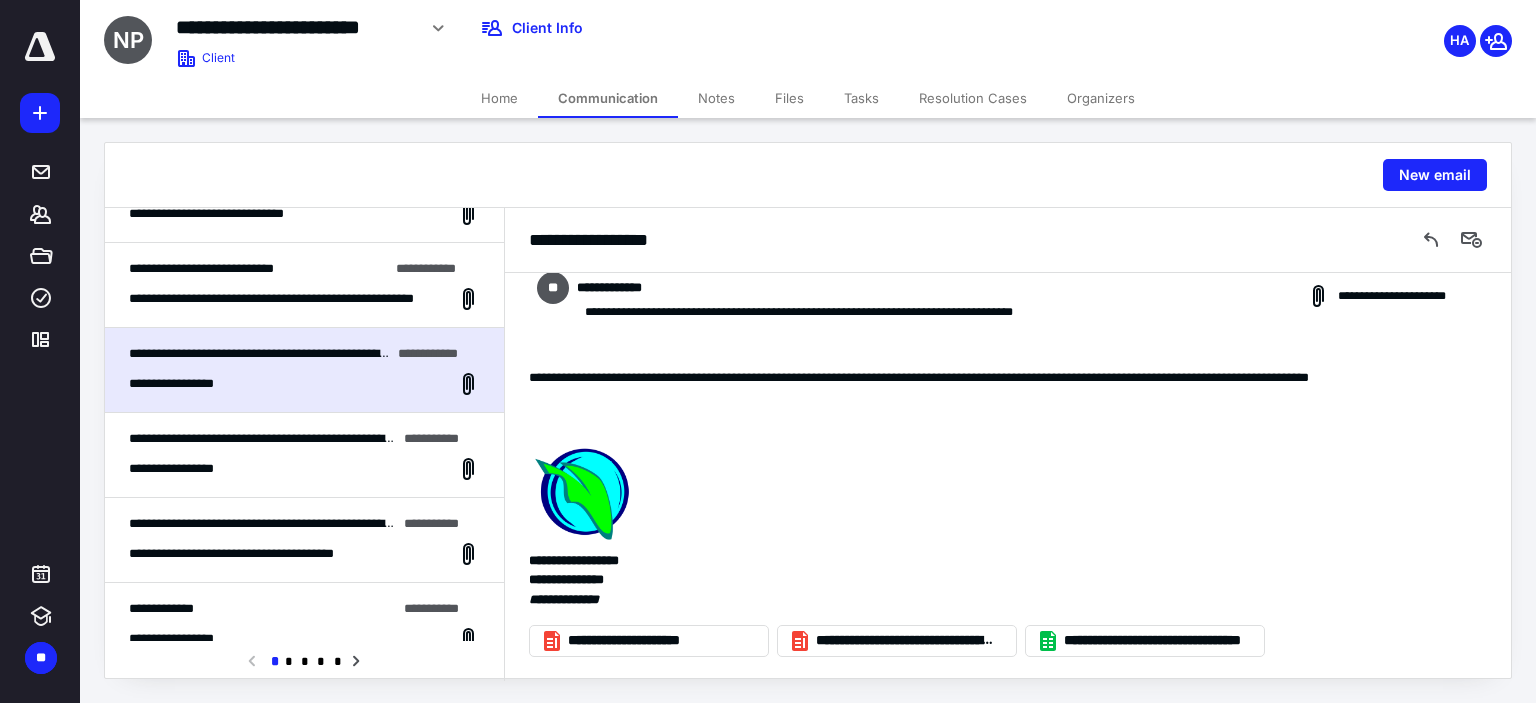 click on "**********" at bounding box center [304, 285] 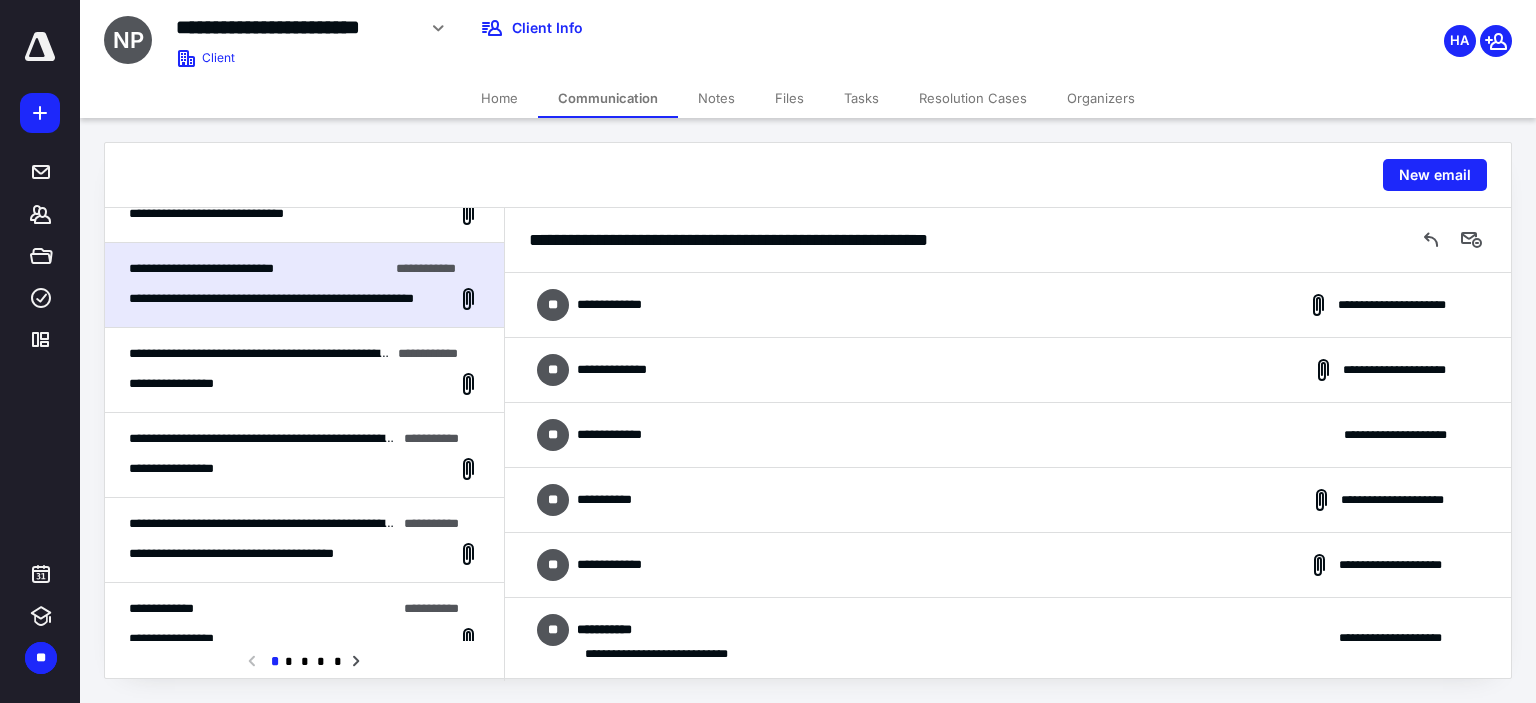 scroll, scrollTop: 284, scrollLeft: 0, axis: vertical 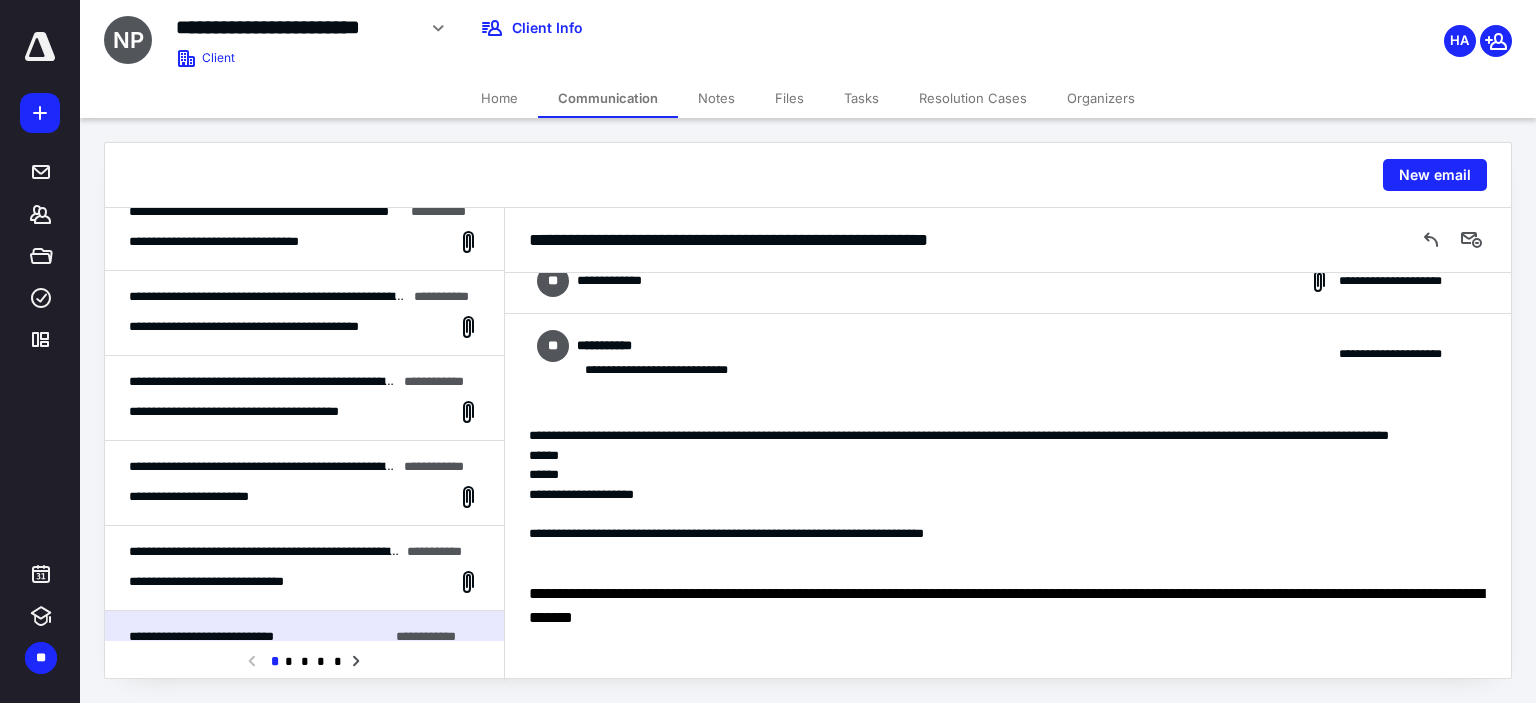 click on "**********" at bounding box center (304, 568) 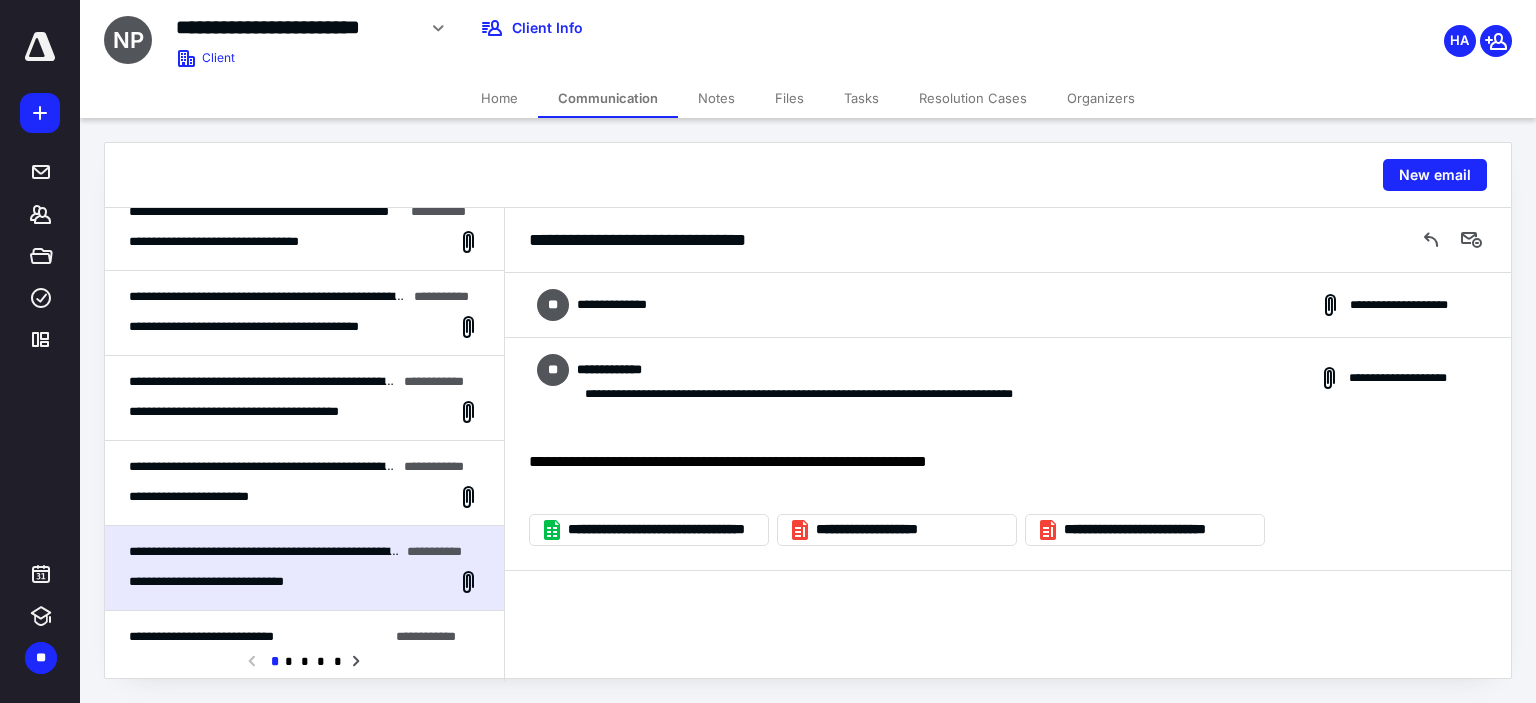 click on "**********" at bounding box center (344, 466) 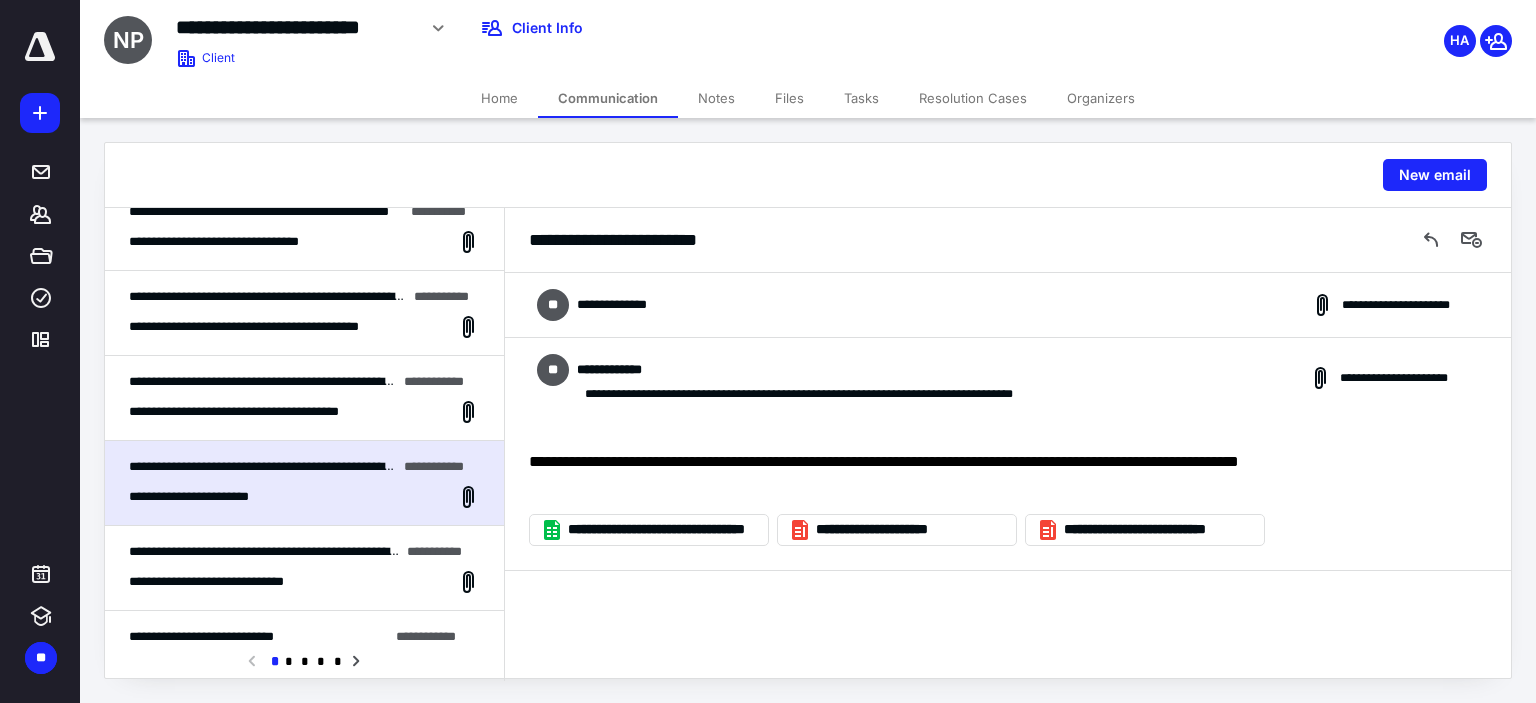 click on "**********" at bounding box center [264, 412] 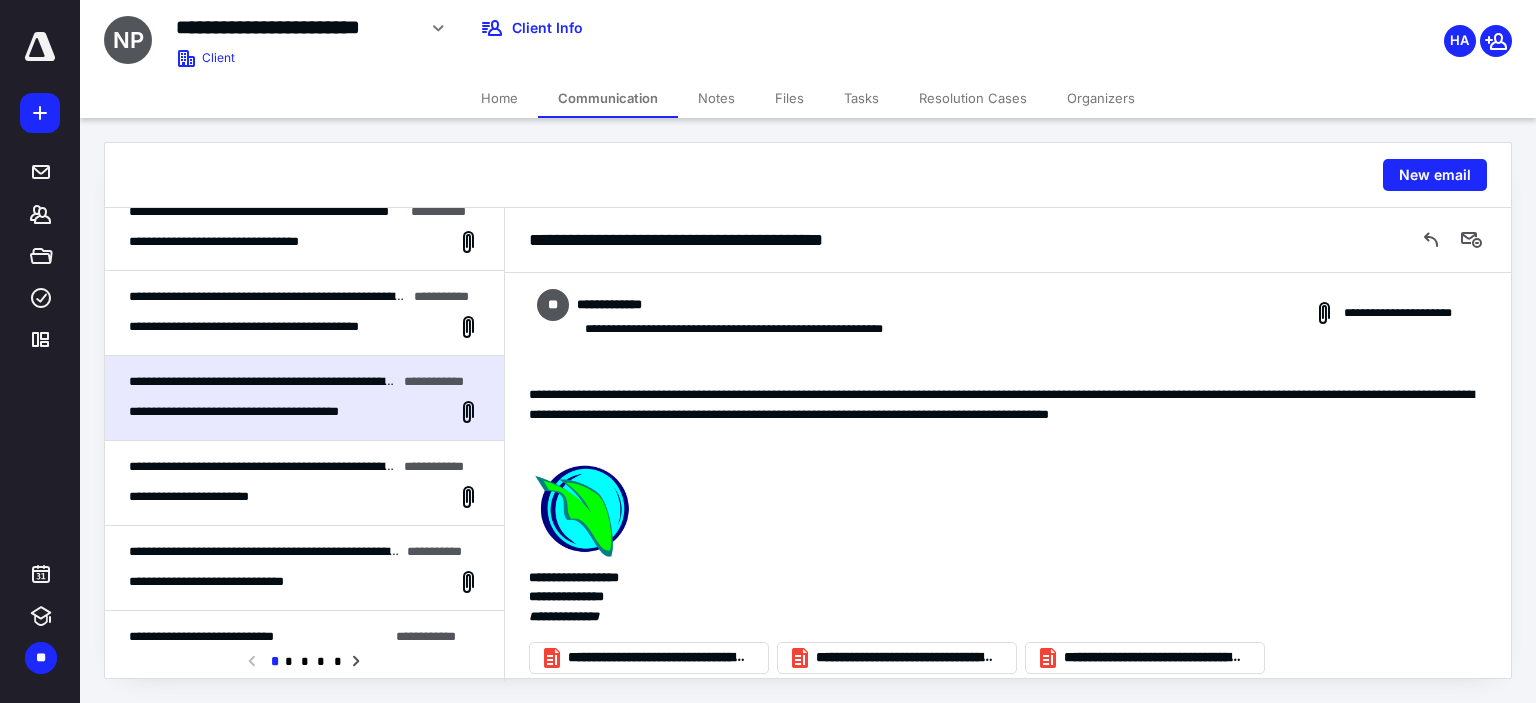 scroll, scrollTop: 58, scrollLeft: 0, axis: vertical 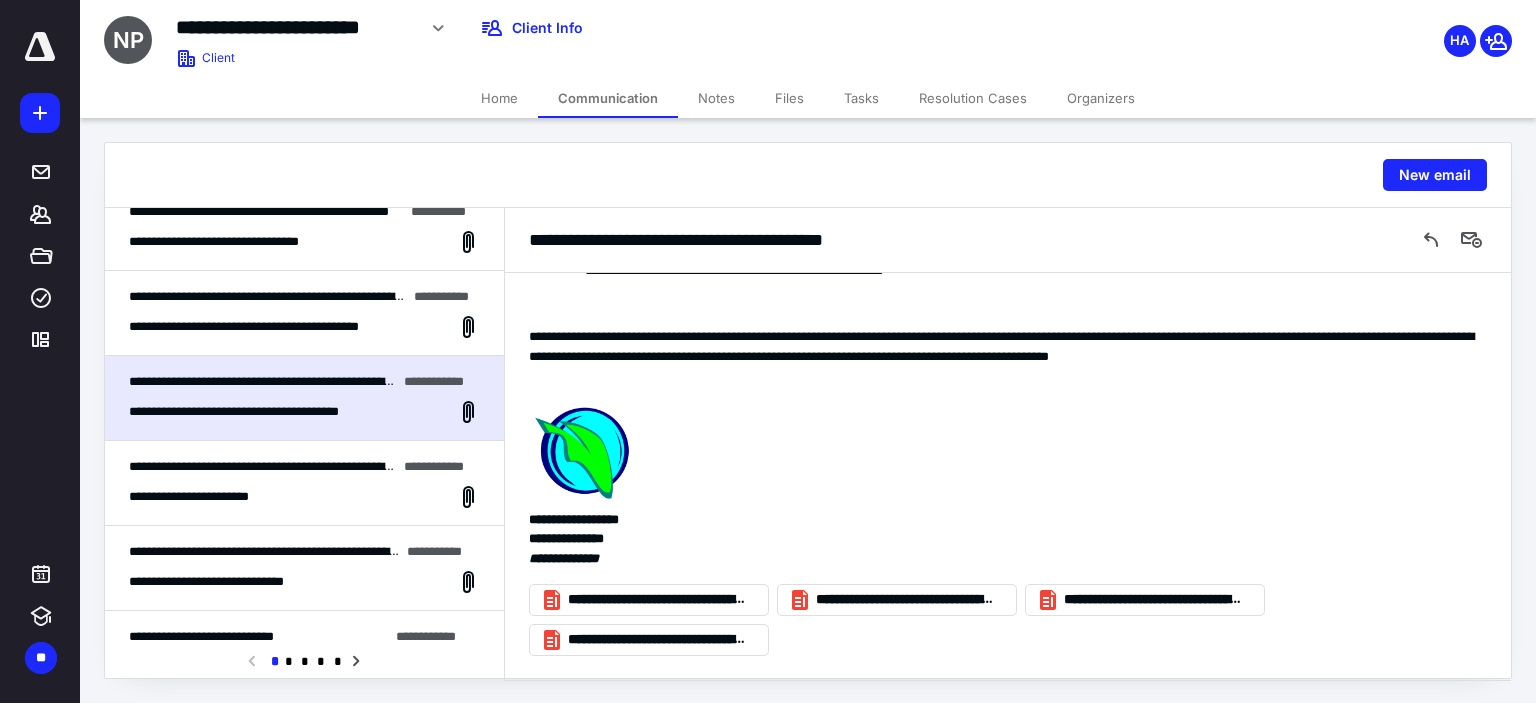 click on "**********" at bounding box center [279, 327] 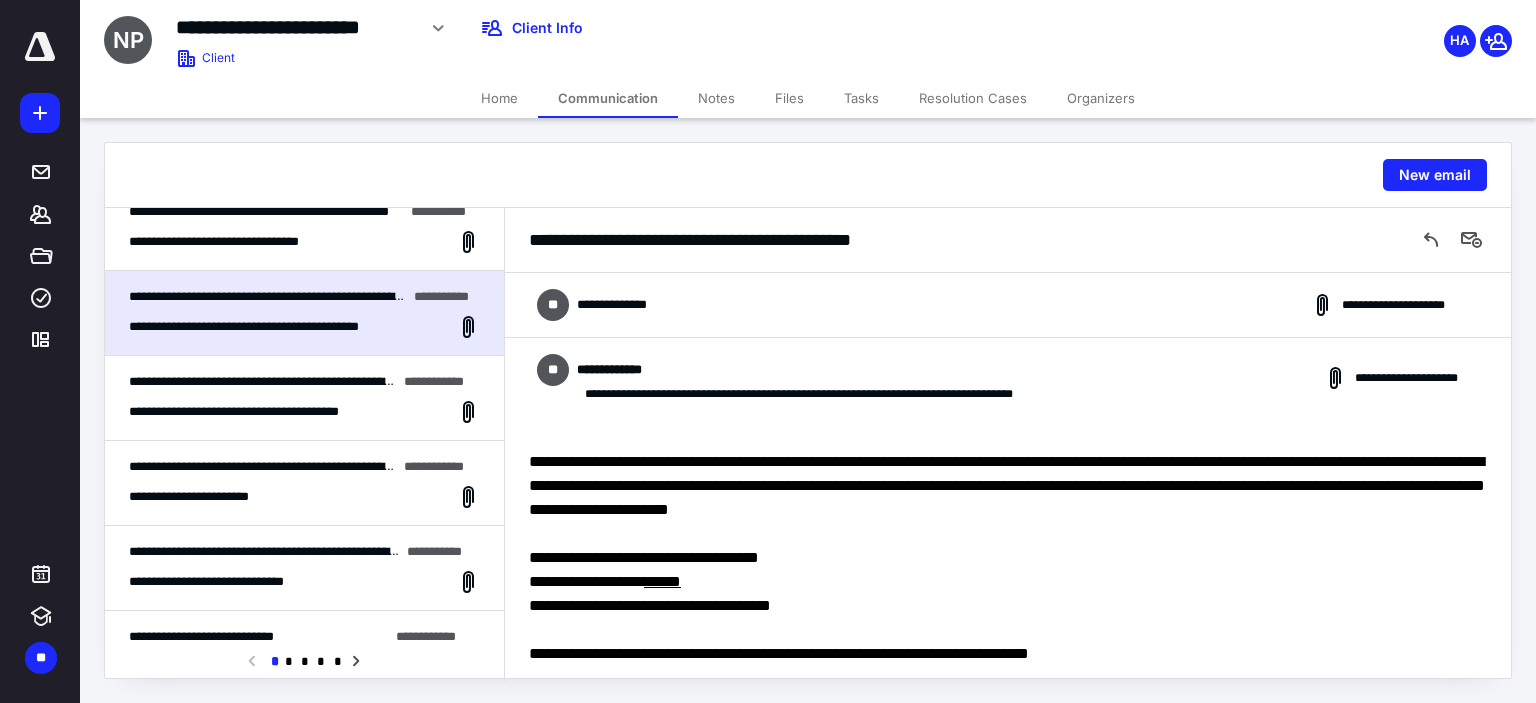 scroll, scrollTop: 106, scrollLeft: 0, axis: vertical 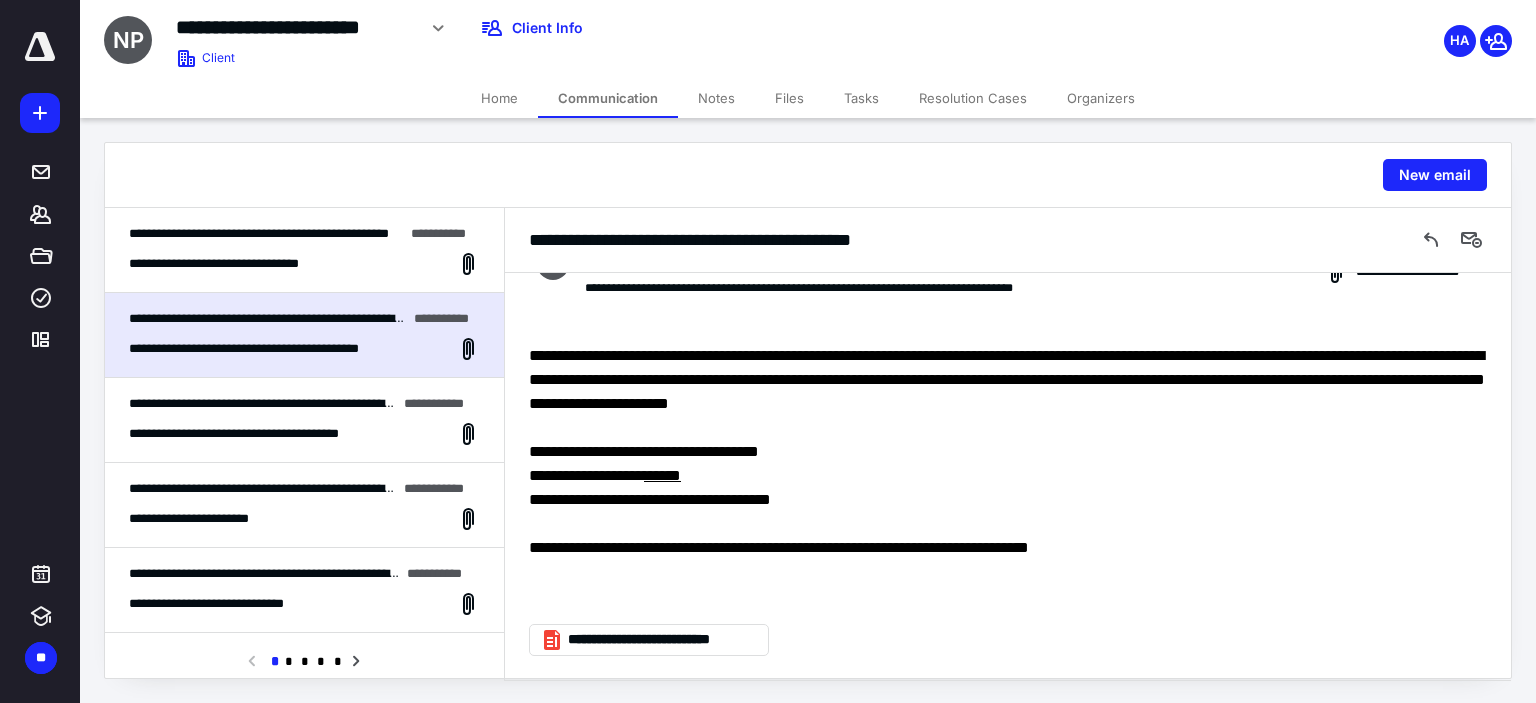click on "Files" at bounding box center [789, 98] 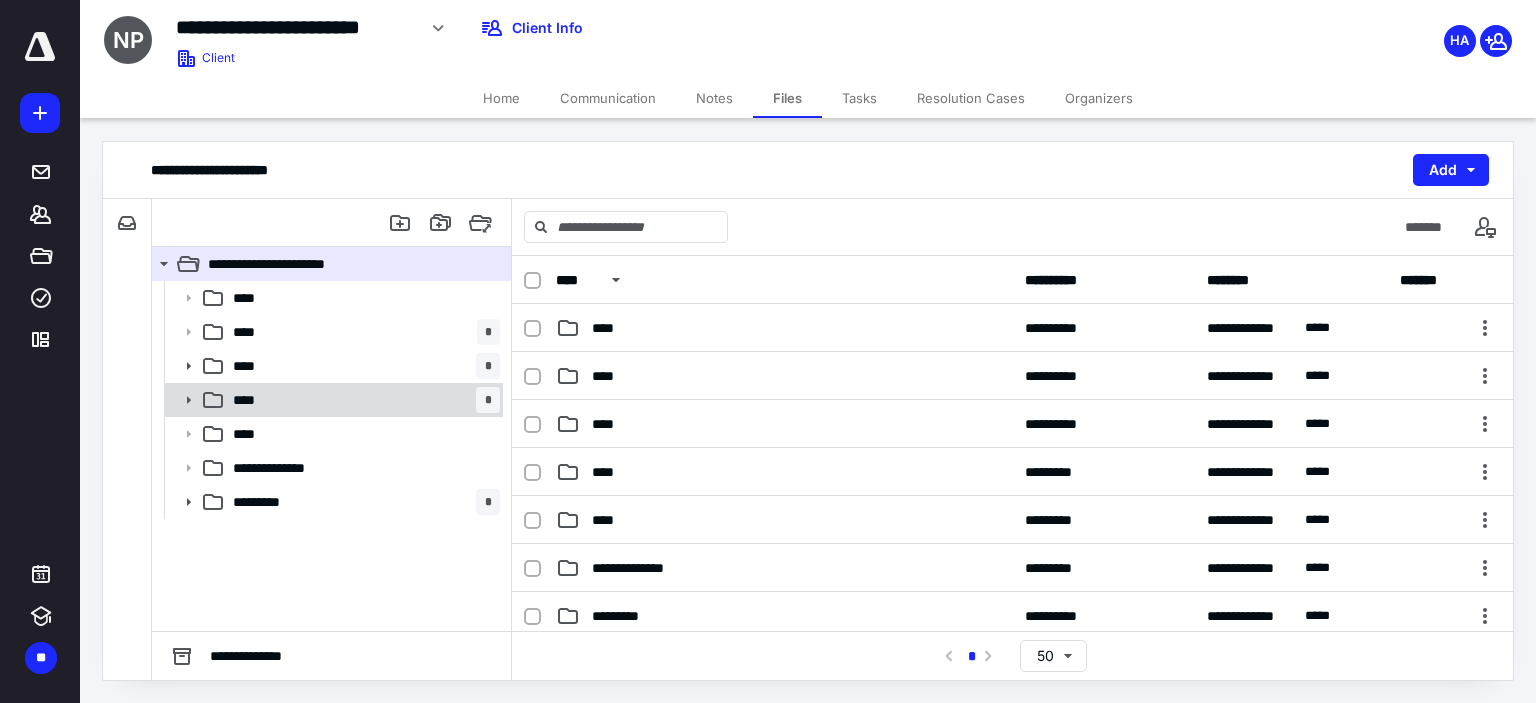click on "**** *" at bounding box center [362, 400] 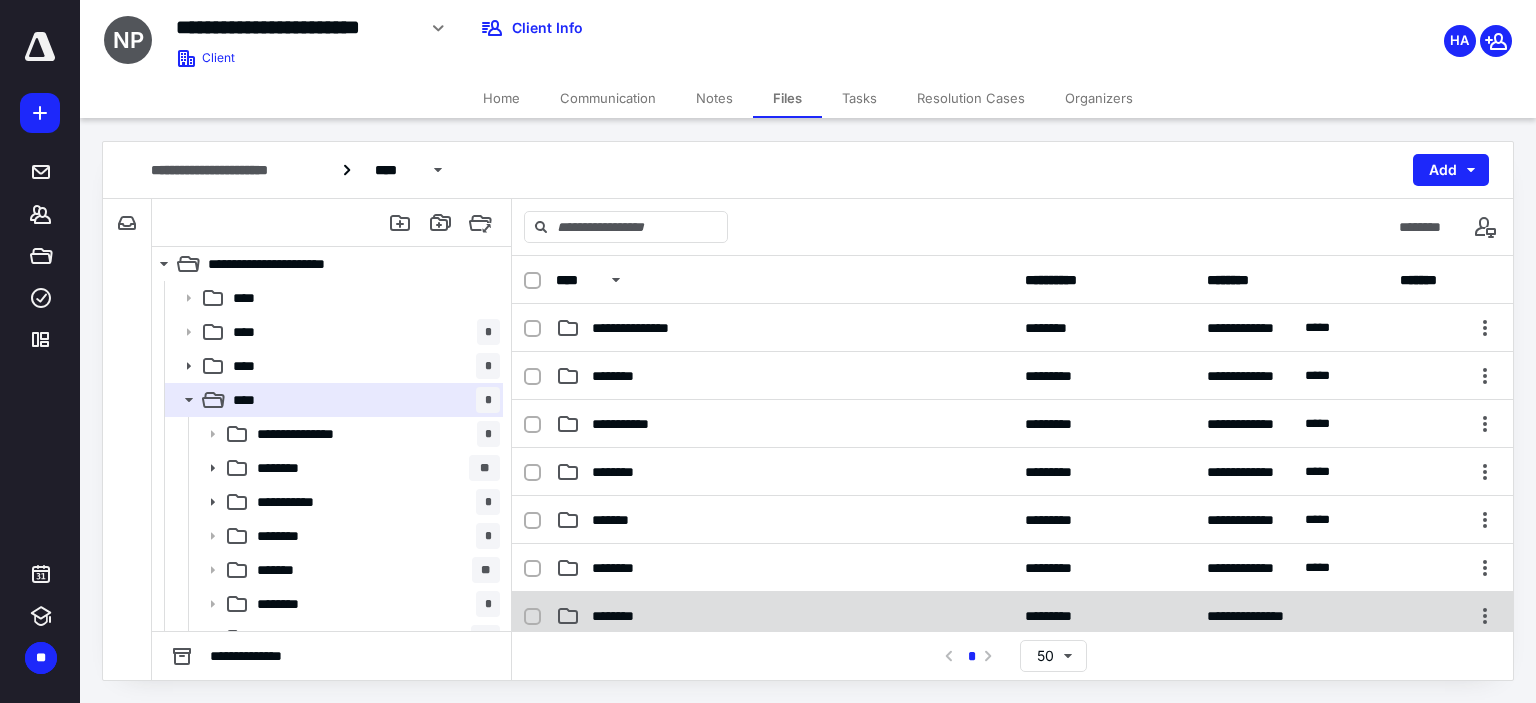 click on "********" at bounding box center [784, 616] 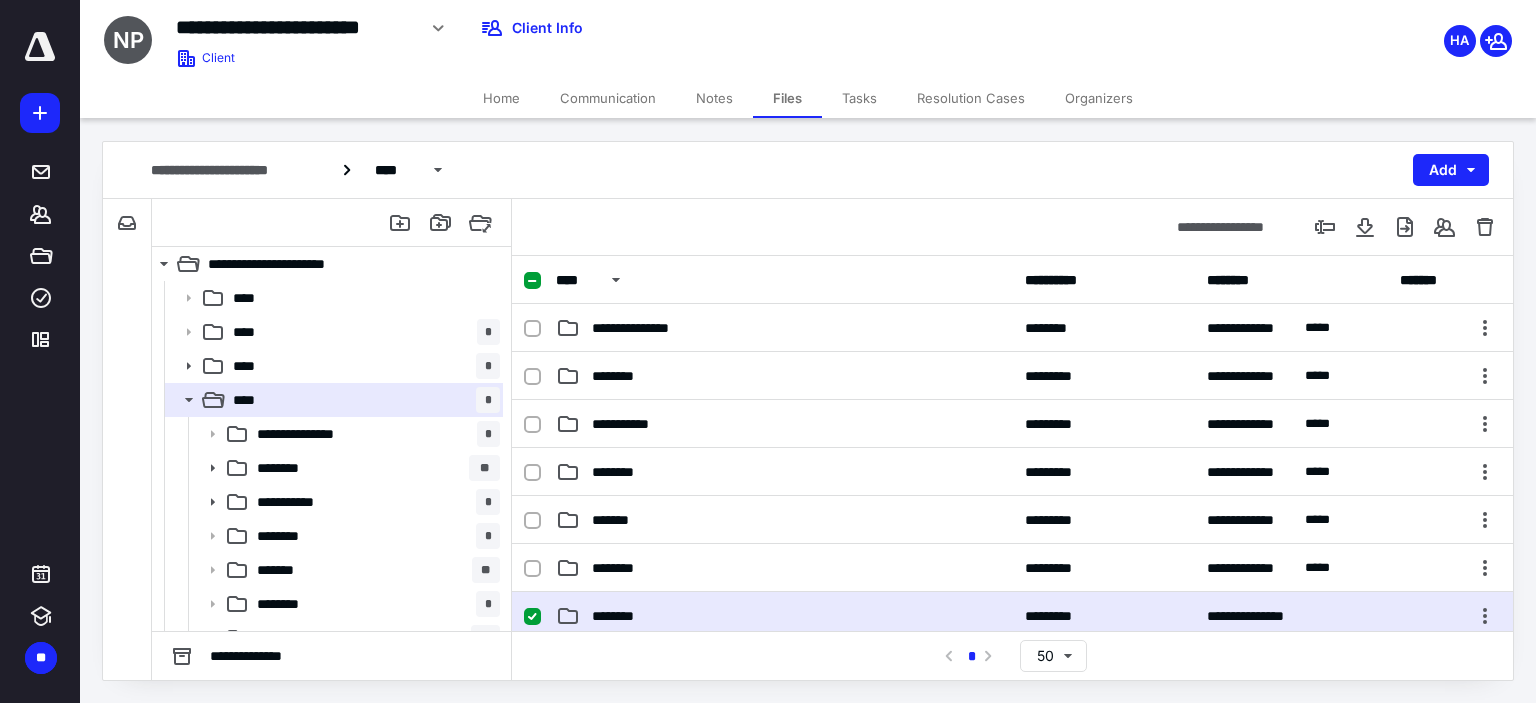 click on "********" at bounding box center (784, 616) 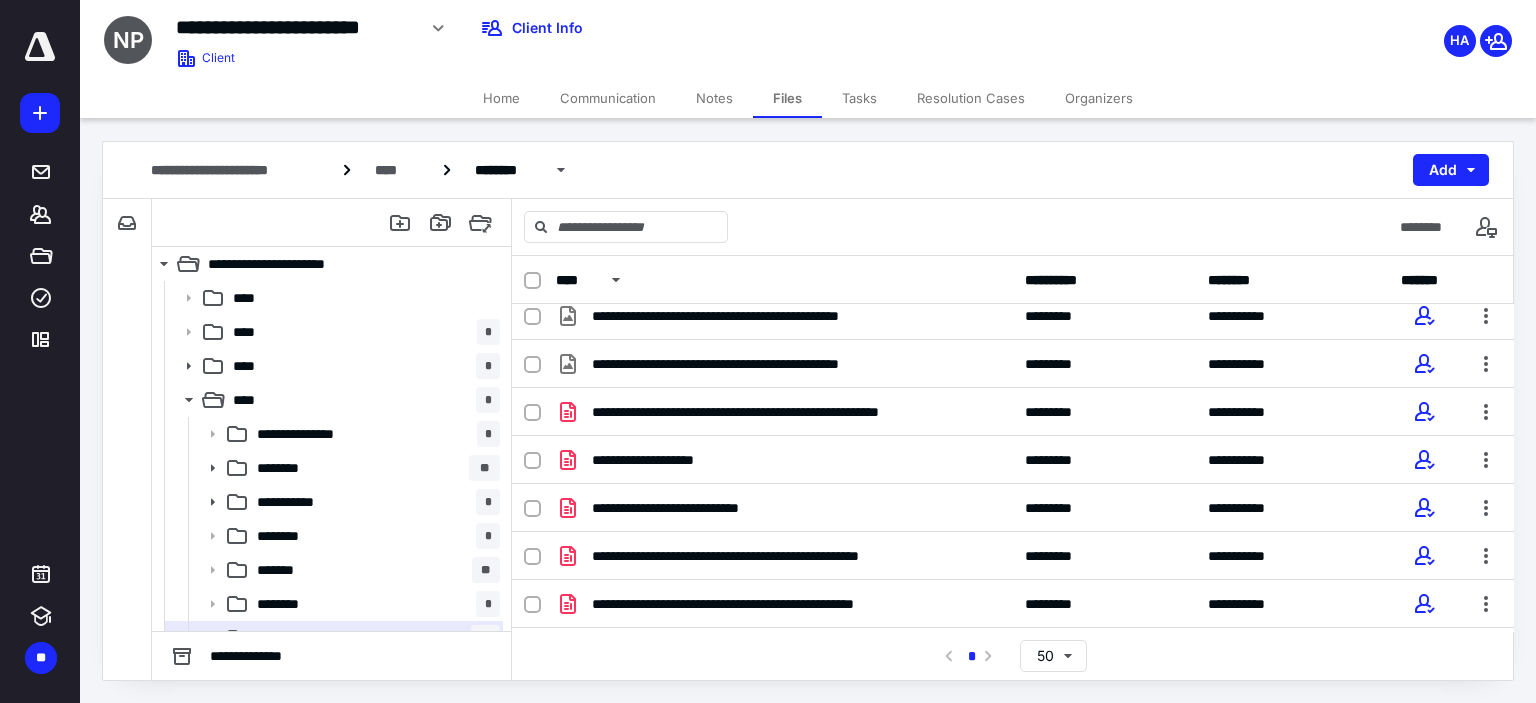 scroll, scrollTop: 390, scrollLeft: 0, axis: vertical 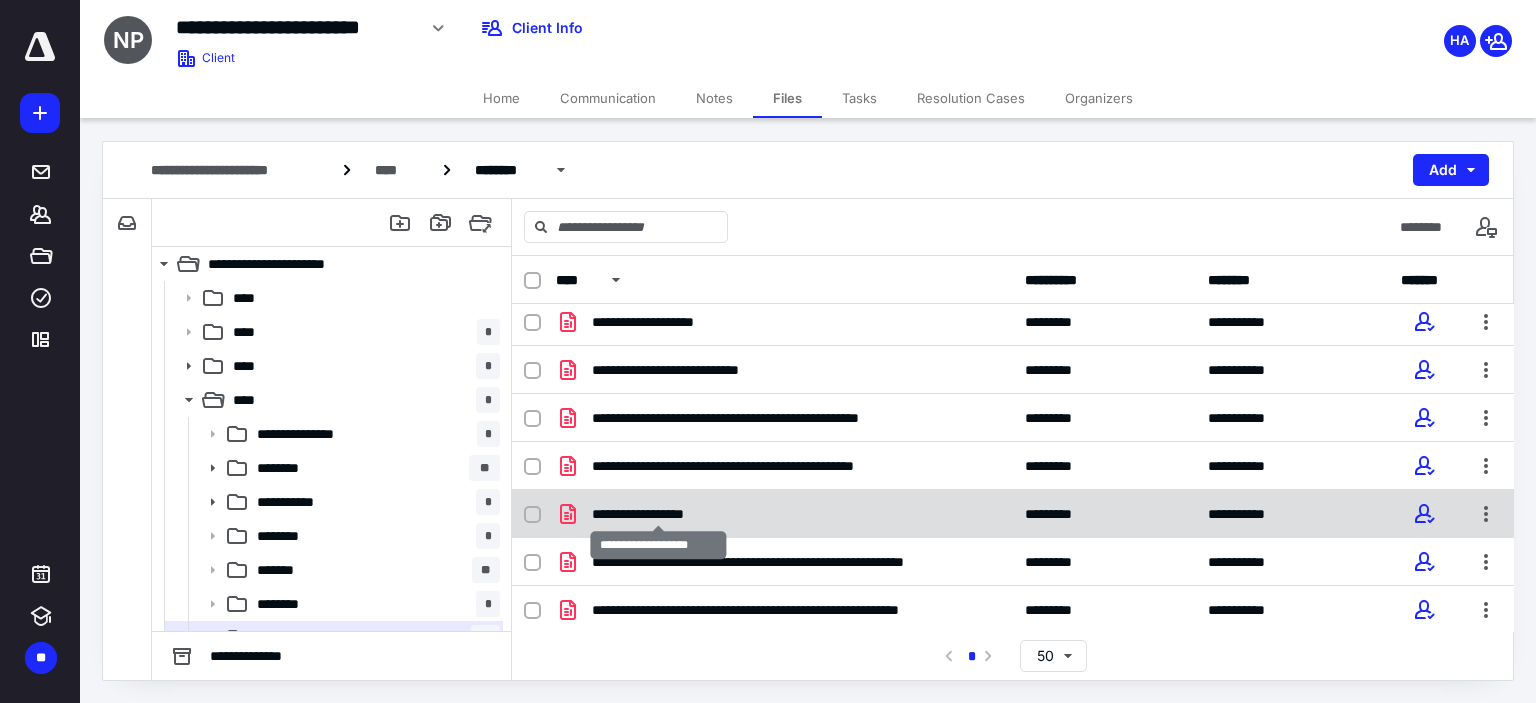 click on "**********" at bounding box center (659, 514) 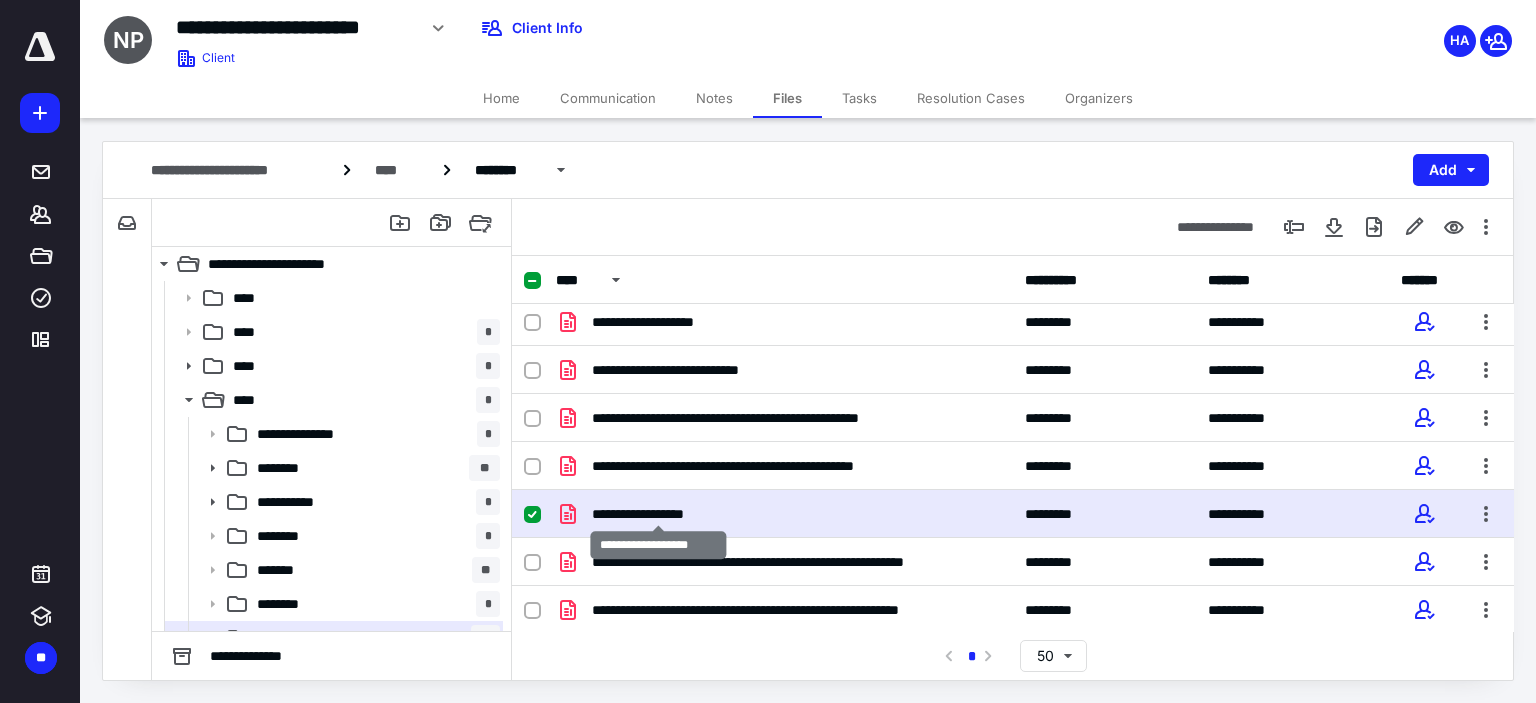 checkbox on "true" 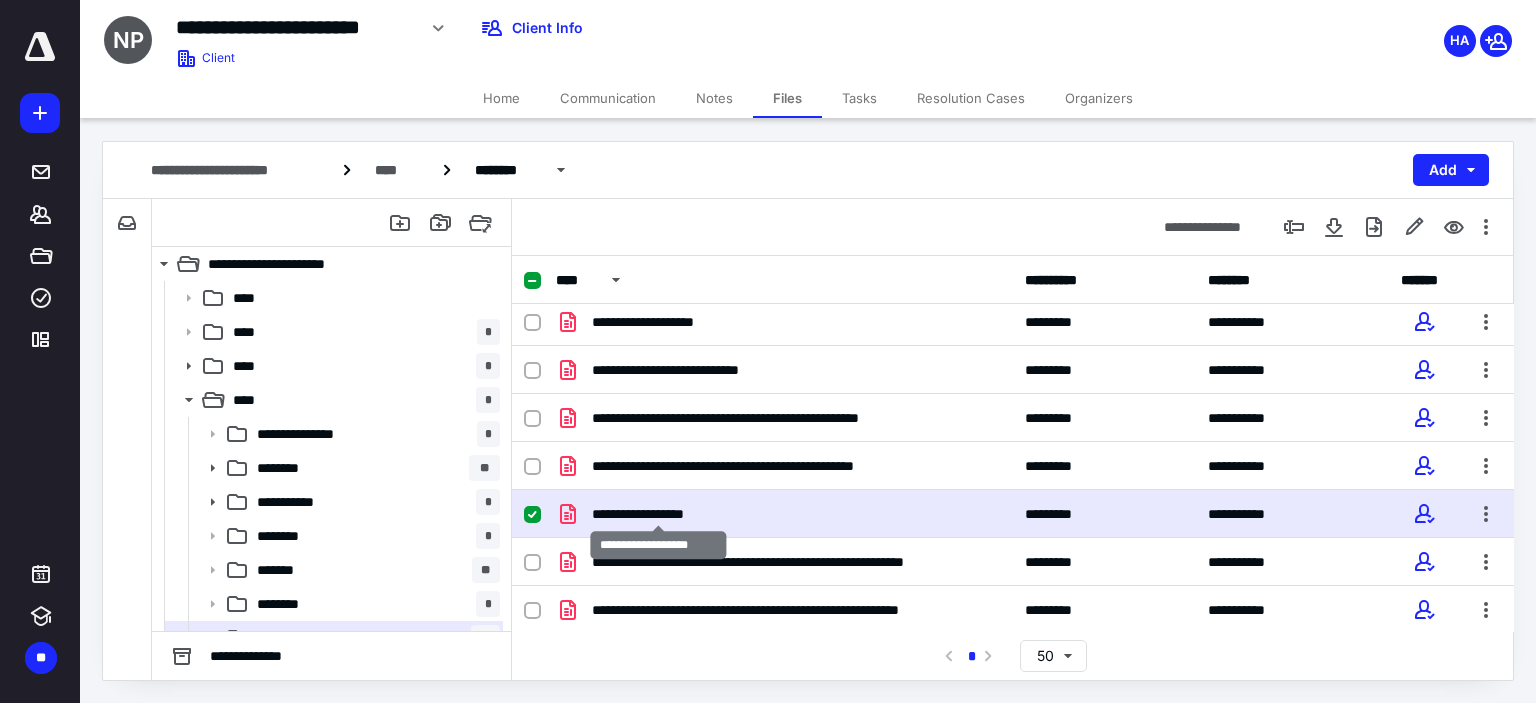 click on "**********" at bounding box center [659, 514] 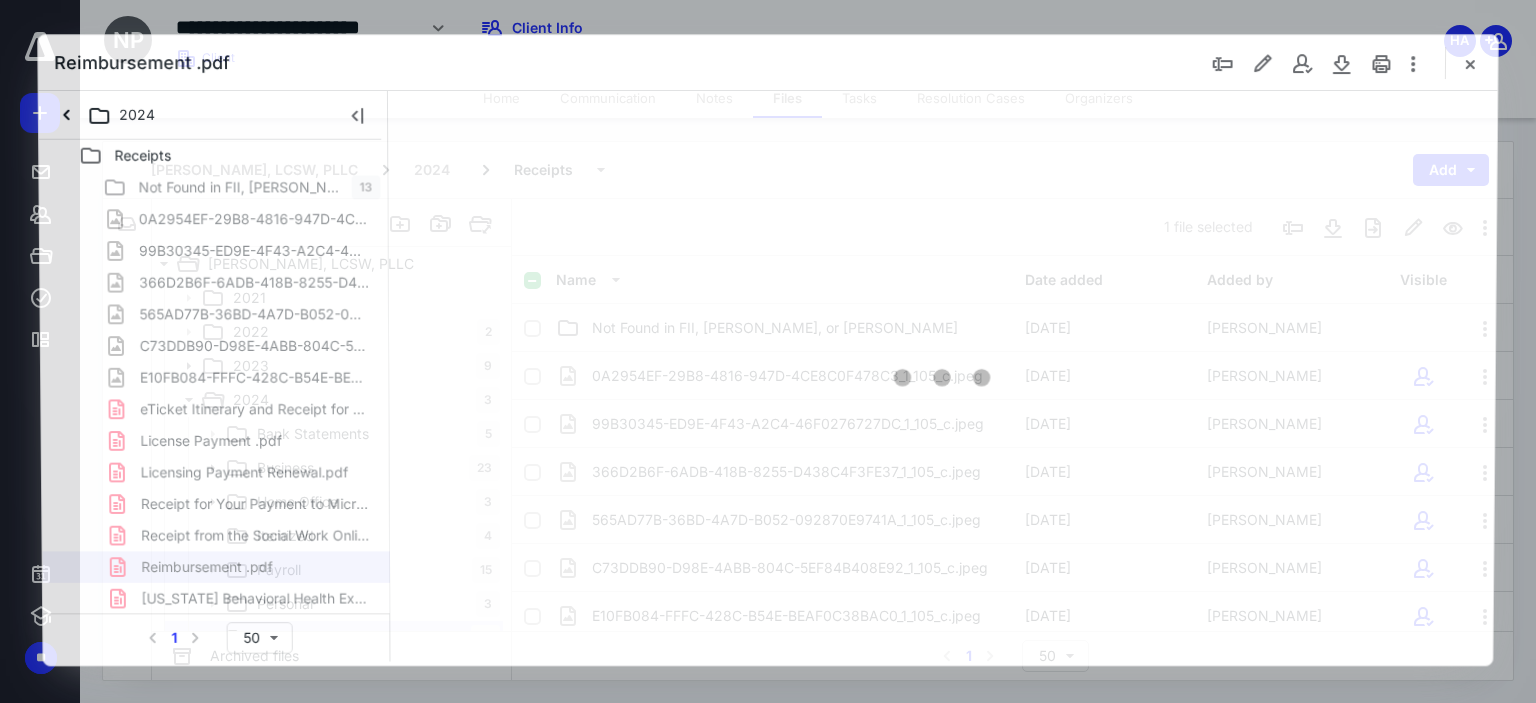 scroll, scrollTop: 390, scrollLeft: 0, axis: vertical 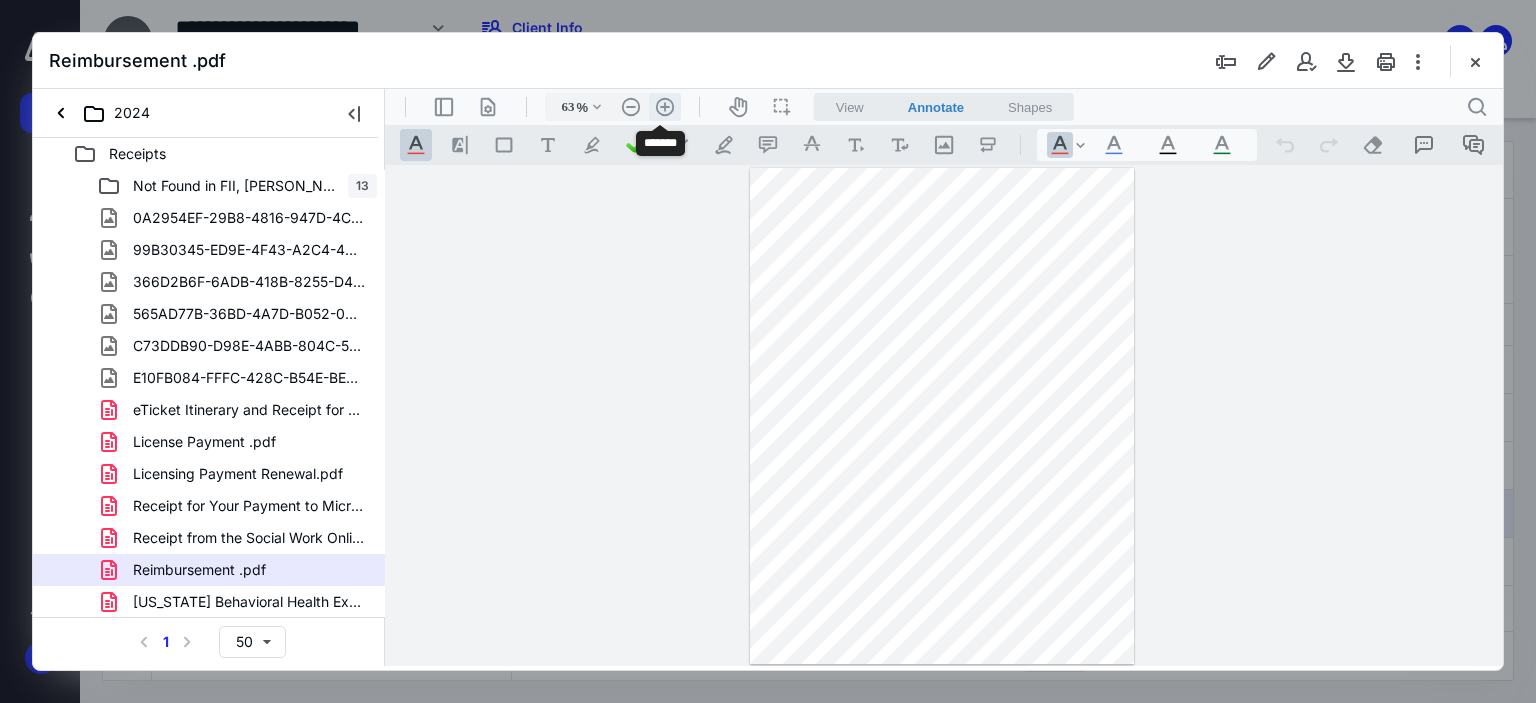 click on ".cls-1{fill:#abb0c4;} icon - header - zoom - in - line" at bounding box center (665, 107) 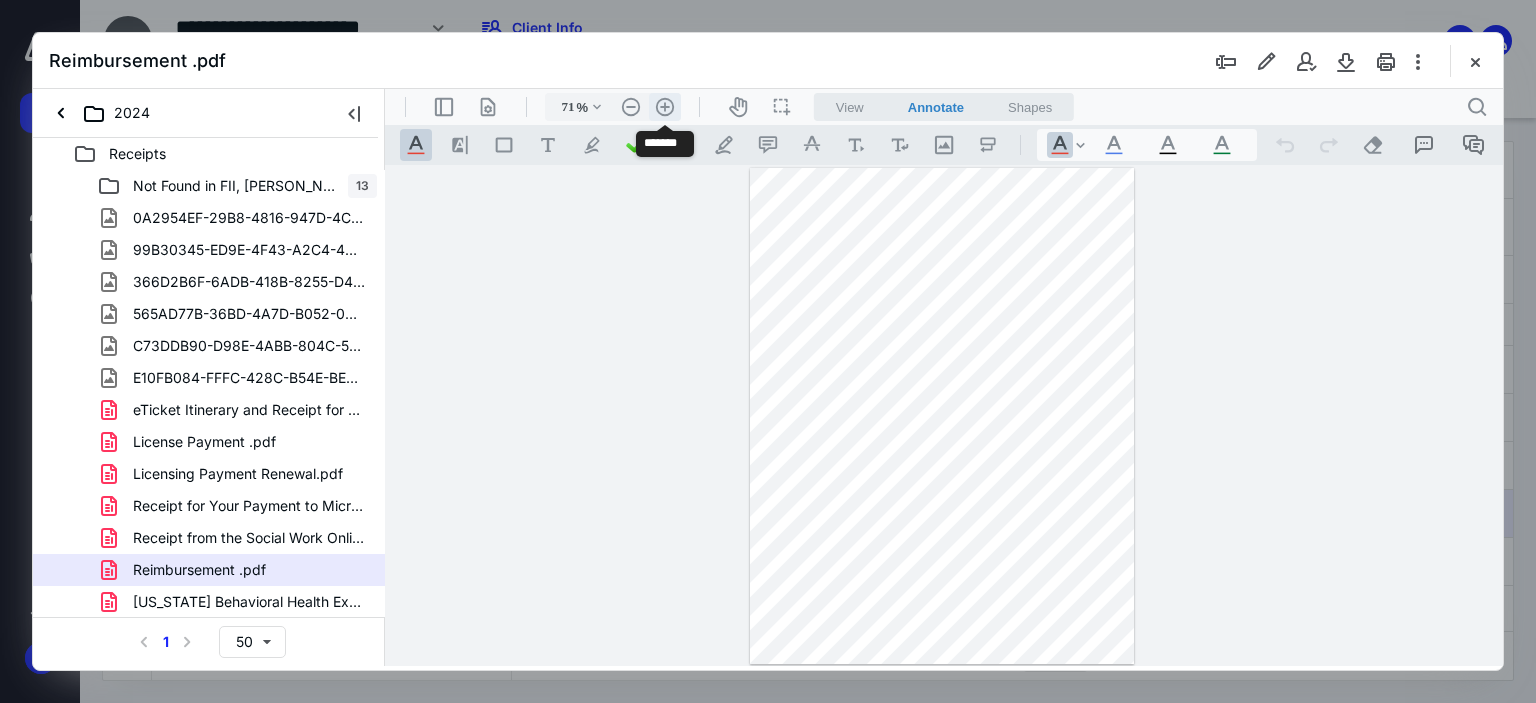click on ".cls-1{fill:#abb0c4;} icon - header - zoom - in - line" at bounding box center (665, 107) 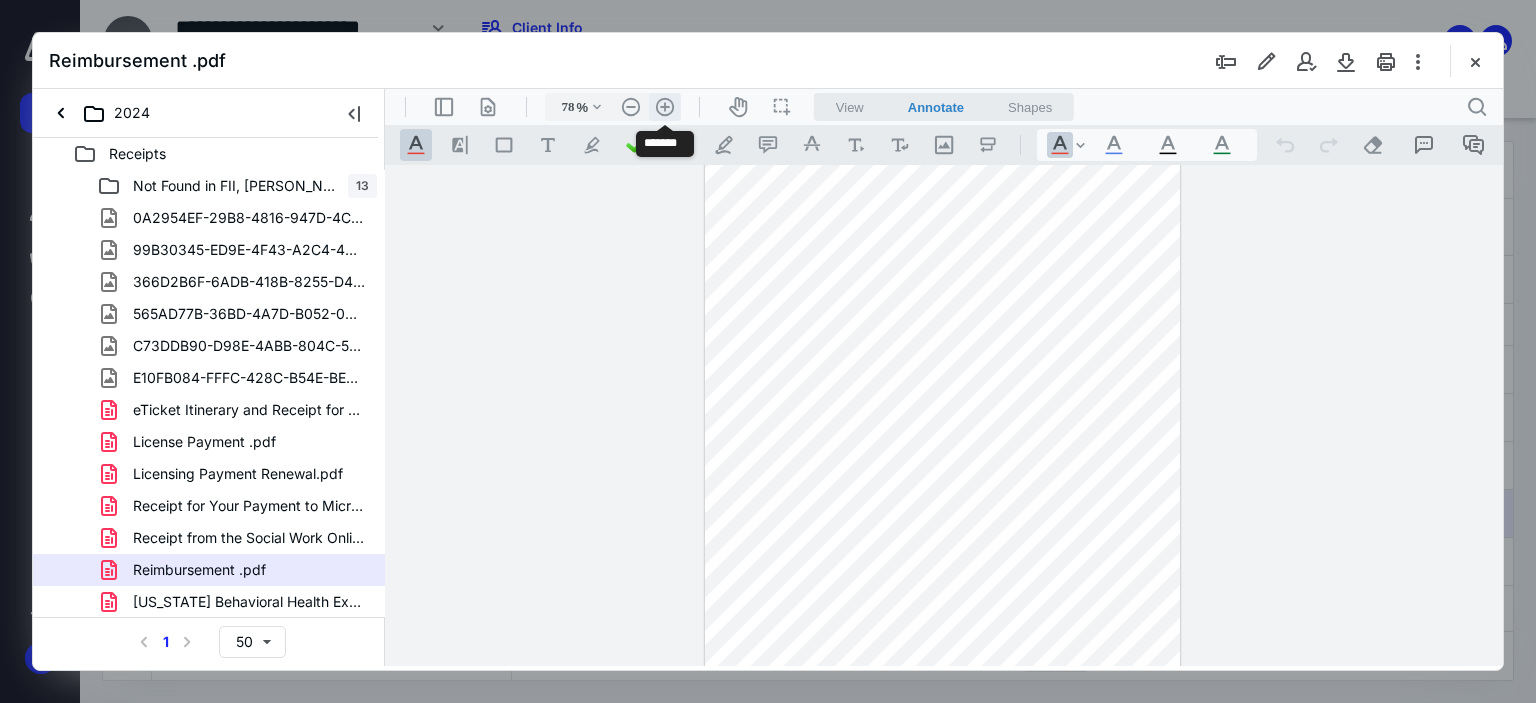 click on ".cls-1{fill:#abb0c4;} icon - header - zoom - in - line" at bounding box center [665, 107] 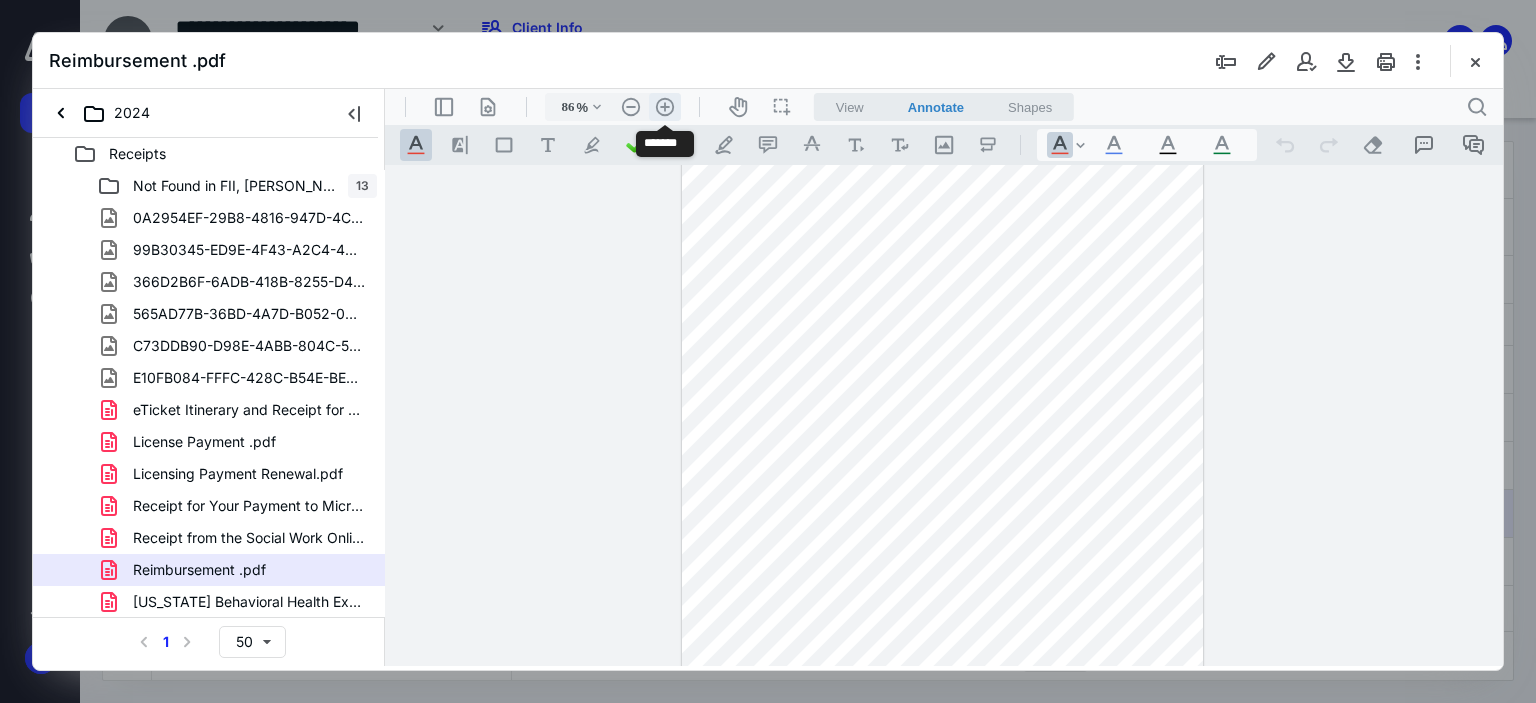 click on ".cls-1{fill:#abb0c4;} icon - header - zoom - in - line" at bounding box center (665, 107) 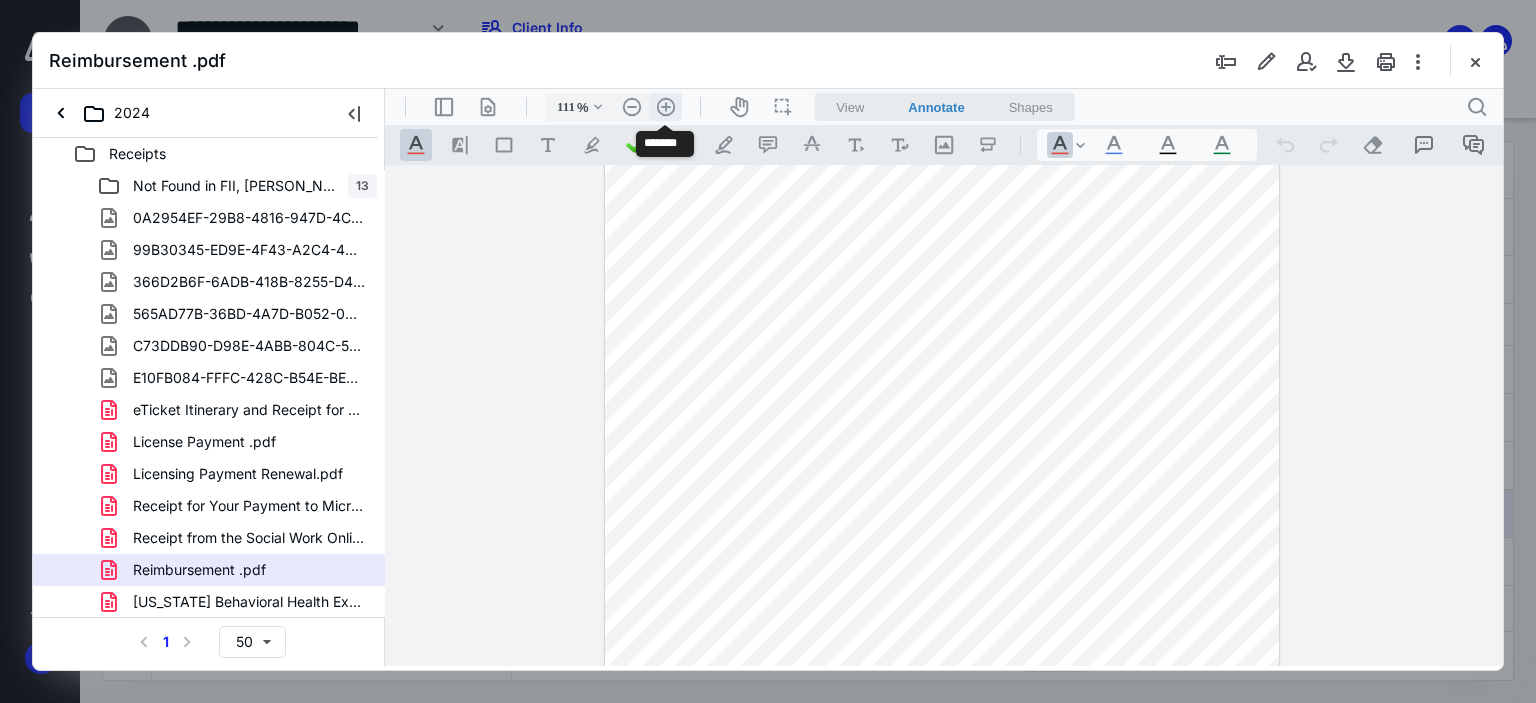 click on ".cls-1{fill:#abb0c4;} icon - header - zoom - in - line" at bounding box center [666, 107] 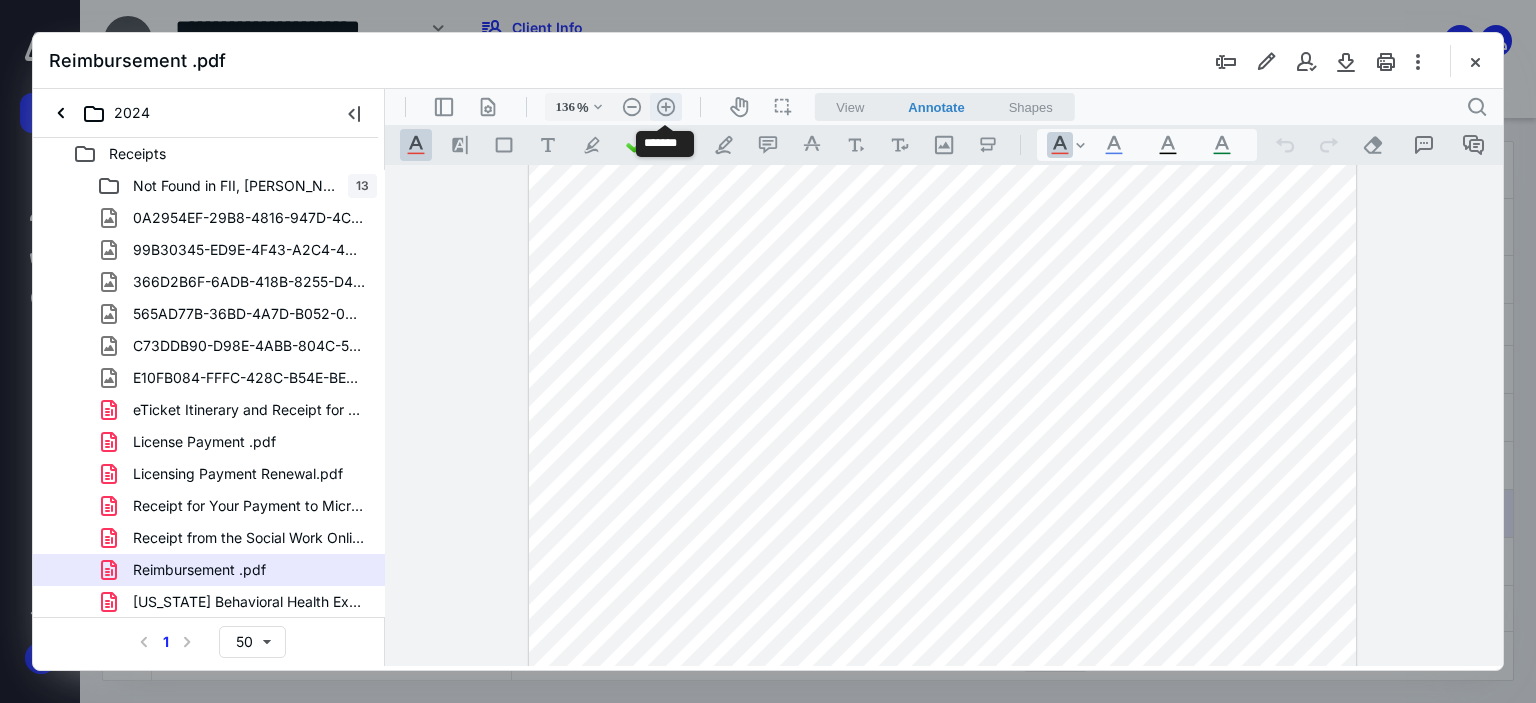 click on ".cls-1{fill:#abb0c4;} icon - header - zoom - in - line" at bounding box center [666, 107] 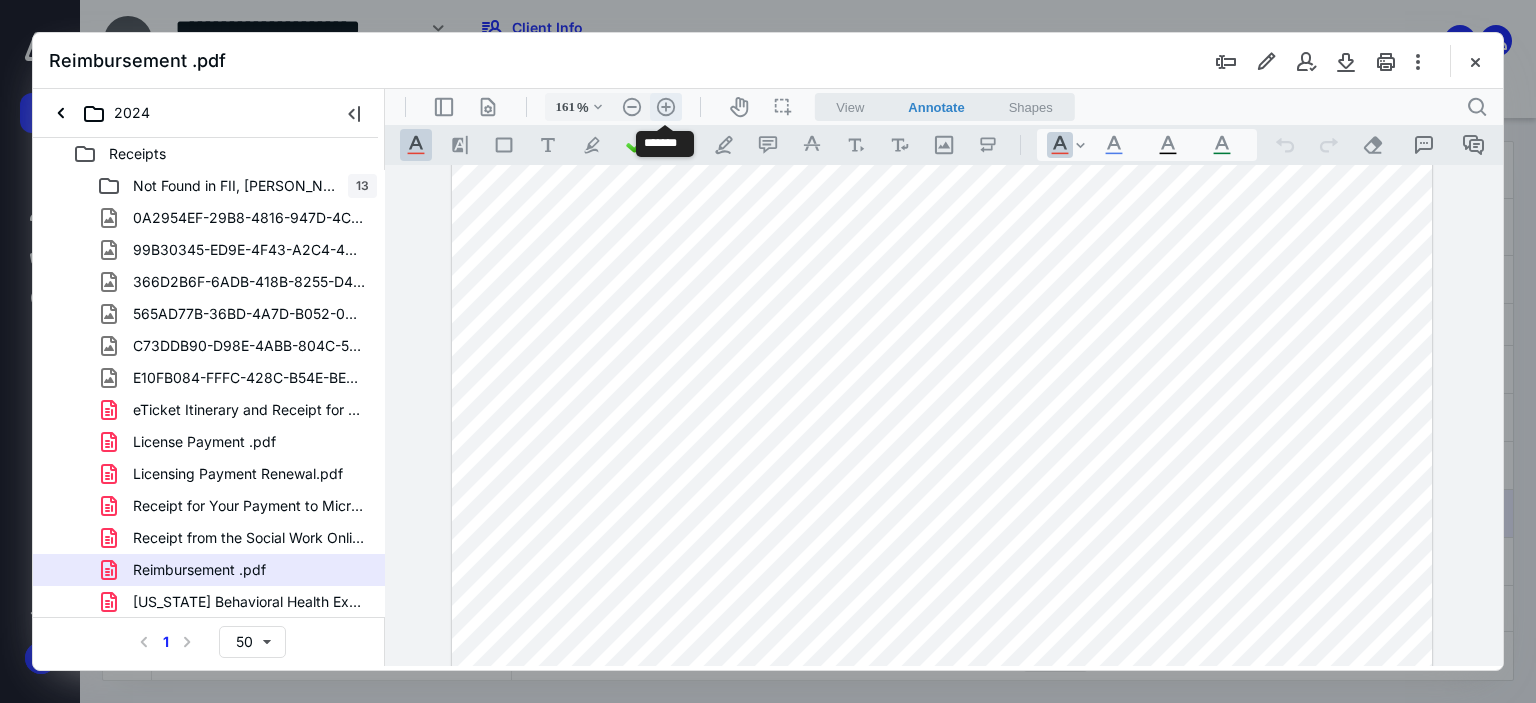 scroll, scrollTop: 328, scrollLeft: 0, axis: vertical 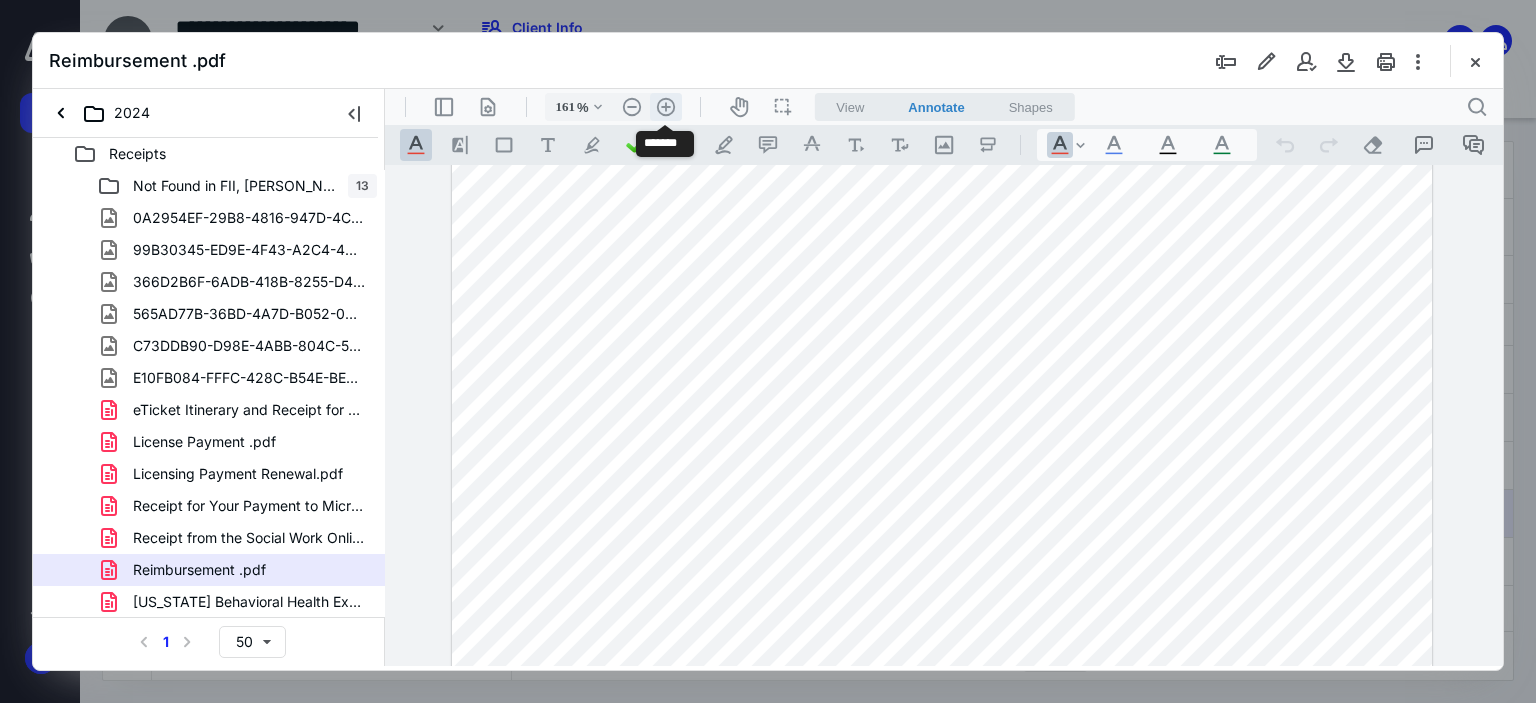 click on ".cls-1{fill:#abb0c4;} icon - header - zoom - in - line" at bounding box center (666, 107) 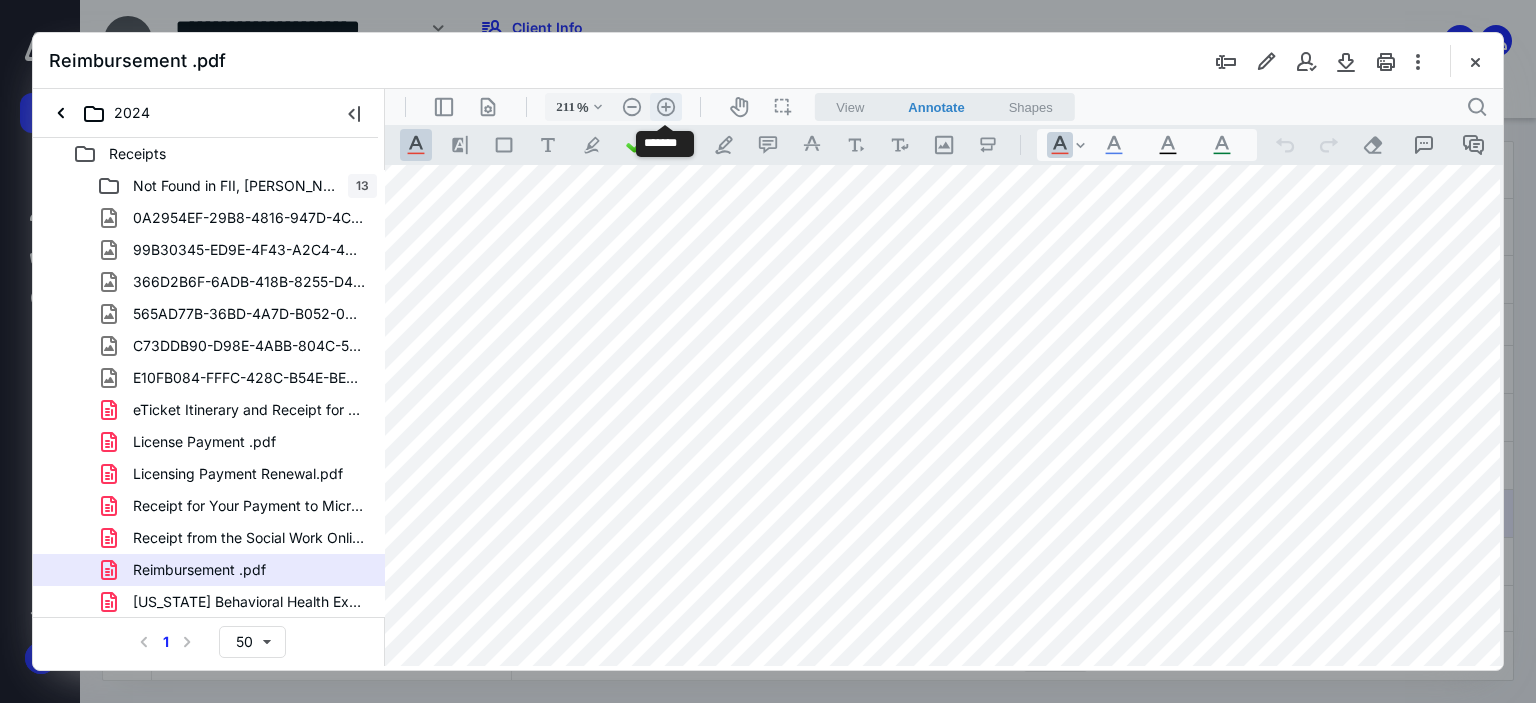 click on ".cls-1{fill:#abb0c4;} icon - header - zoom - in - line" at bounding box center [666, 107] 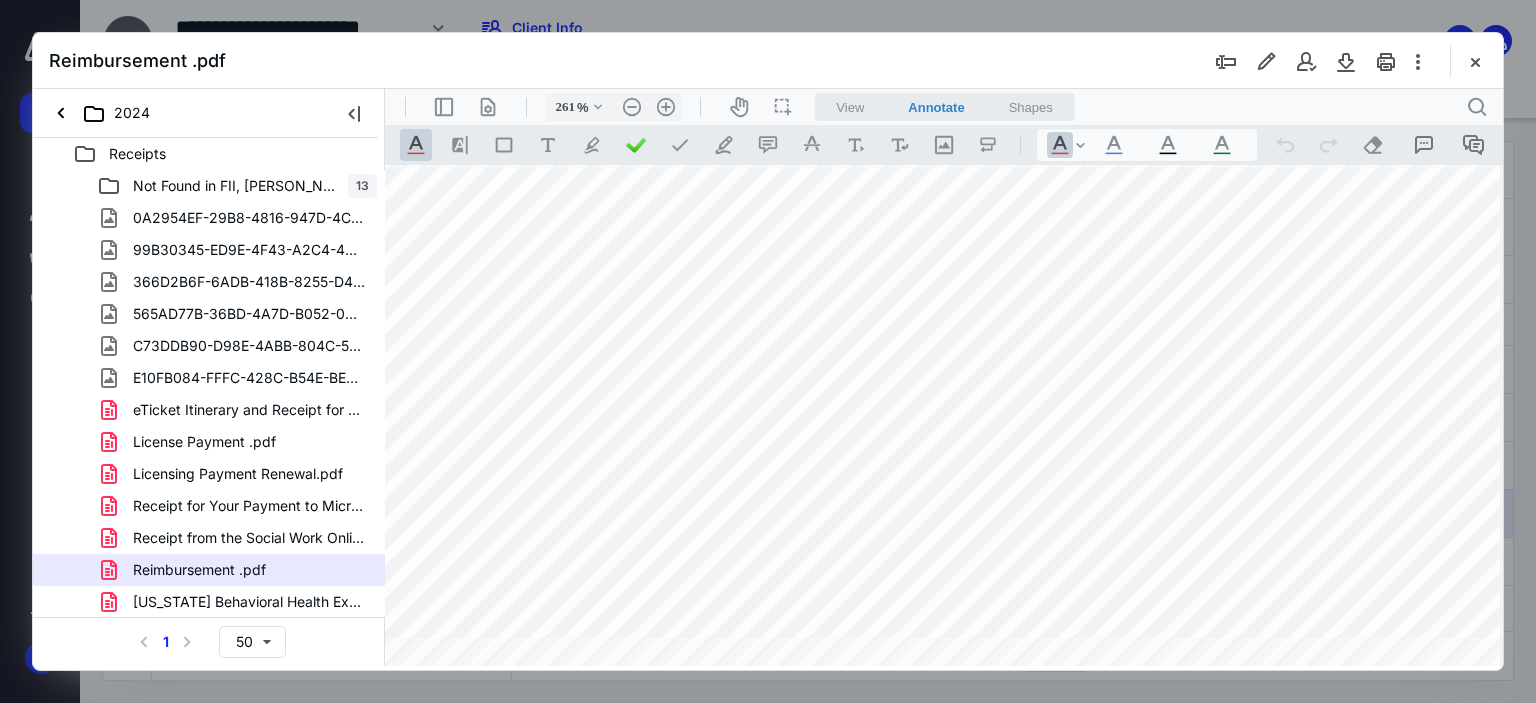 scroll, scrollTop: 0, scrollLeft: 248, axis: horizontal 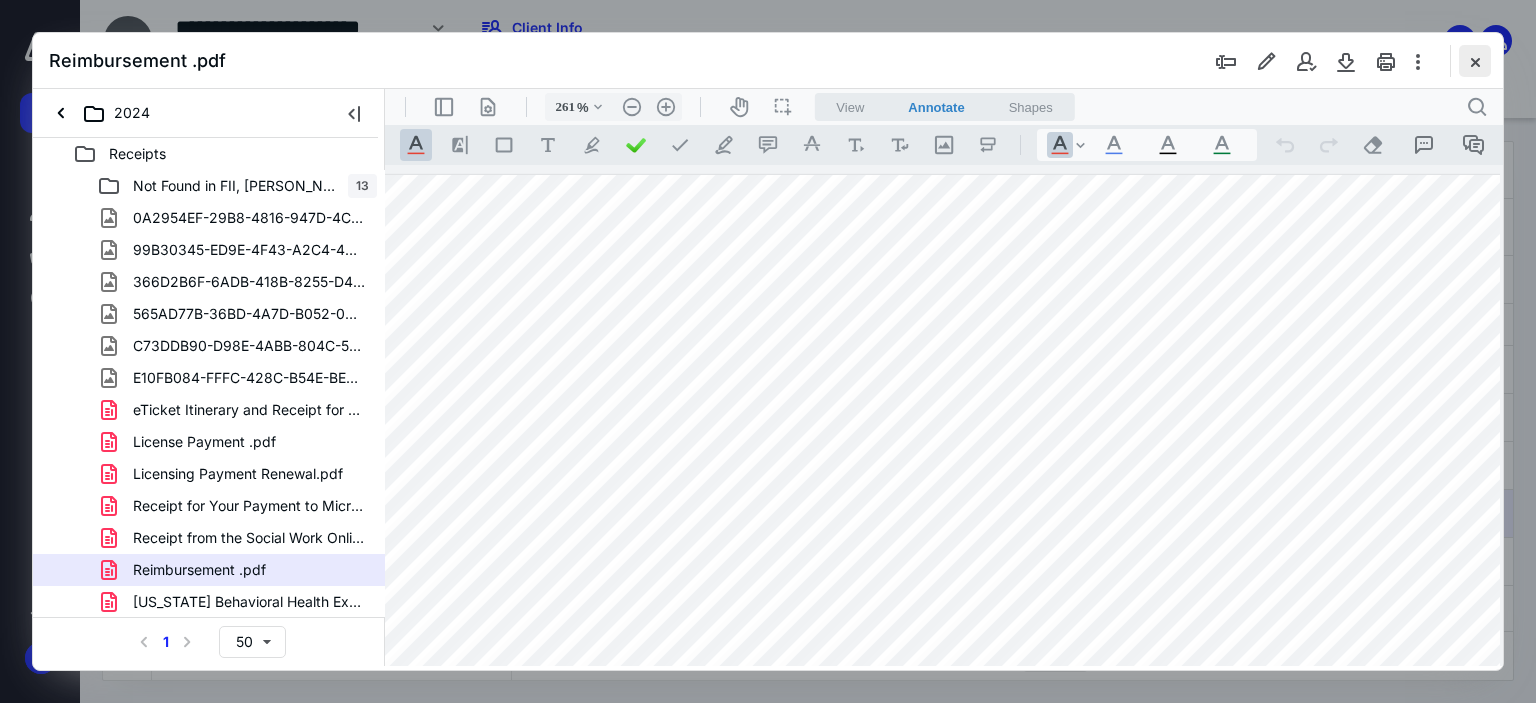 click at bounding box center (1475, 61) 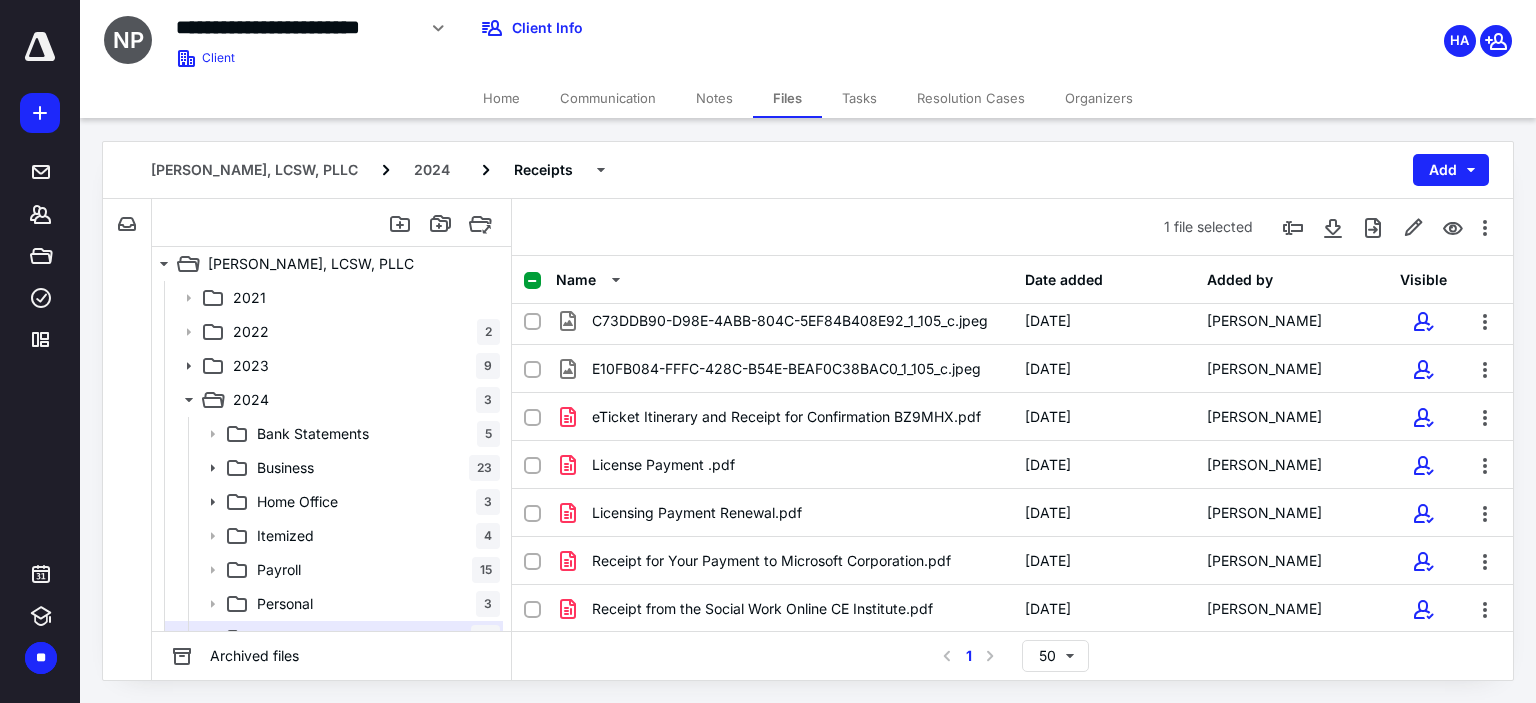 scroll, scrollTop: 390, scrollLeft: 0, axis: vertical 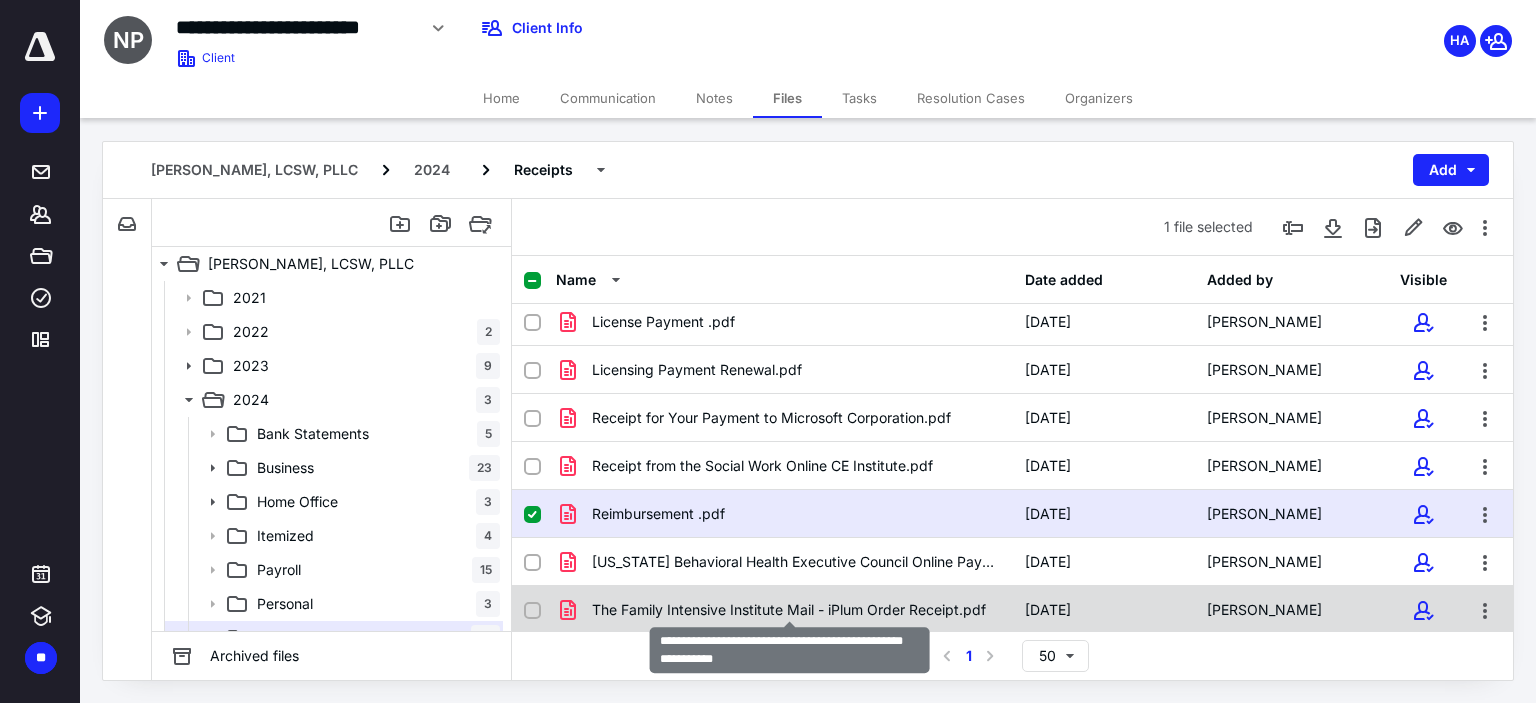 click on "The Family Intensive Institute Mail - iPlum Order Receipt.pdf" at bounding box center [789, 610] 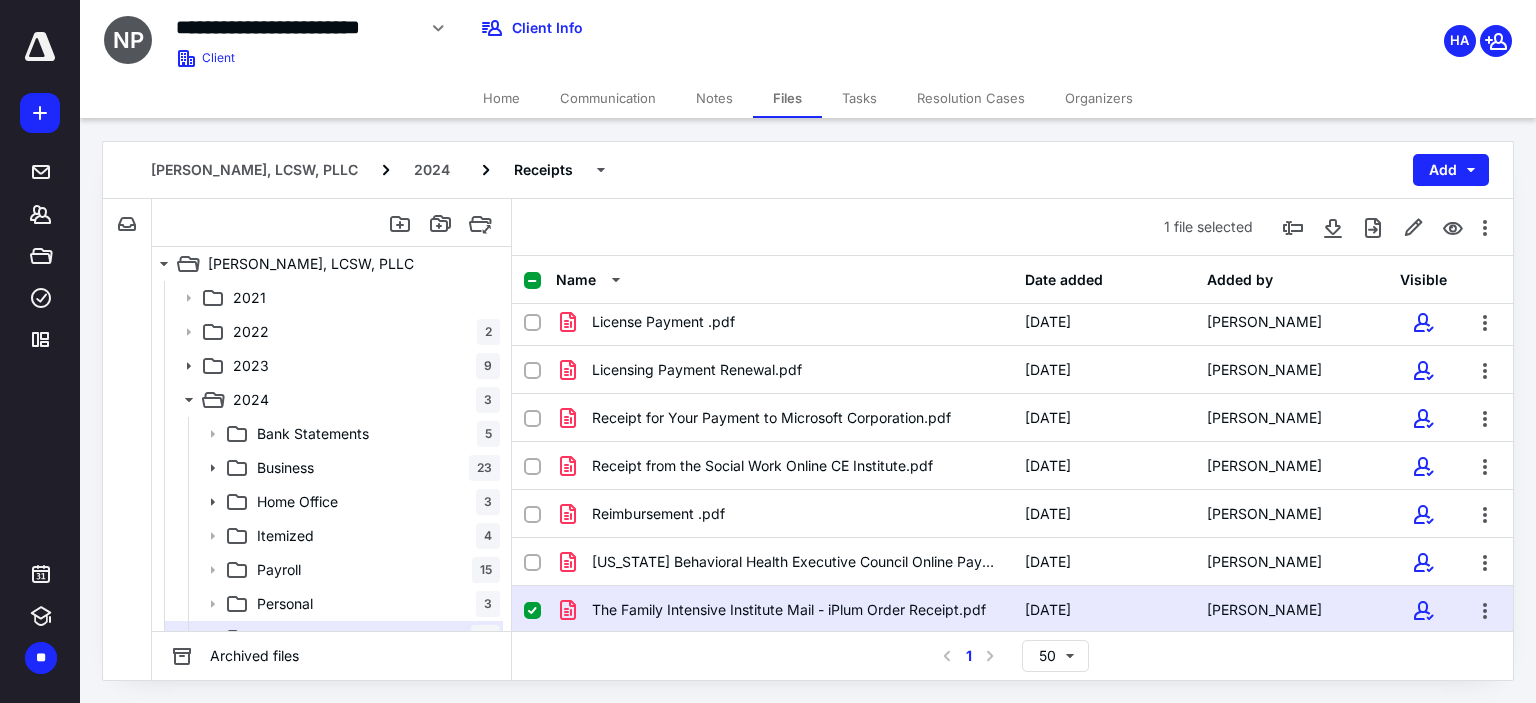 click on "The Family Intensive Institute Mail - iPlum Order Receipt.pdf" at bounding box center [789, 610] 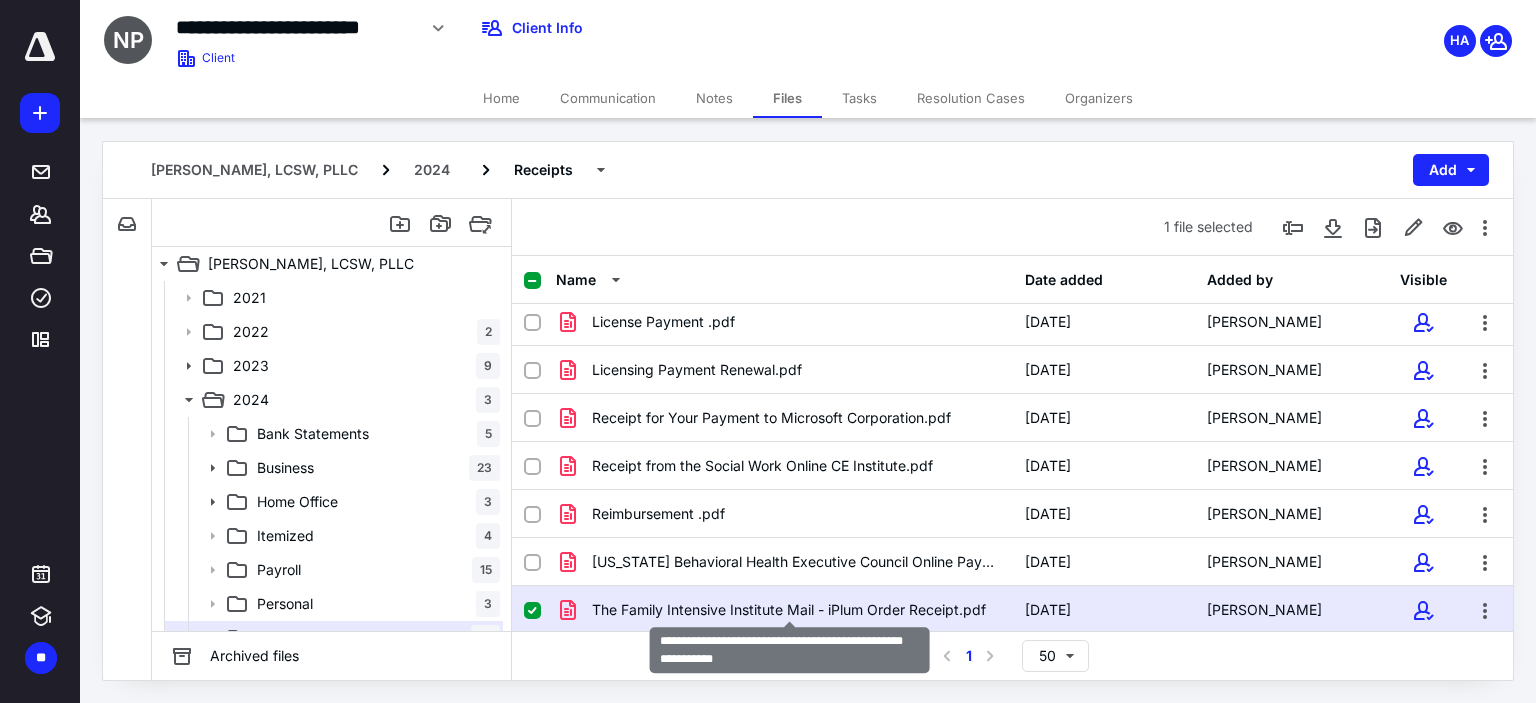 click on "The Family Intensive Institute Mail - iPlum Order Receipt.pdf" at bounding box center [789, 610] 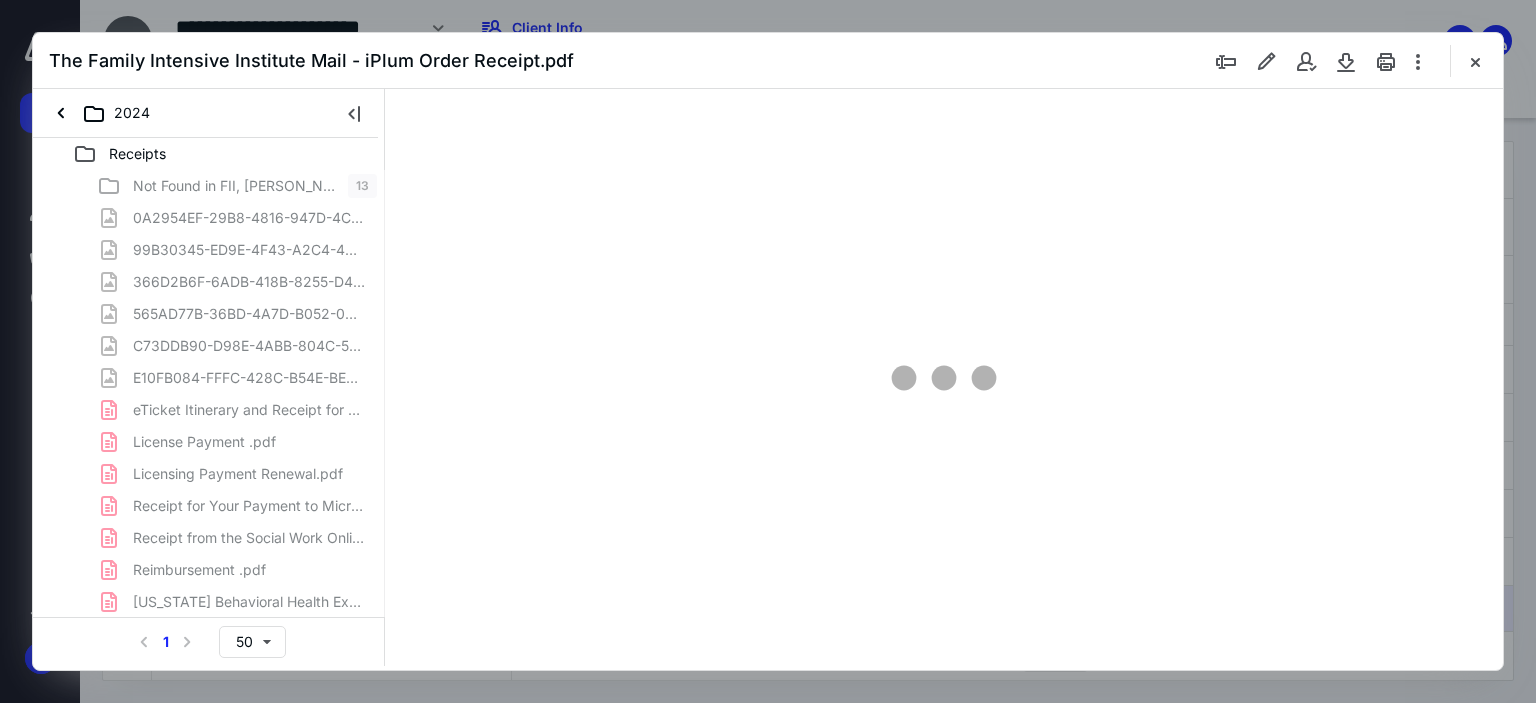 scroll, scrollTop: 0, scrollLeft: 0, axis: both 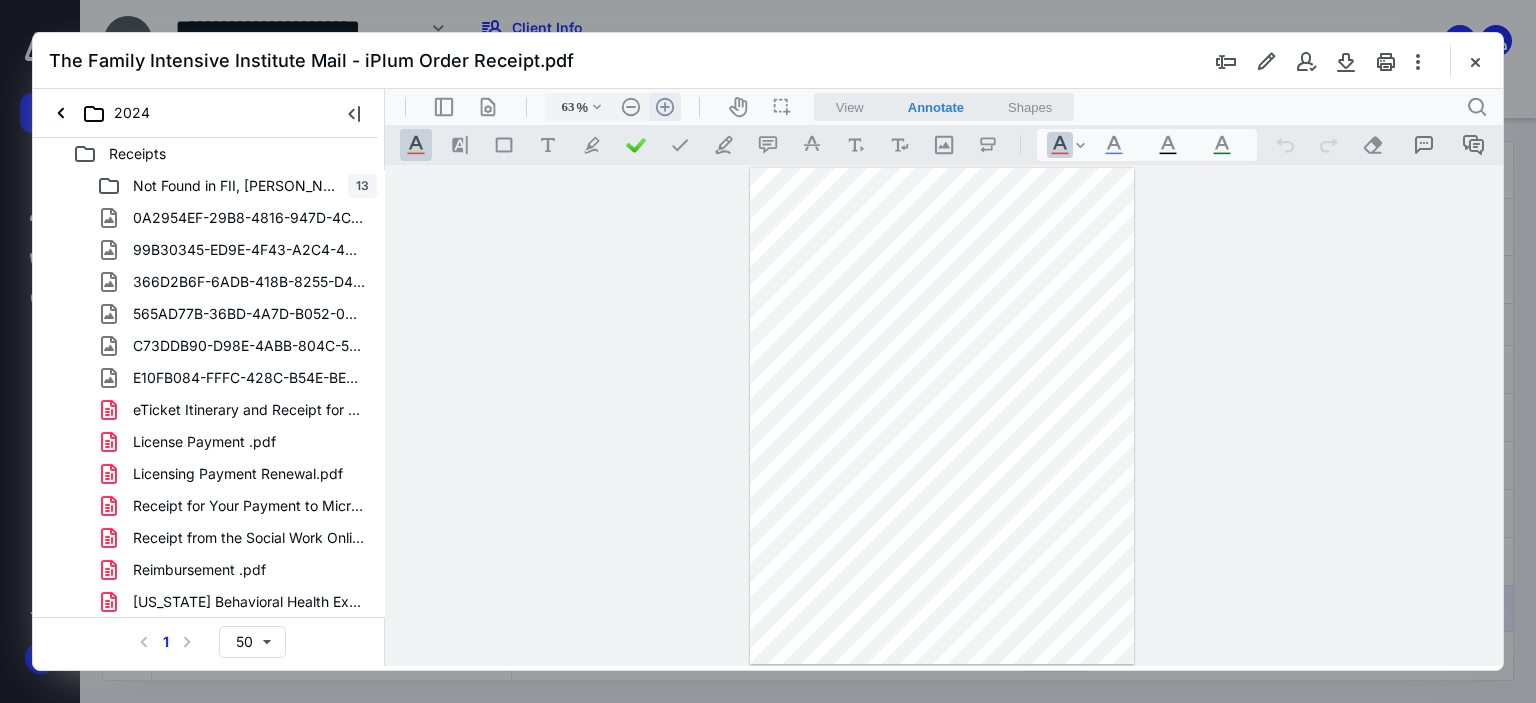 click on ".cls-1{fill:#abb0c4;} icon - header - zoom - in - line" at bounding box center [665, 107] 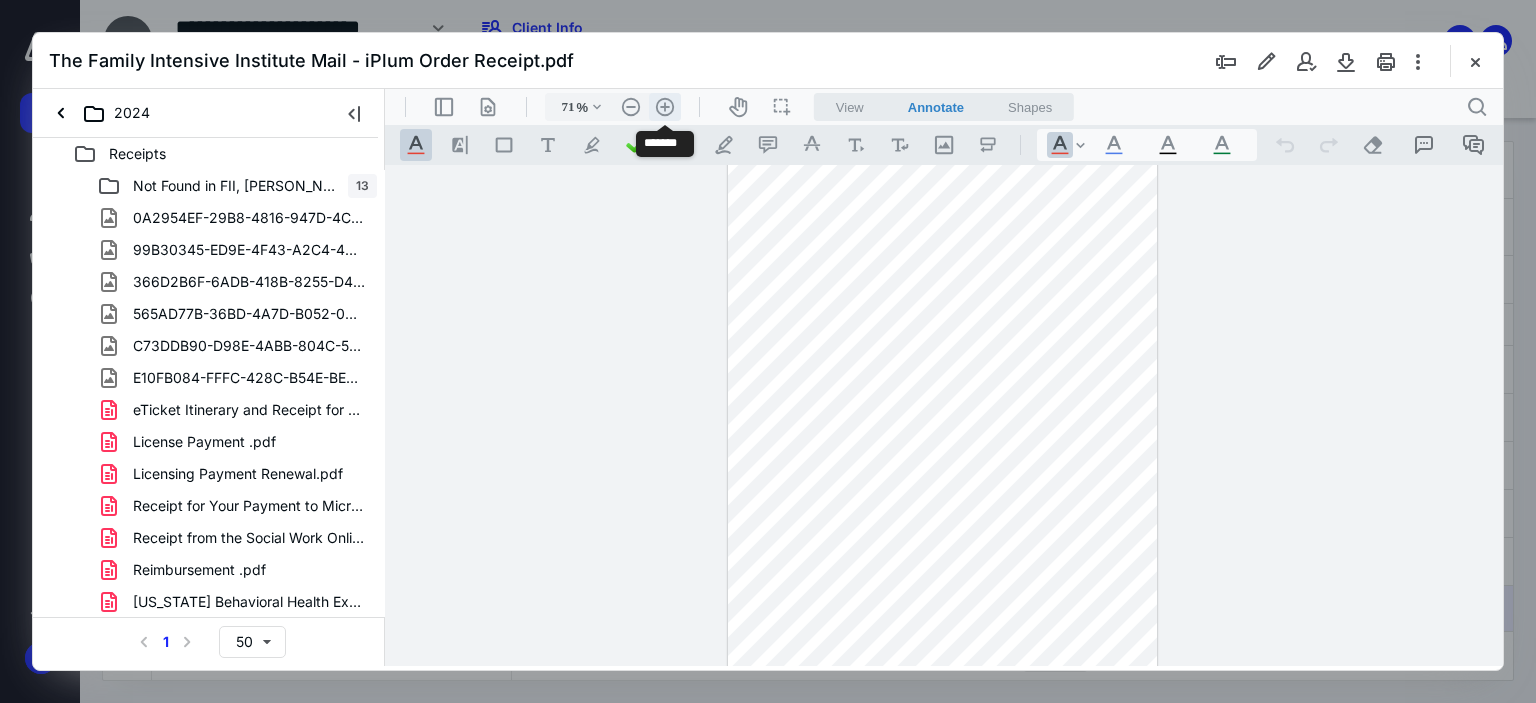 click on ".cls-1{fill:#abb0c4;} icon - header - zoom - in - line" at bounding box center [665, 107] 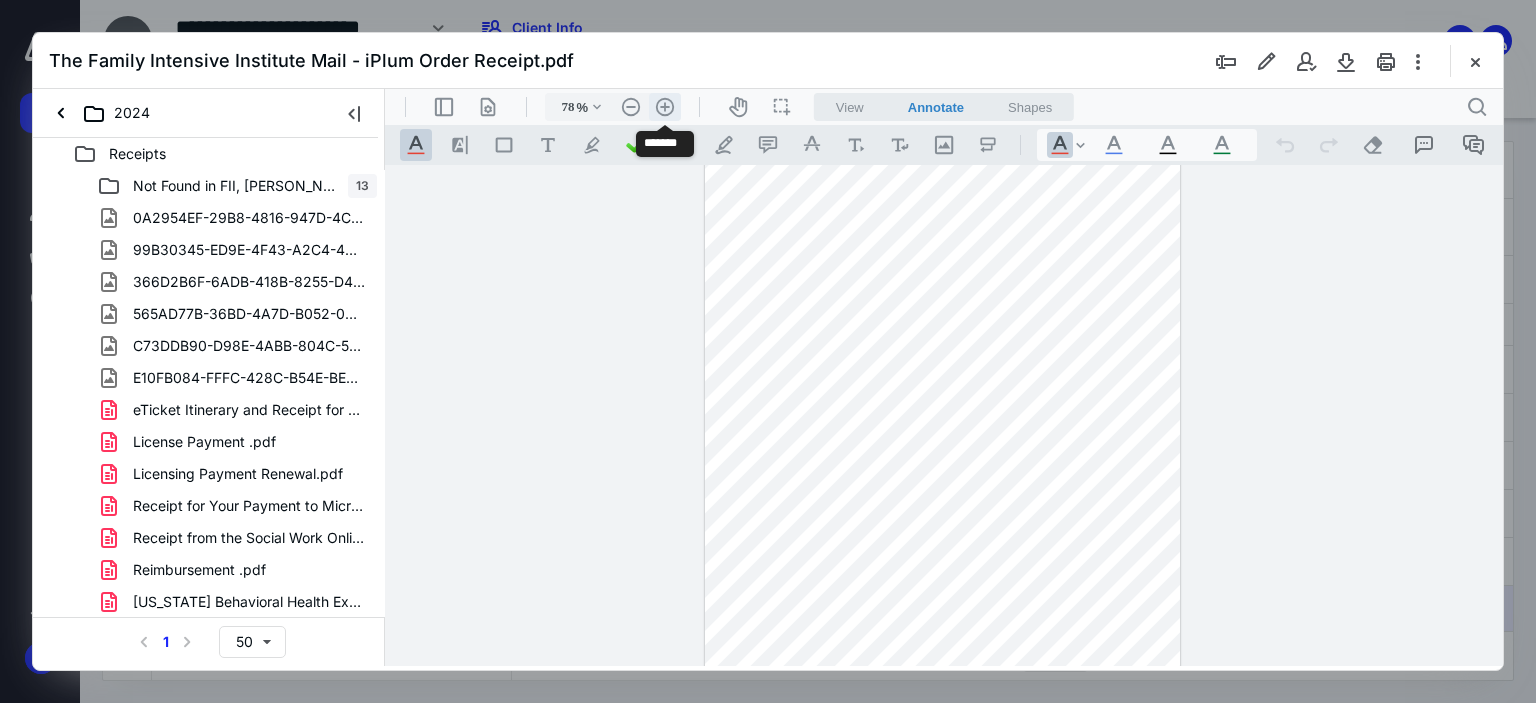 click on ".cls-1{fill:#abb0c4;} icon - header - zoom - in - line" at bounding box center [665, 107] 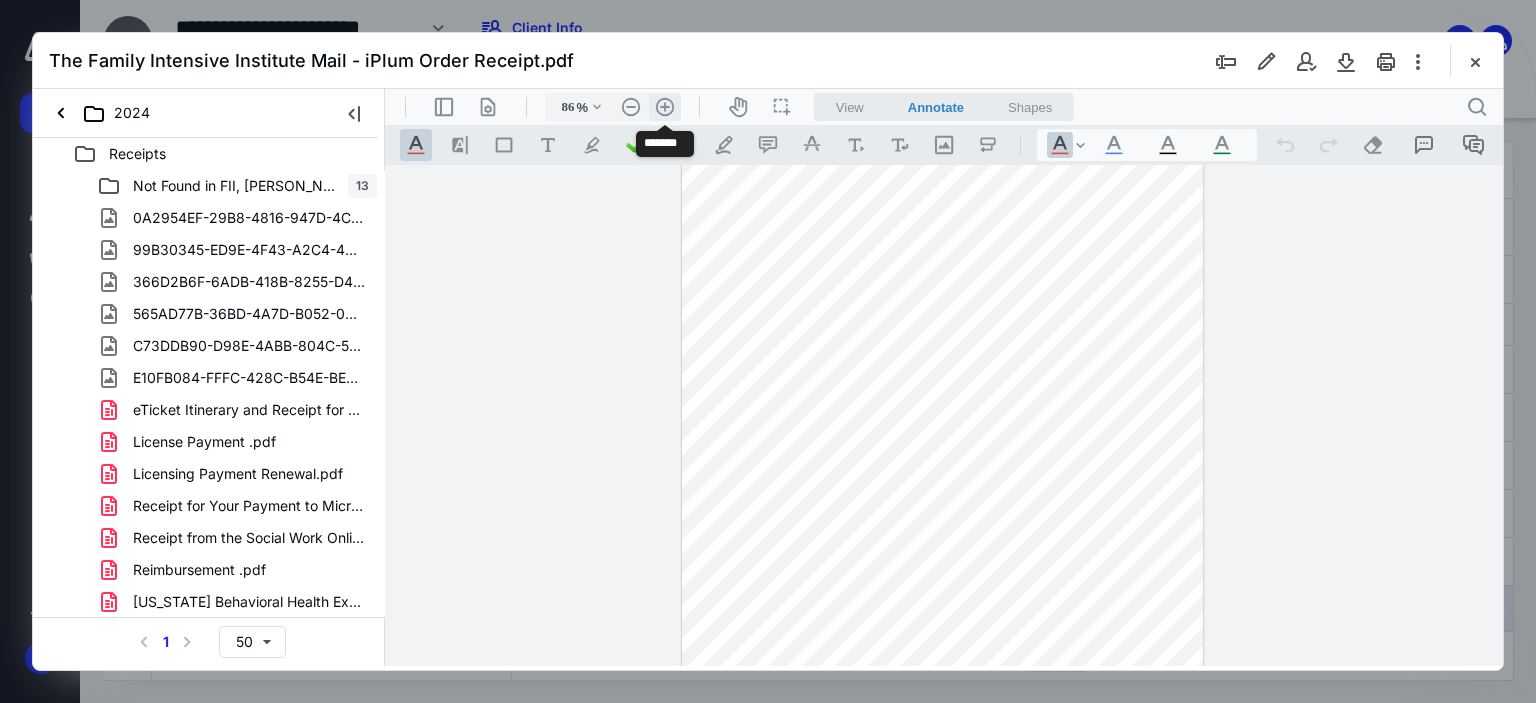 click on ".cls-1{fill:#abb0c4;} icon - header - zoom - in - line" at bounding box center [665, 107] 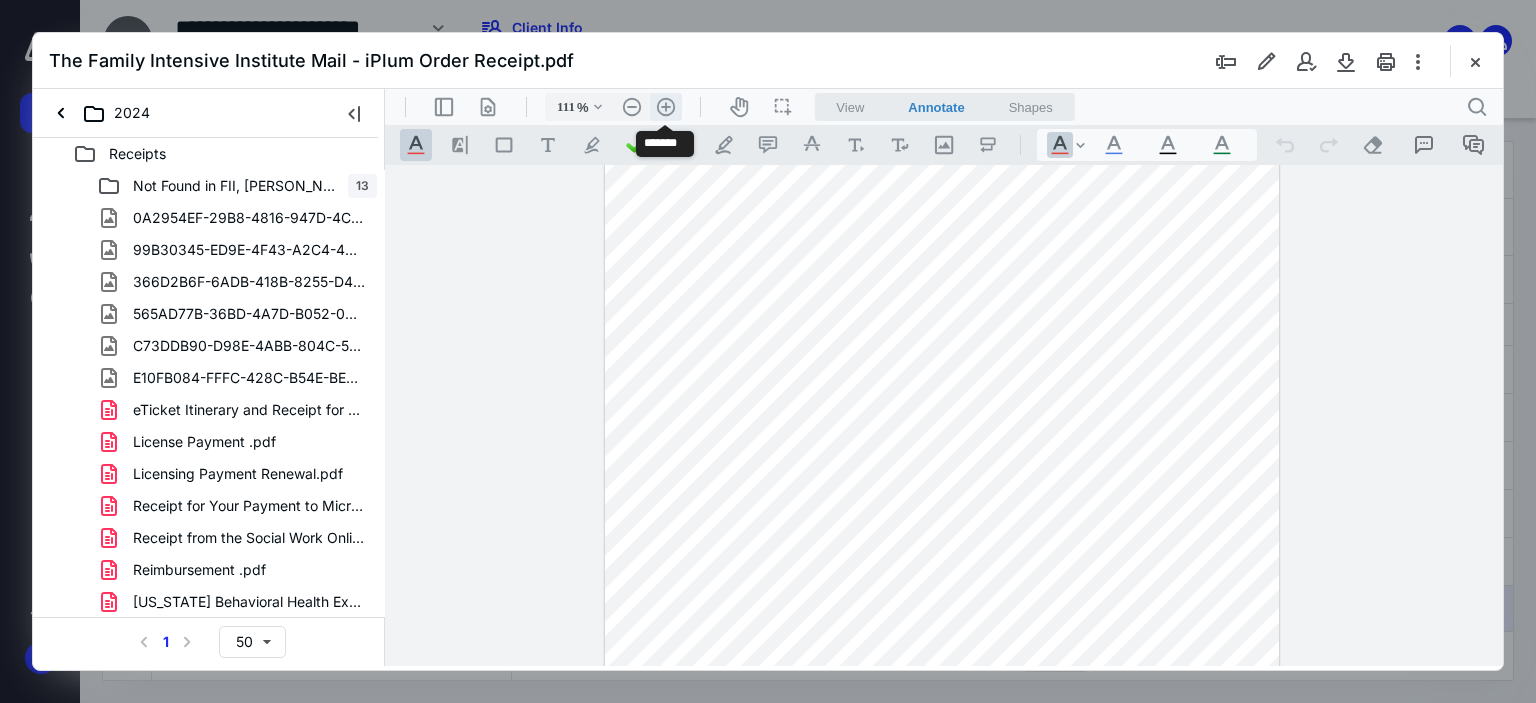 click on ".cls-1{fill:#abb0c4;} icon - header - zoom - in - line" at bounding box center (666, 107) 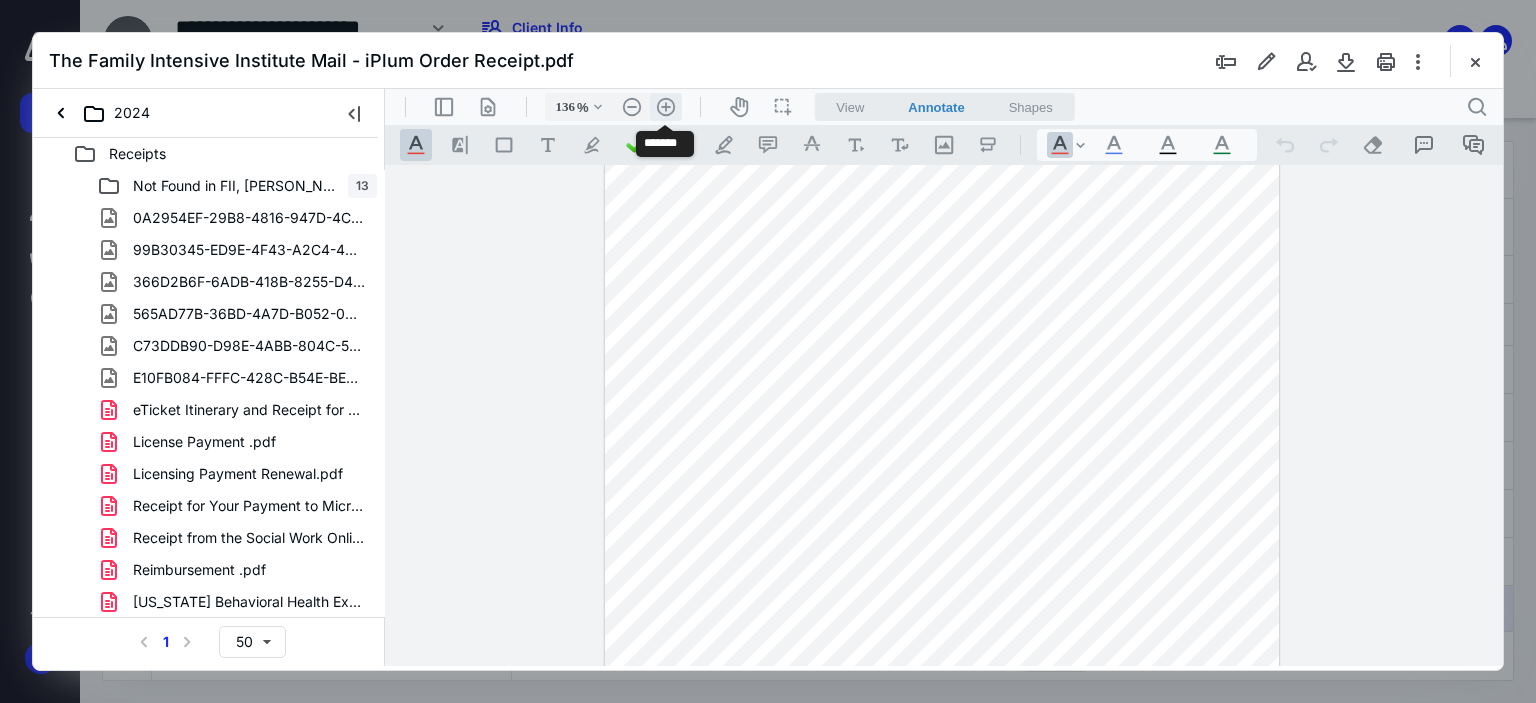 click on ".cls-1{fill:#abb0c4;} icon - header - zoom - in - line" at bounding box center [666, 107] 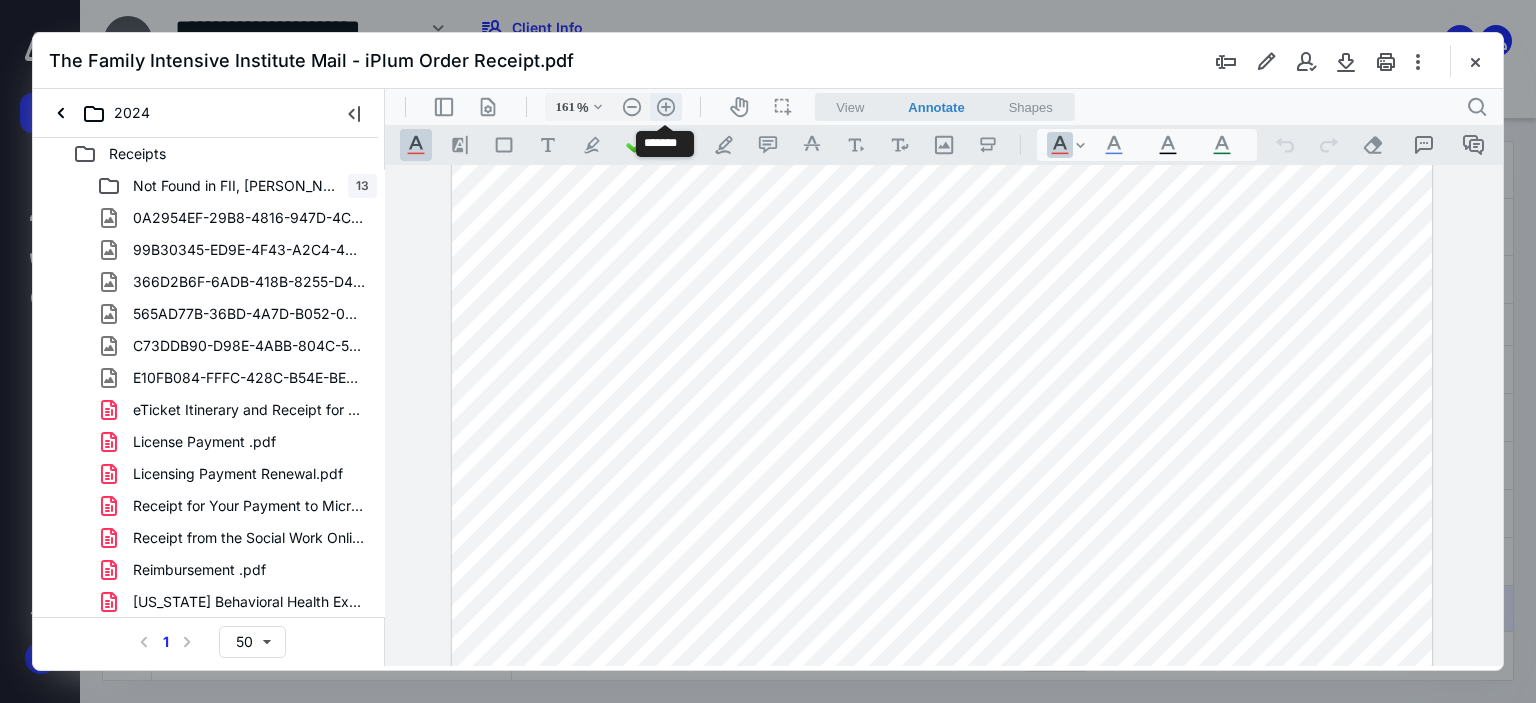 scroll, scrollTop: 328, scrollLeft: 0, axis: vertical 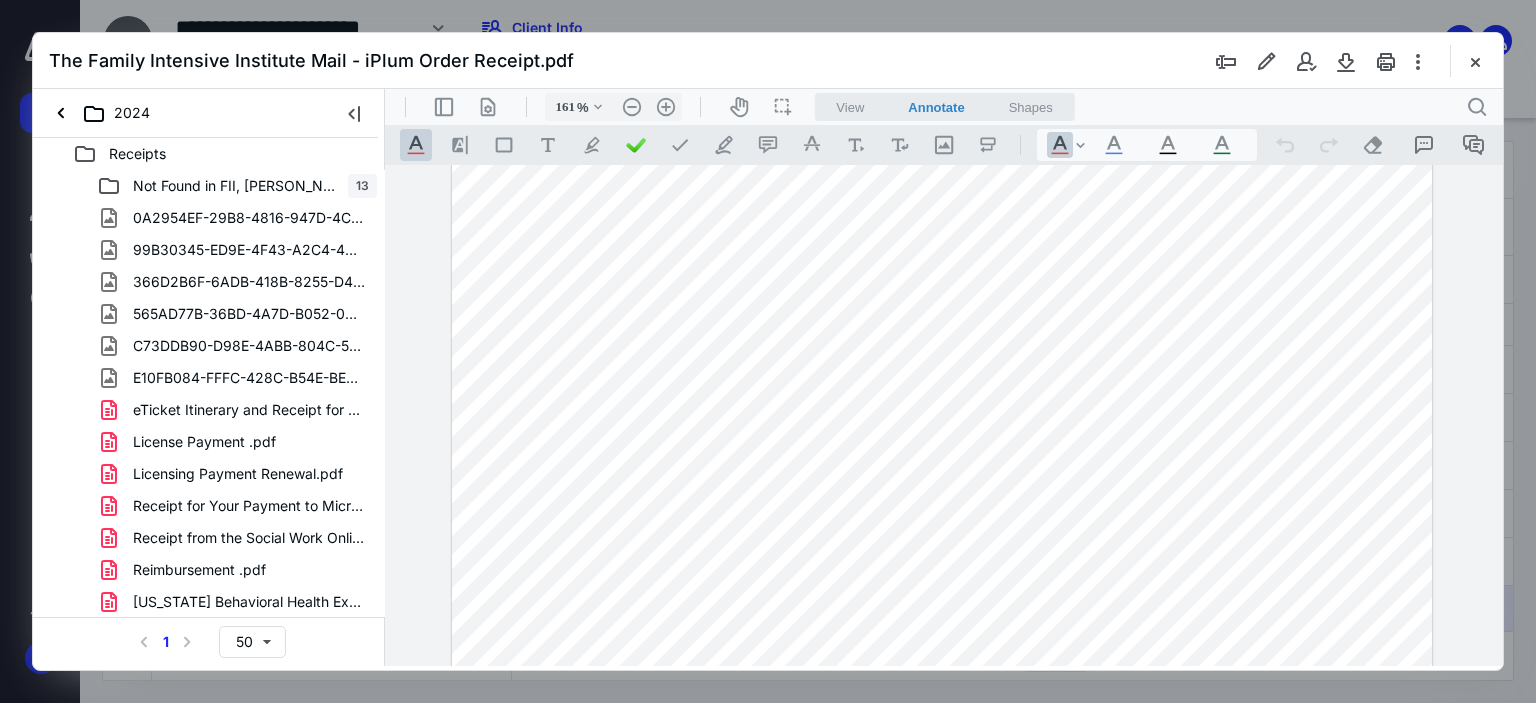 click on "**********" at bounding box center (944, 416) 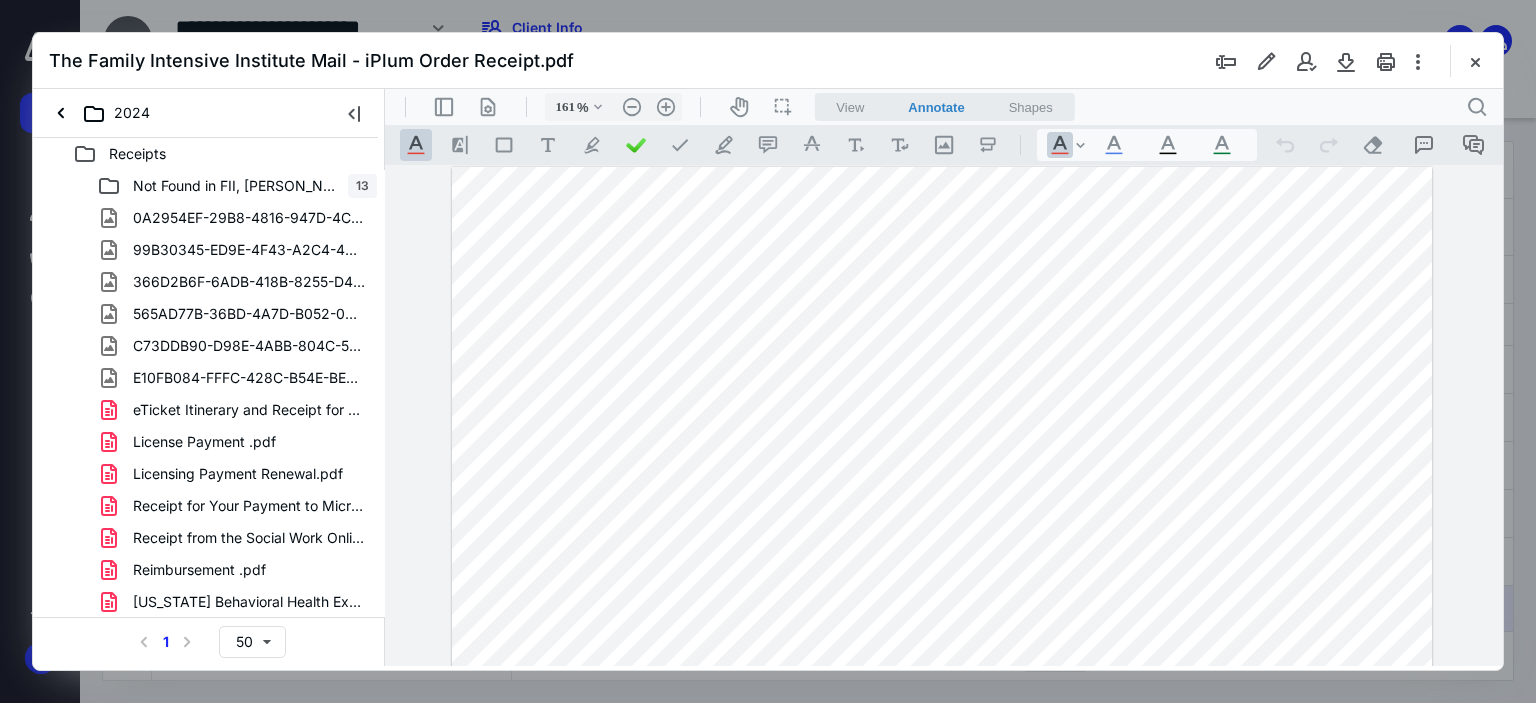 scroll, scrollTop: 0, scrollLeft: 0, axis: both 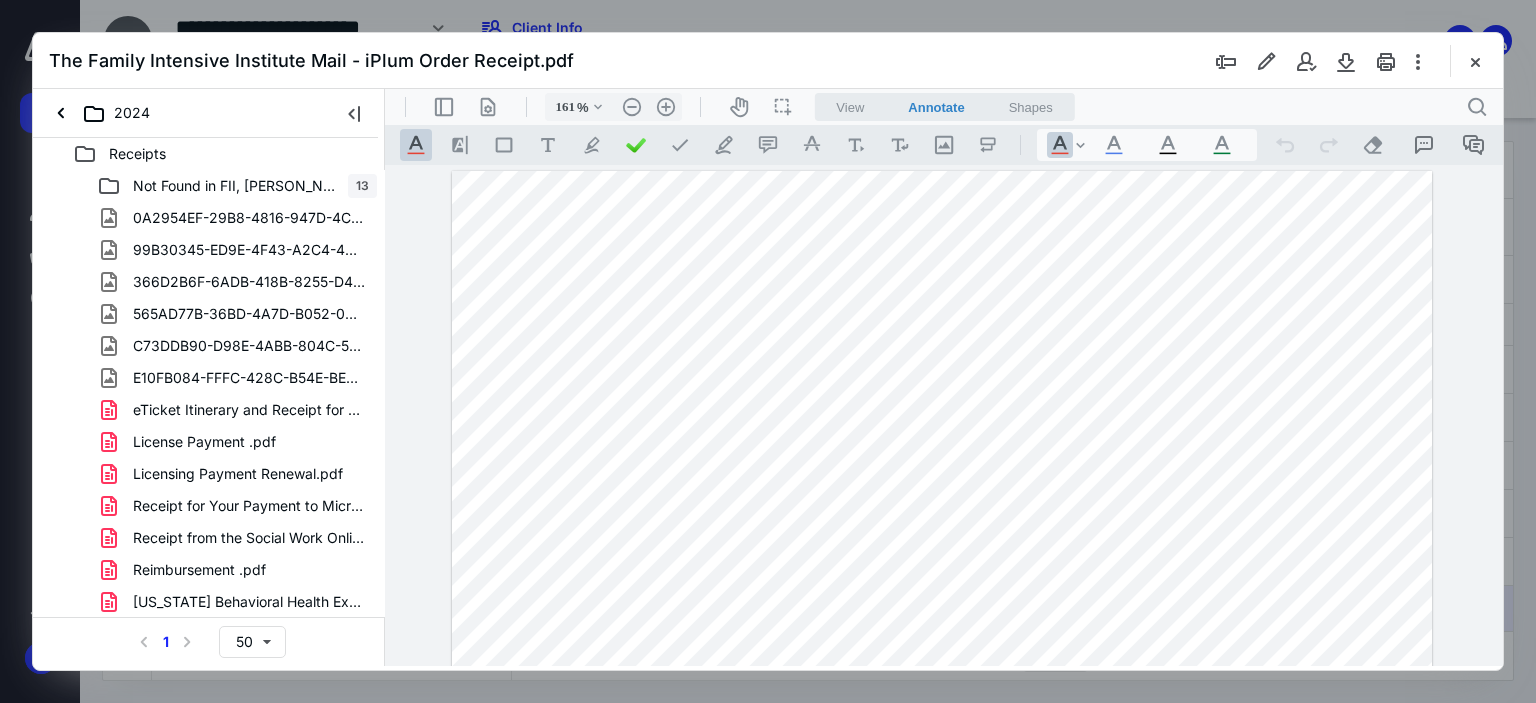 click at bounding box center [942, 805] 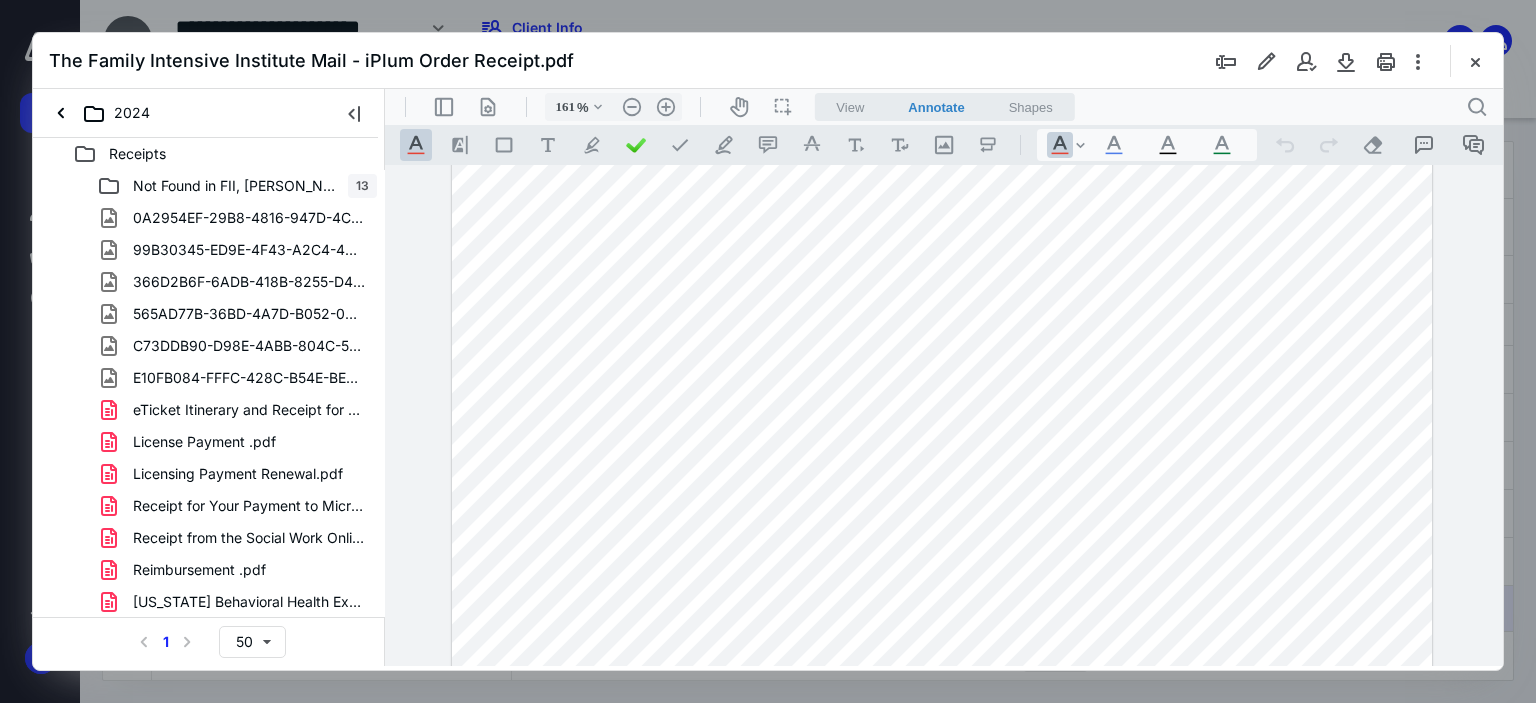 scroll, scrollTop: 277, scrollLeft: 0, axis: vertical 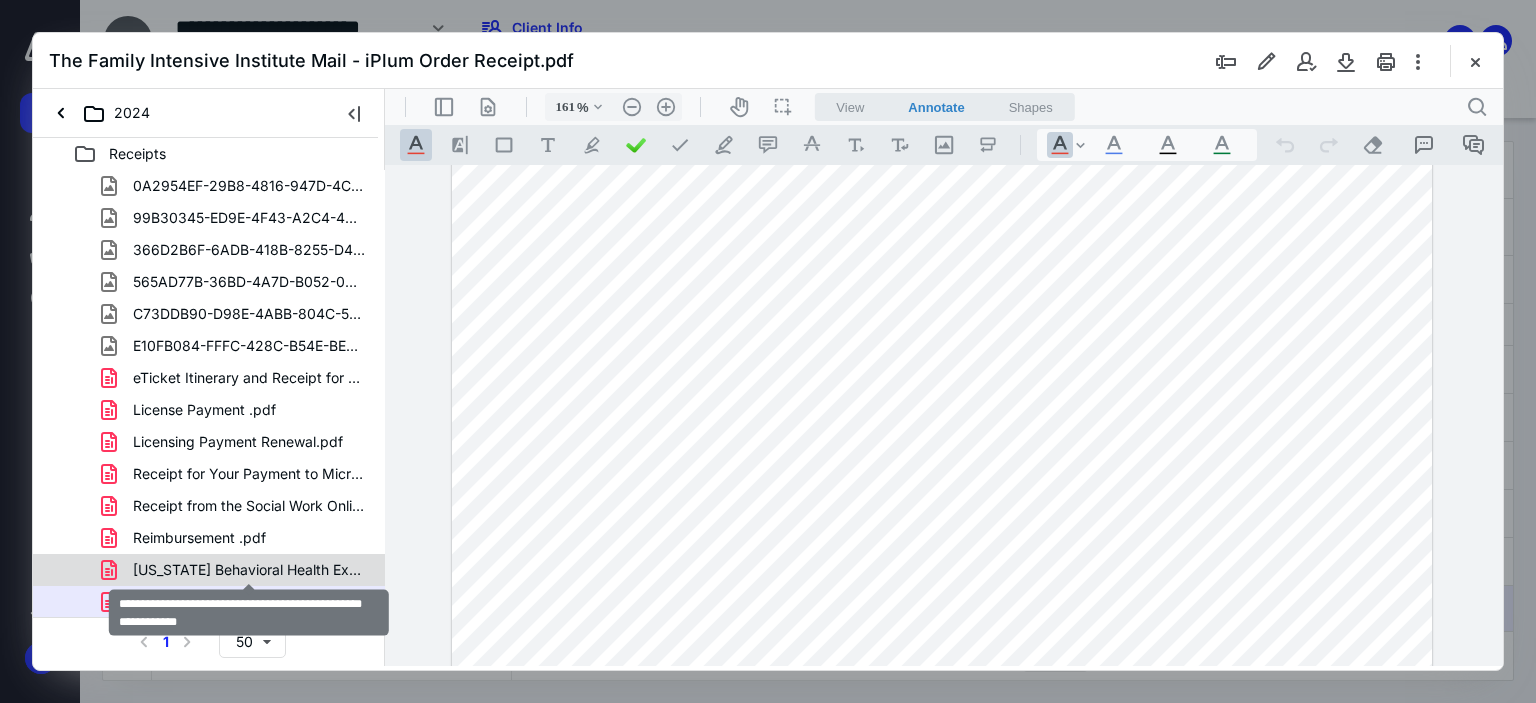 click on "[US_STATE] Behavioral Health Executive Council Online Payment R.pdf" at bounding box center (249, 570) 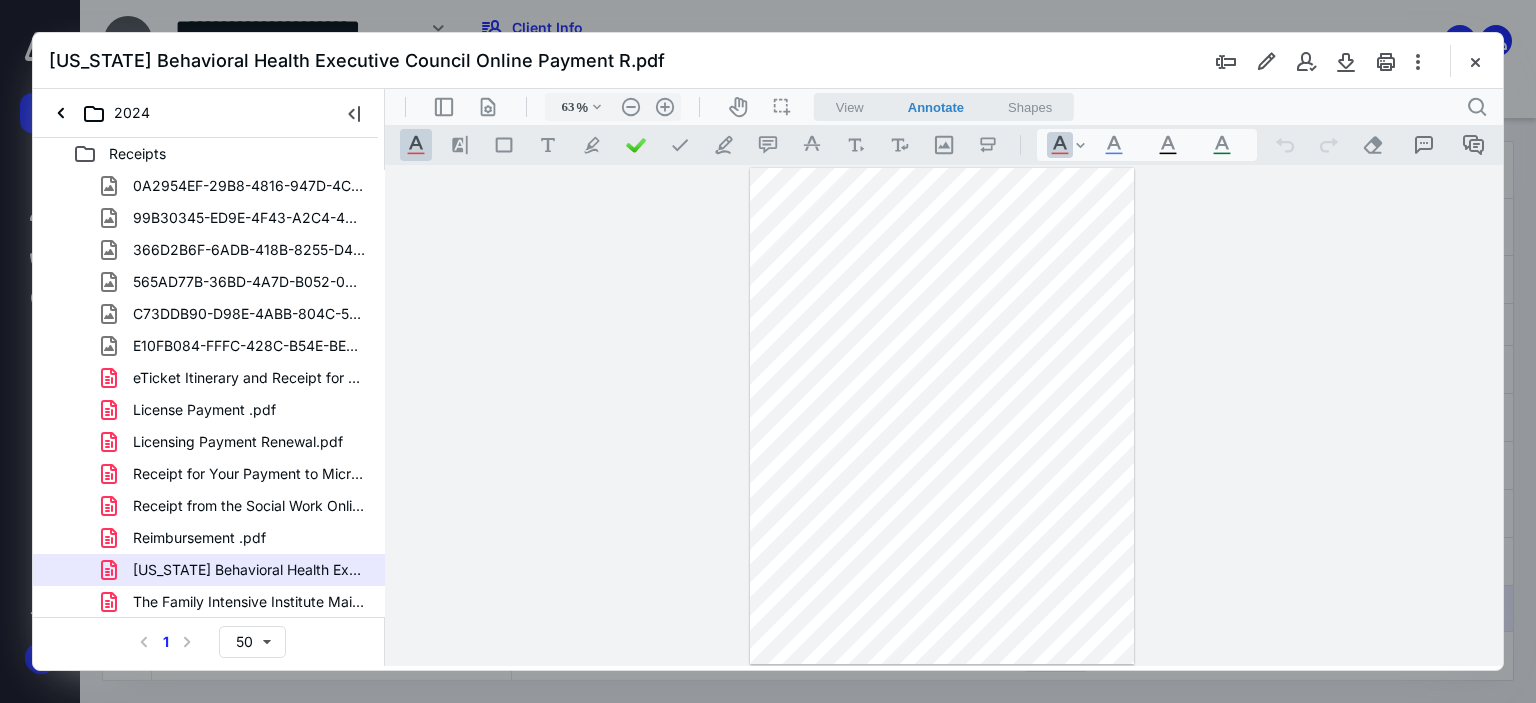 scroll, scrollTop: 1, scrollLeft: 0, axis: vertical 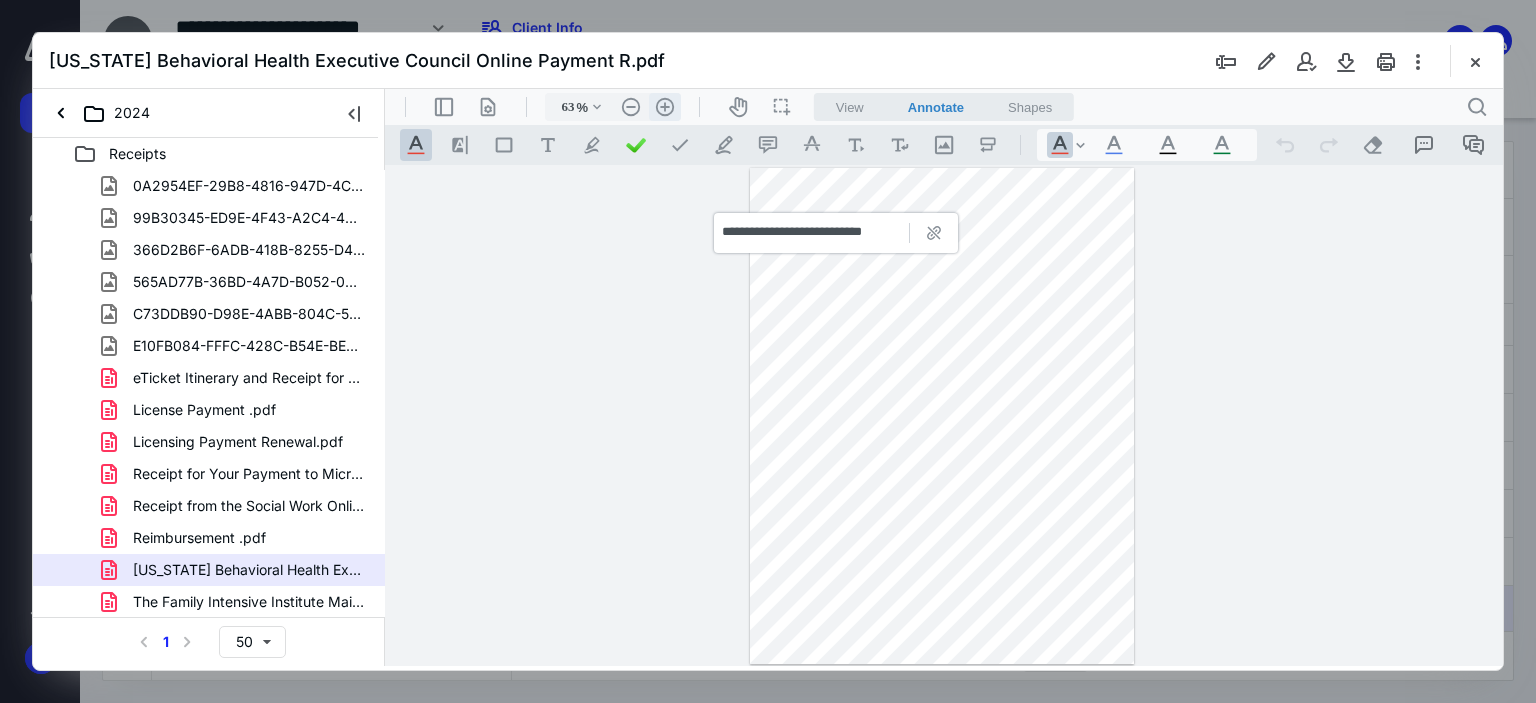 click on ".cls-1{fill:#abb0c4;} icon - header - zoom - in - line" at bounding box center [665, 107] 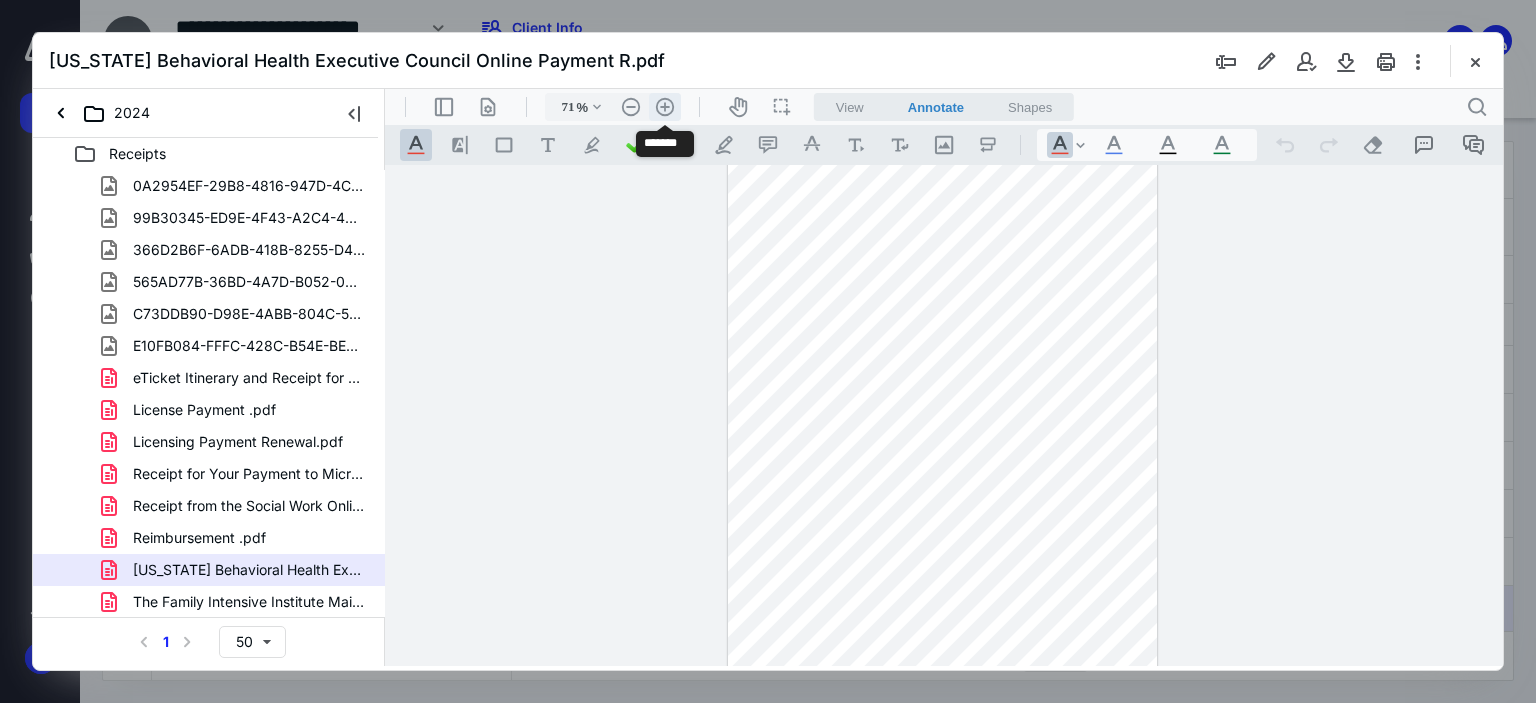 click on ".cls-1{fill:#abb0c4;} icon - header - zoom - in - line" at bounding box center (665, 107) 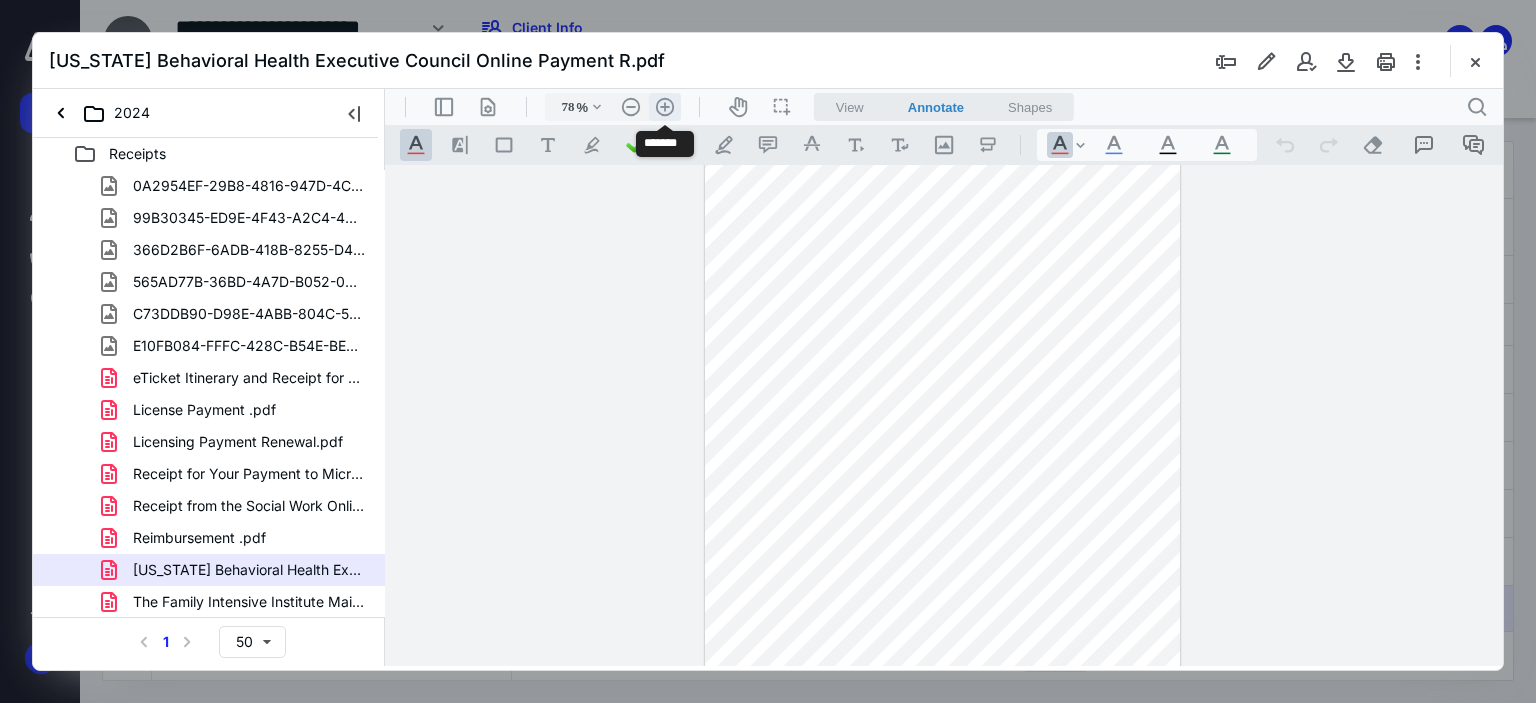 click on ".cls-1{fill:#abb0c4;} icon - header - zoom - in - line" at bounding box center (665, 107) 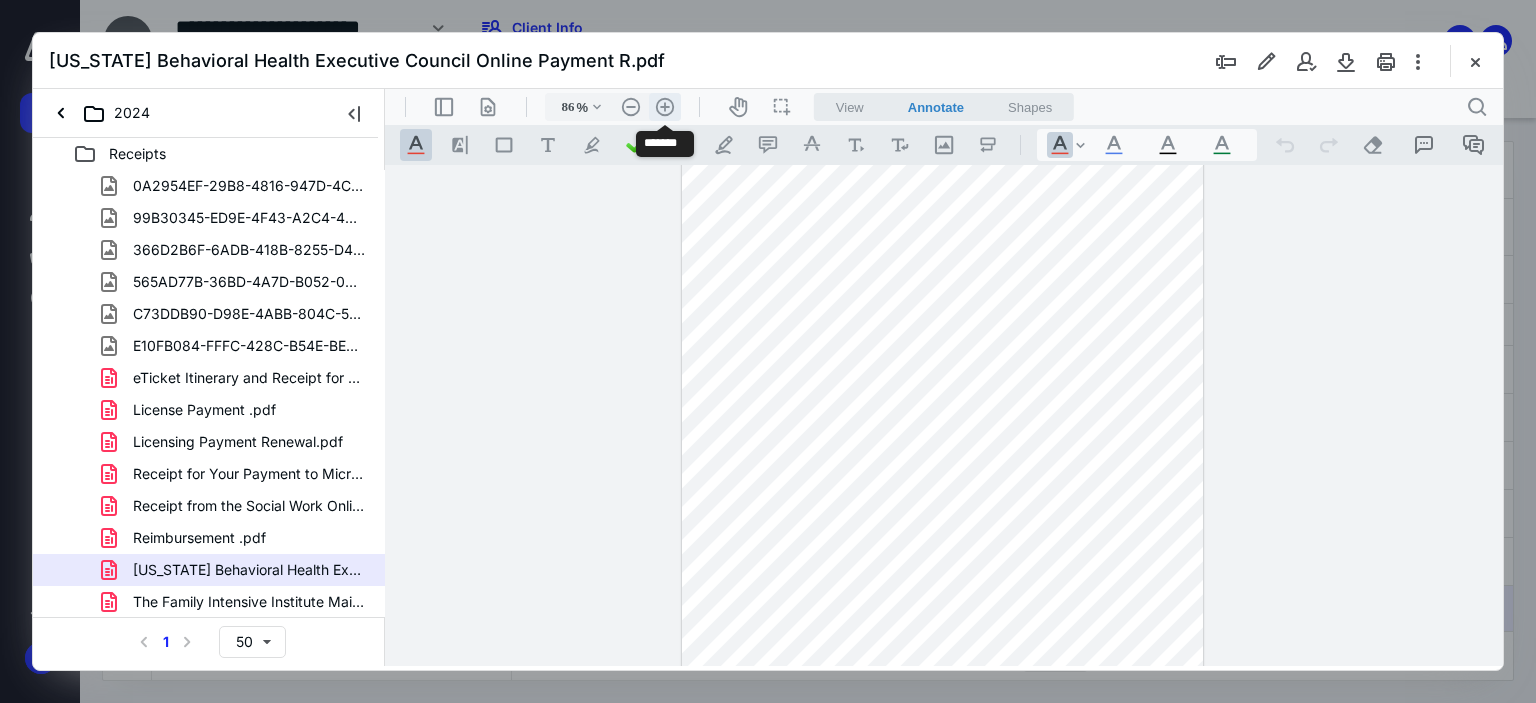 click on ".cls-1{fill:#abb0c4;} icon - header - zoom - in - line" at bounding box center [665, 107] 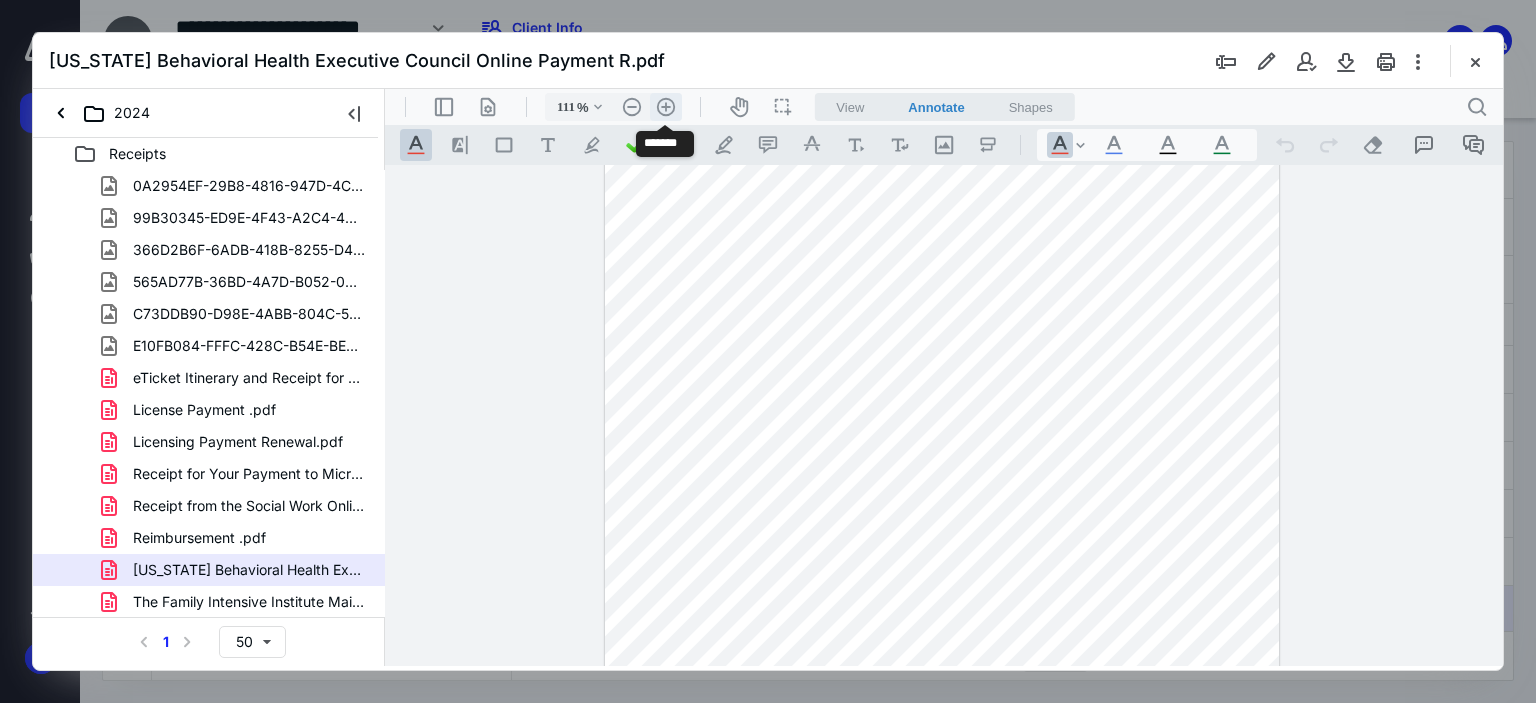 click on ".cls-1{fill:#abb0c4;} icon - header - zoom - in - line" at bounding box center (666, 107) 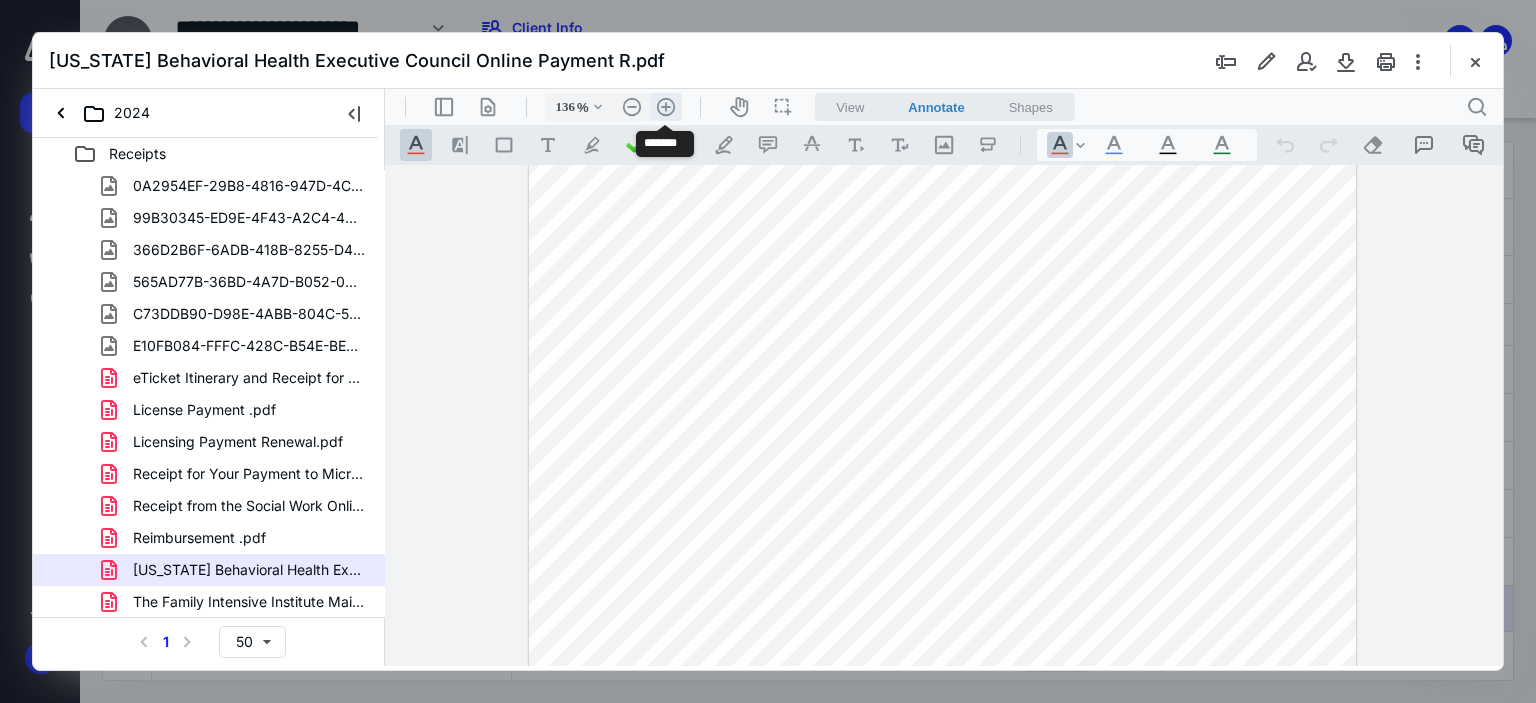 click on ".cls-1{fill:#abb0c4;} icon - header - zoom - in - line" at bounding box center [666, 107] 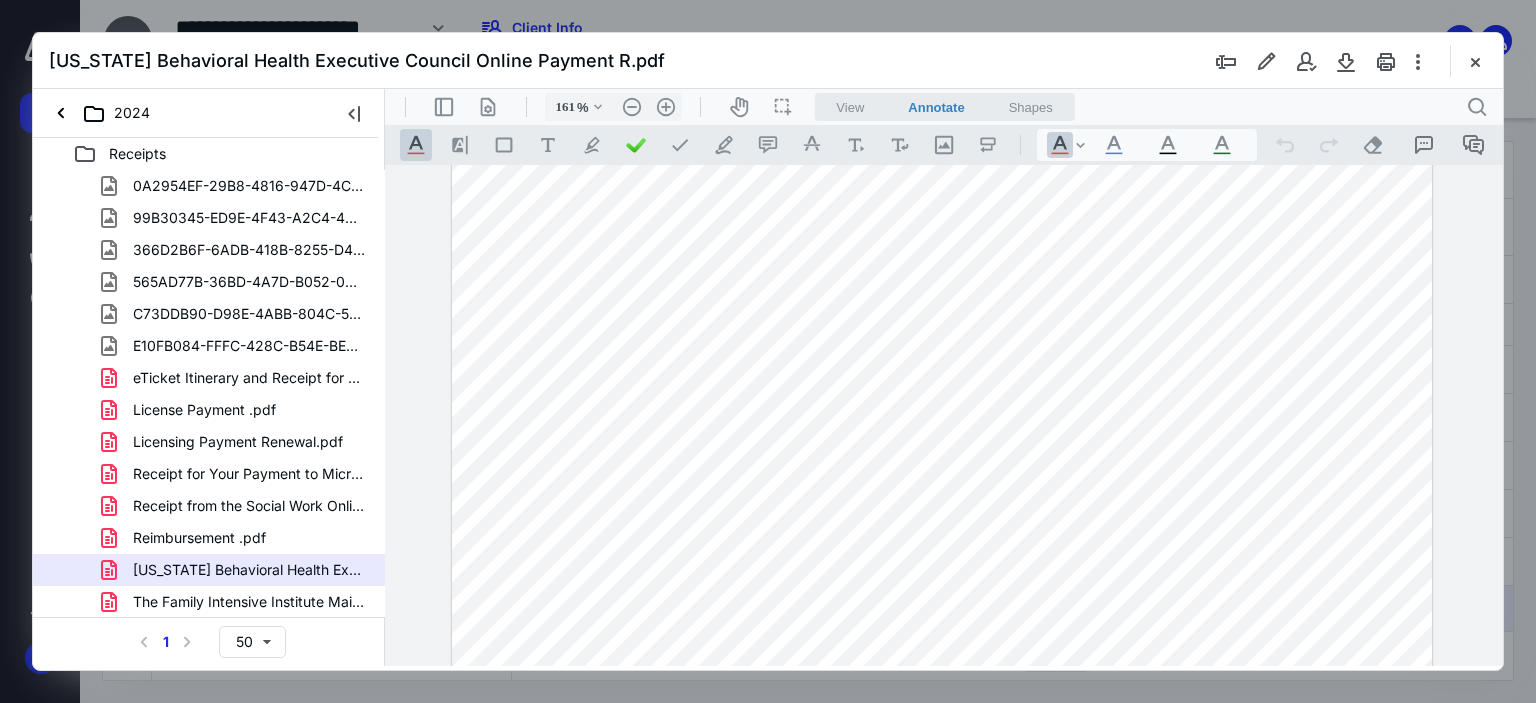 scroll, scrollTop: 0, scrollLeft: 0, axis: both 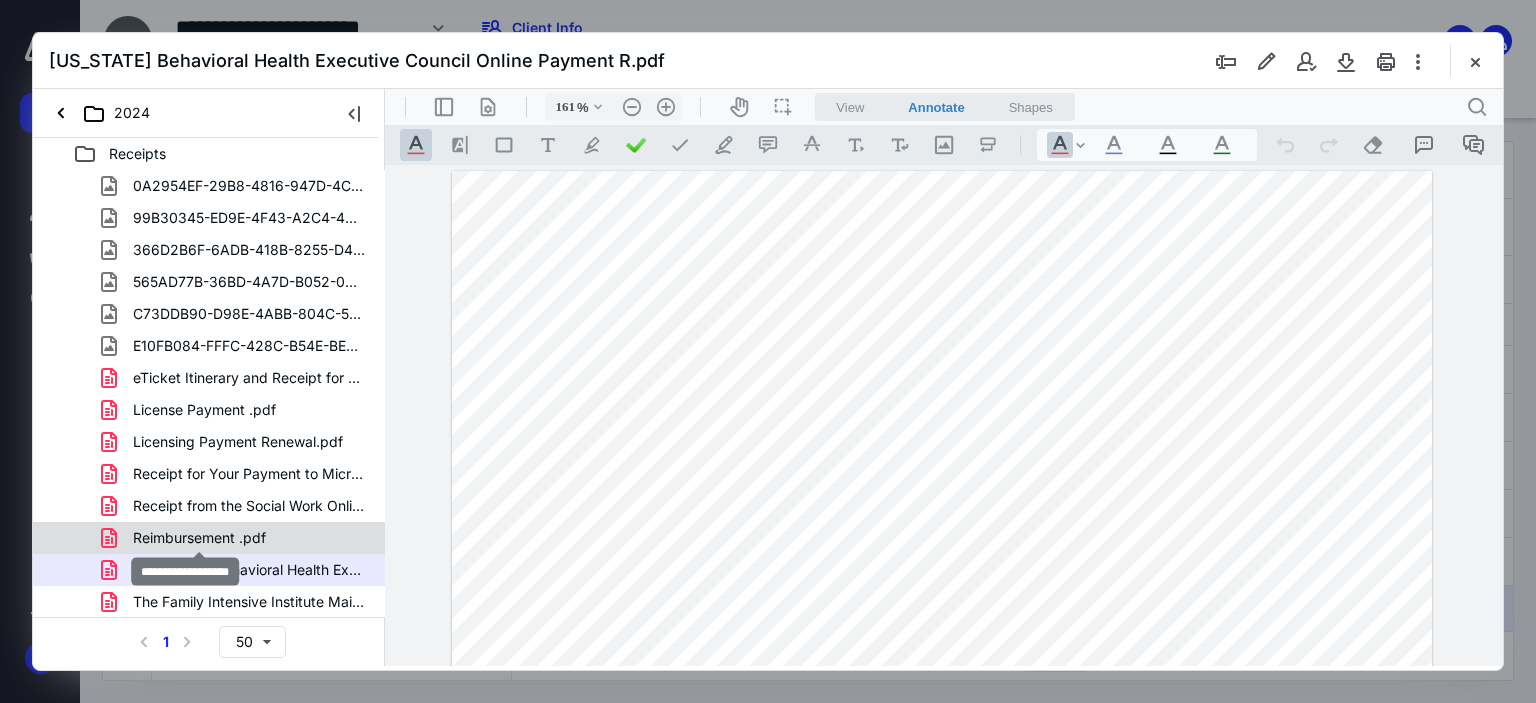 click on "Reimbursement .pdf" at bounding box center (199, 538) 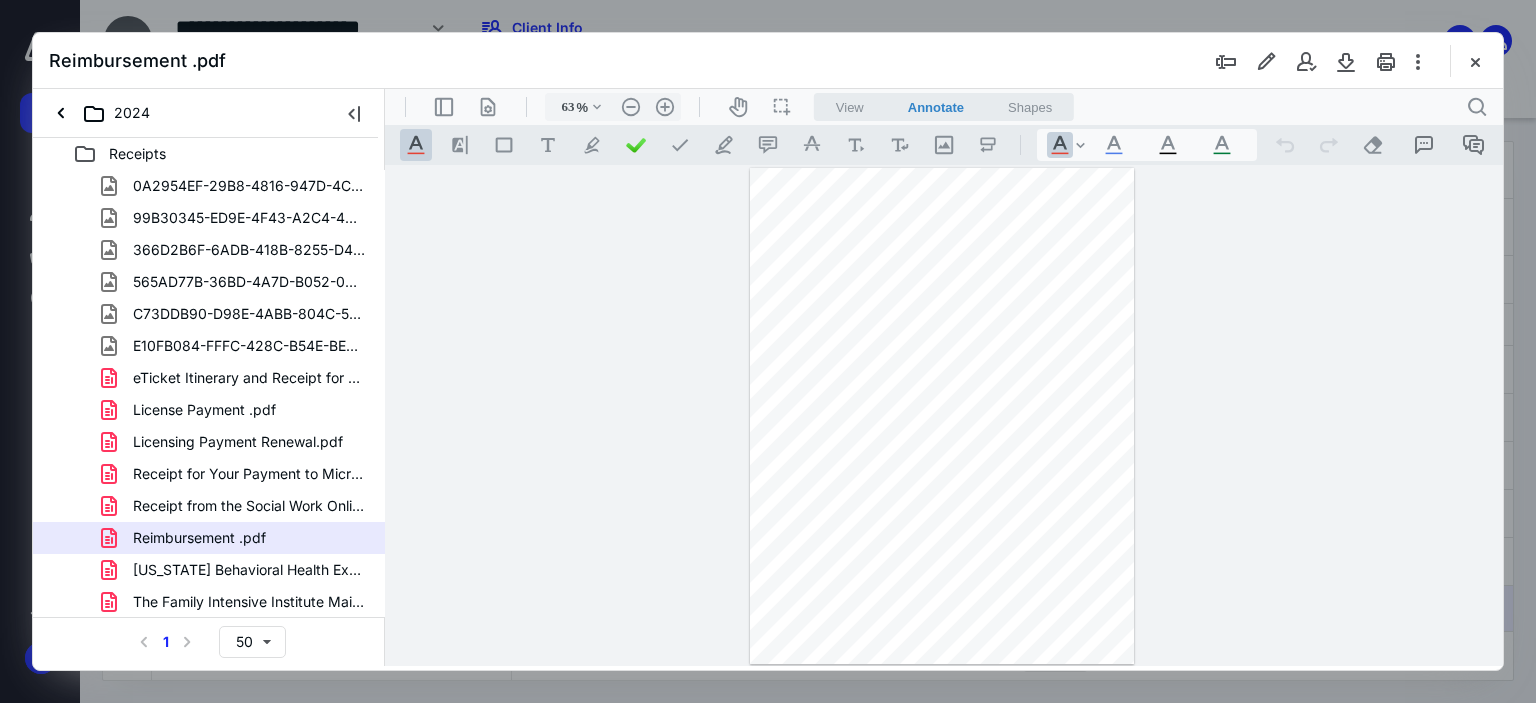 scroll, scrollTop: 1, scrollLeft: 0, axis: vertical 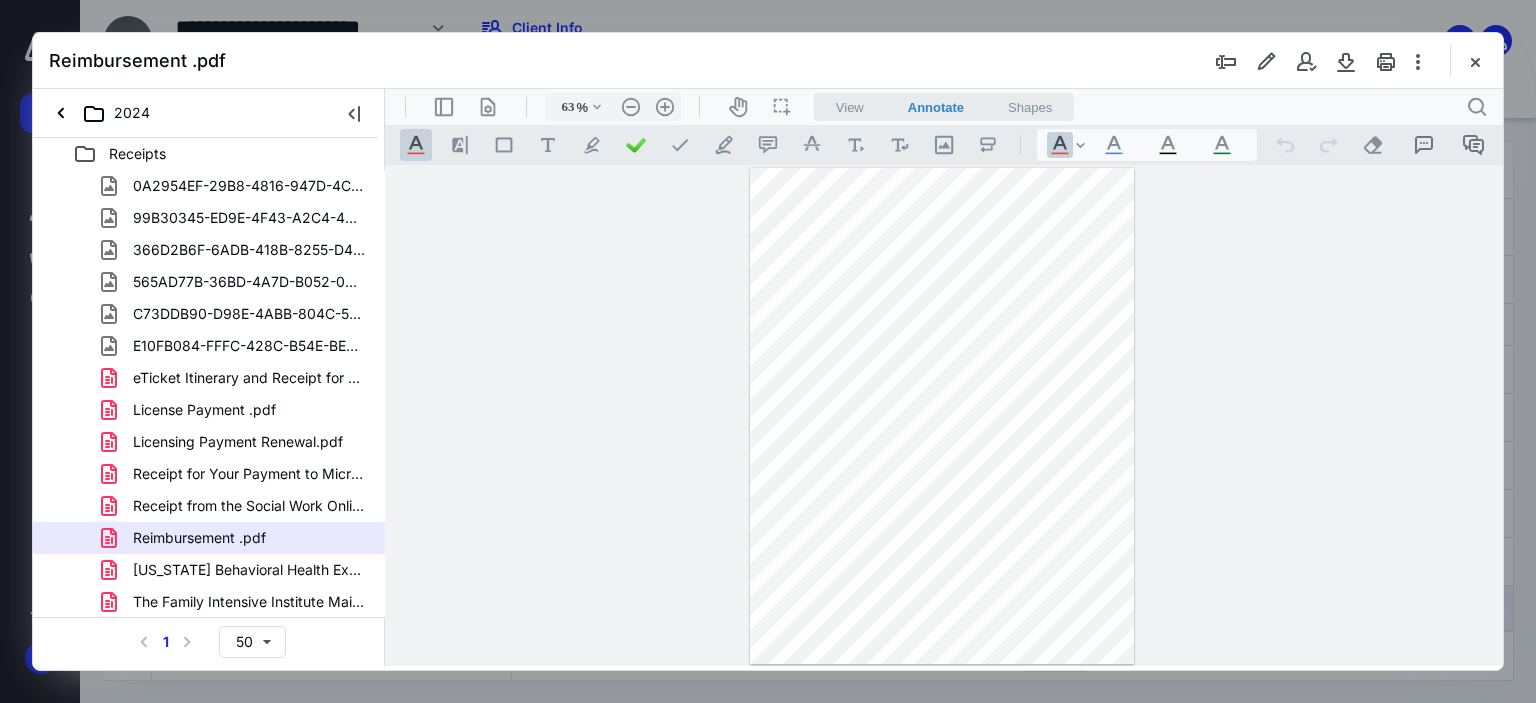 click on "Reimbursement .pdf" at bounding box center (209, 538) 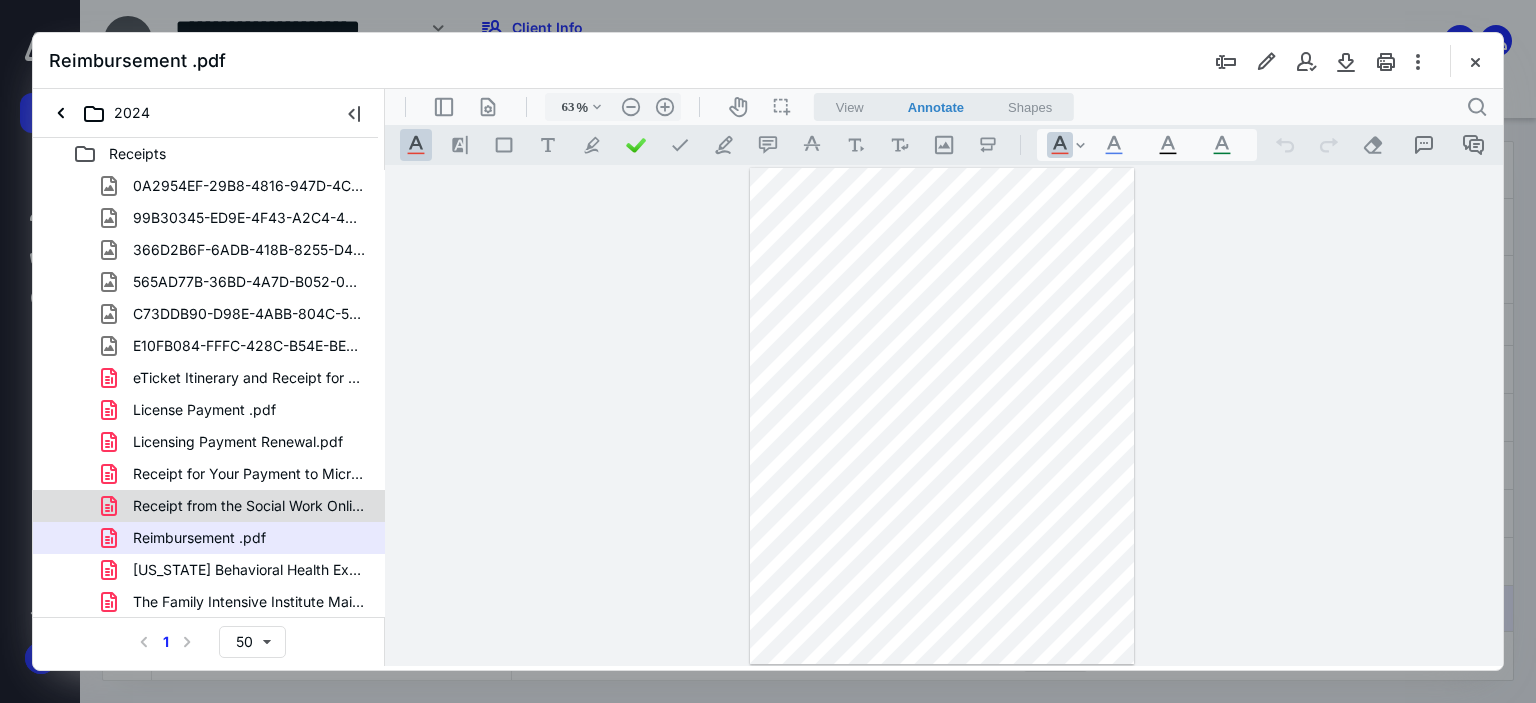 click on "Receipt from the Social Work Online CE Institute.pdf" at bounding box center [249, 506] 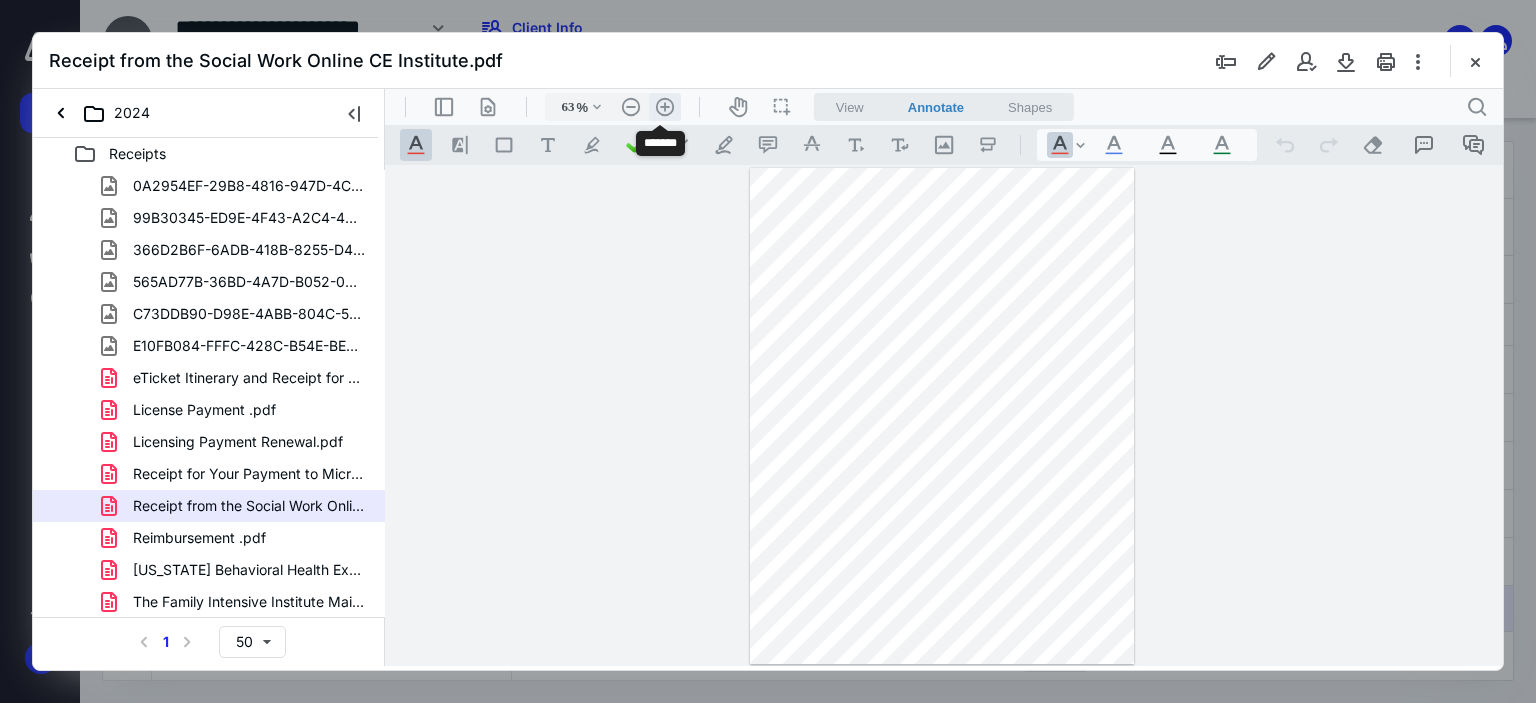 click on ".cls-1{fill:#abb0c4;} icon - header - zoom - in - line" at bounding box center [665, 107] 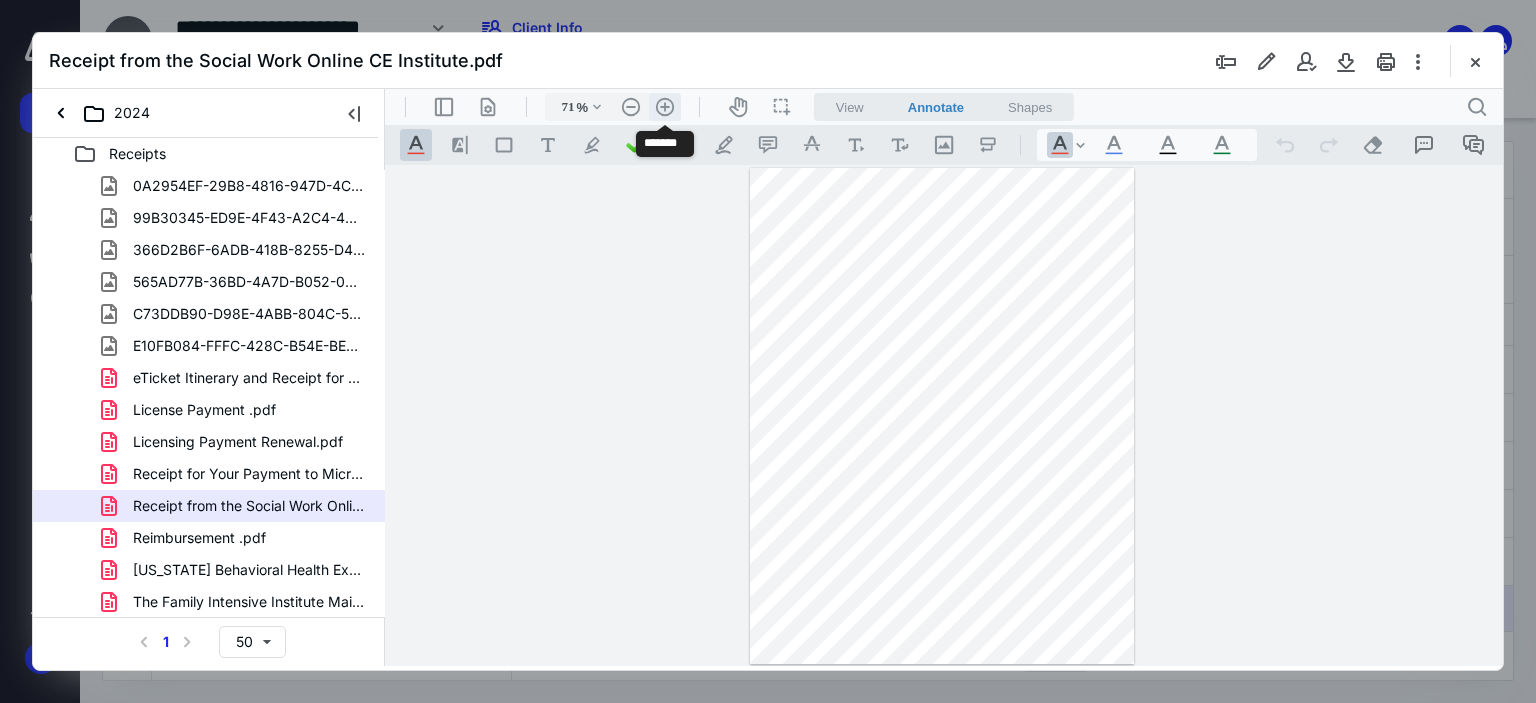 click on ".cls-1{fill:#abb0c4;} icon - header - zoom - in - line" at bounding box center [665, 107] 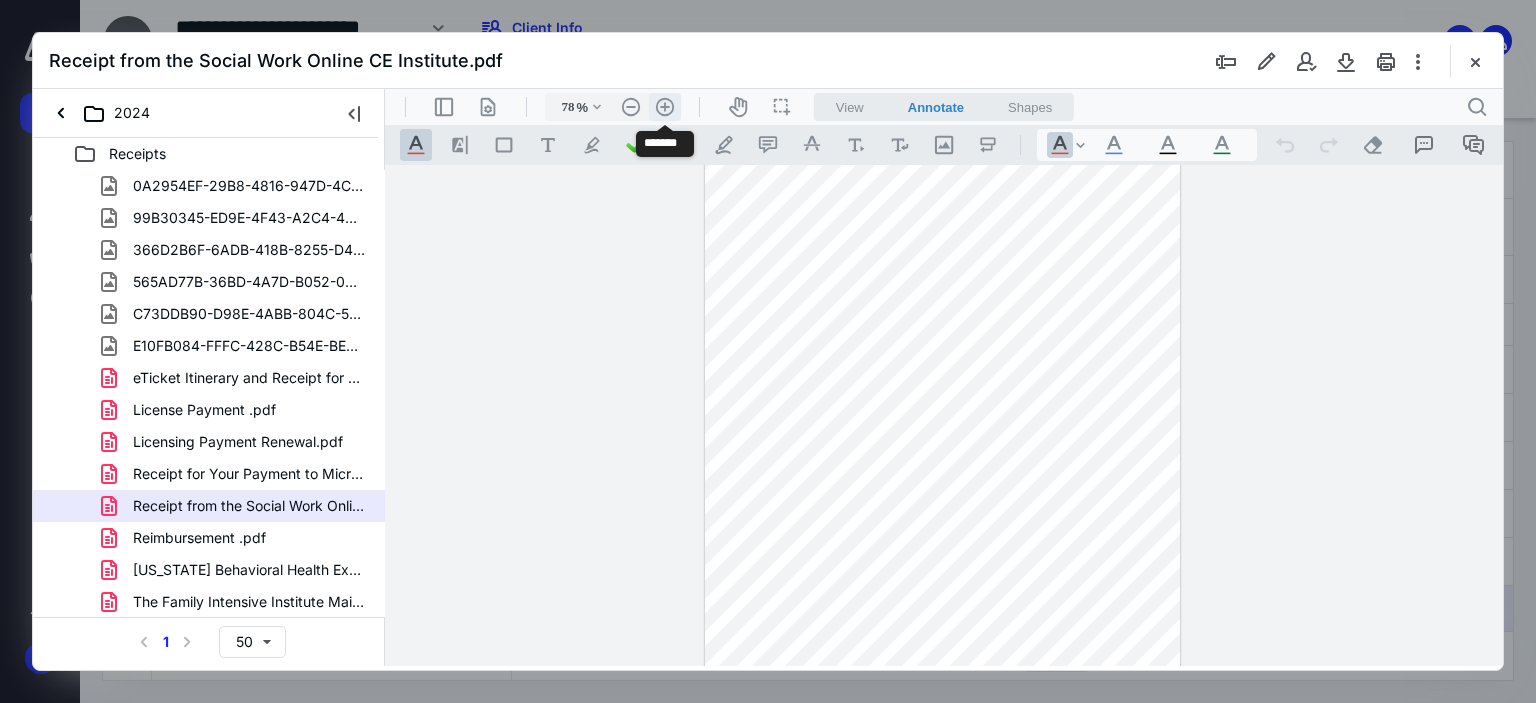 click on ".cls-1{fill:#abb0c4;} icon - header - zoom - in - line" at bounding box center [665, 107] 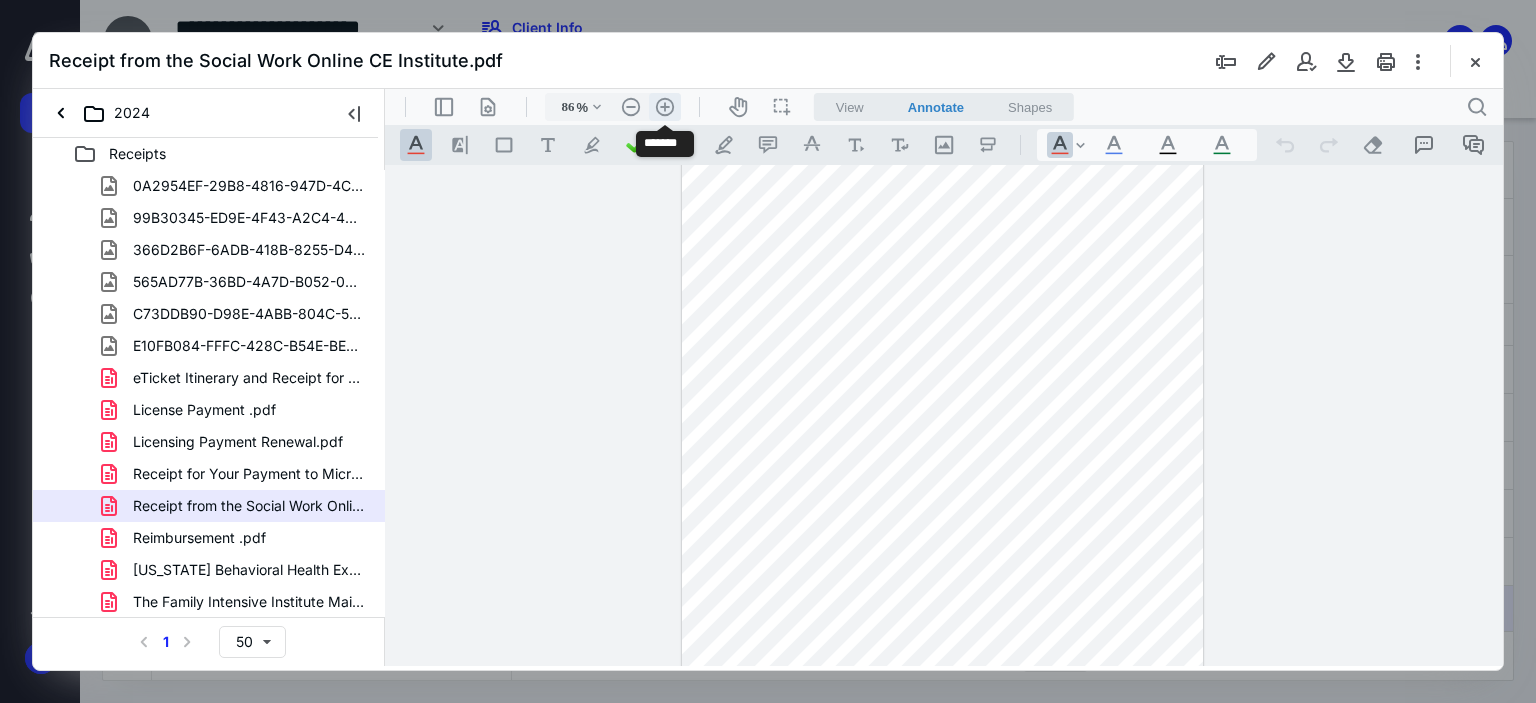 click on ".cls-1{fill:#abb0c4;} icon - header - zoom - in - line" at bounding box center (665, 107) 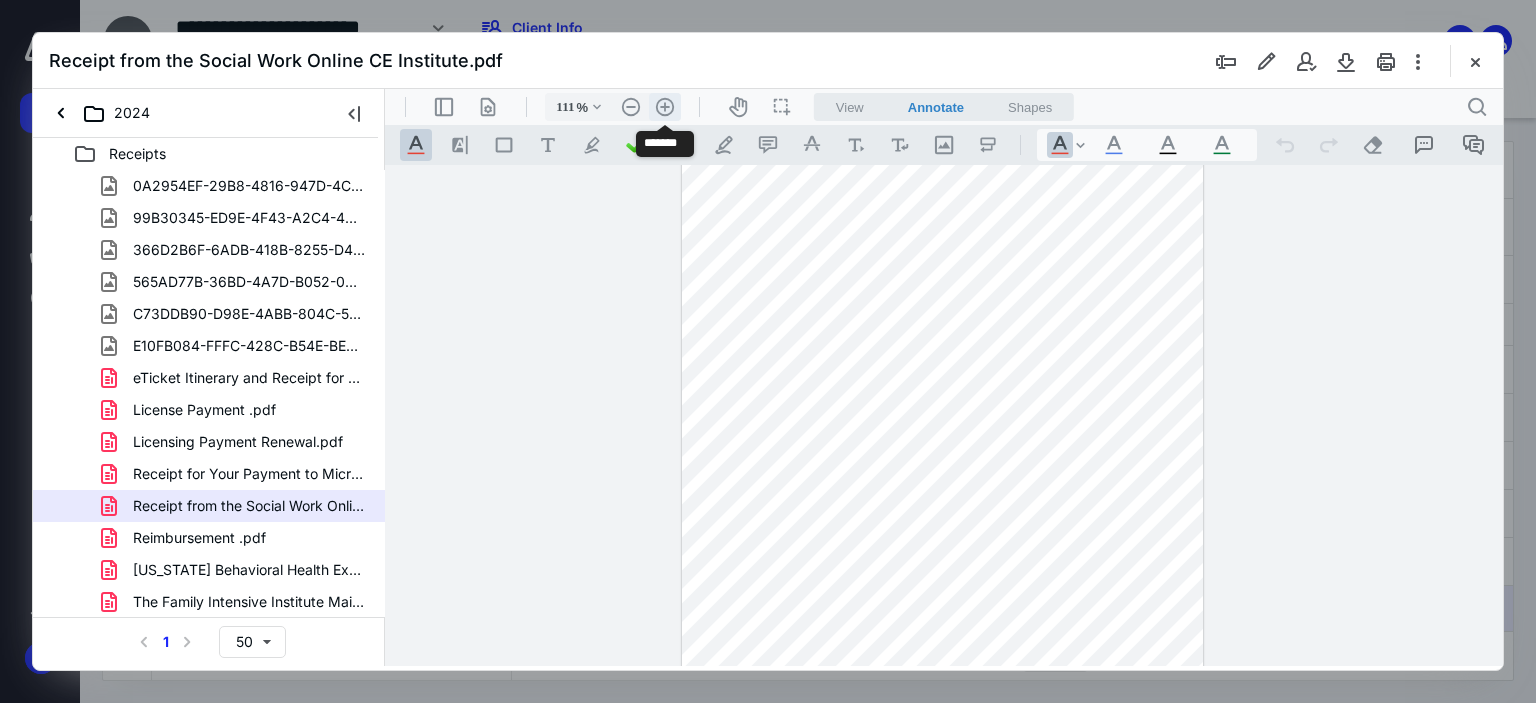click on ".cls-1{fill:#abb0c4;} icon - header - zoom - in - line" at bounding box center (665, 107) 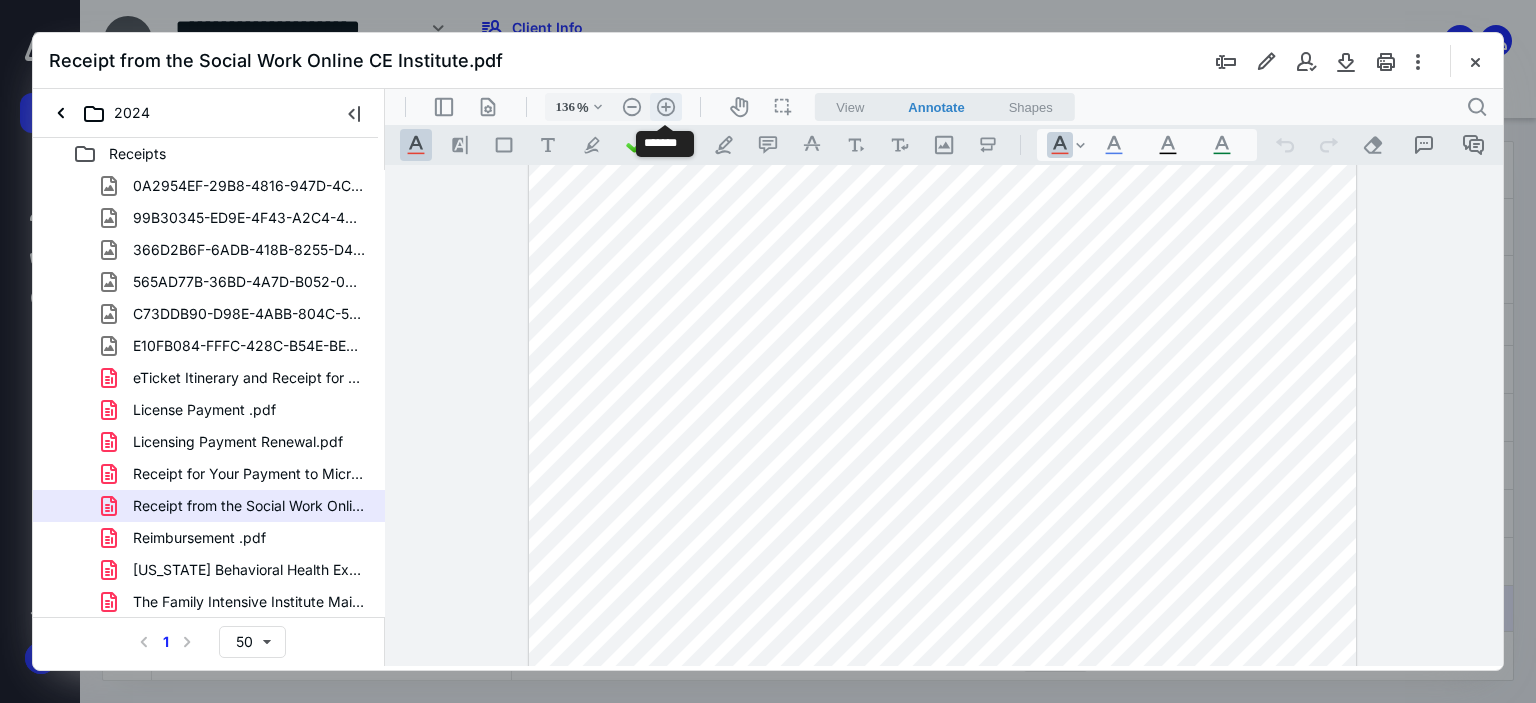 click on ".cls-1{fill:#abb0c4;} icon - header - zoom - in - line" at bounding box center [666, 107] 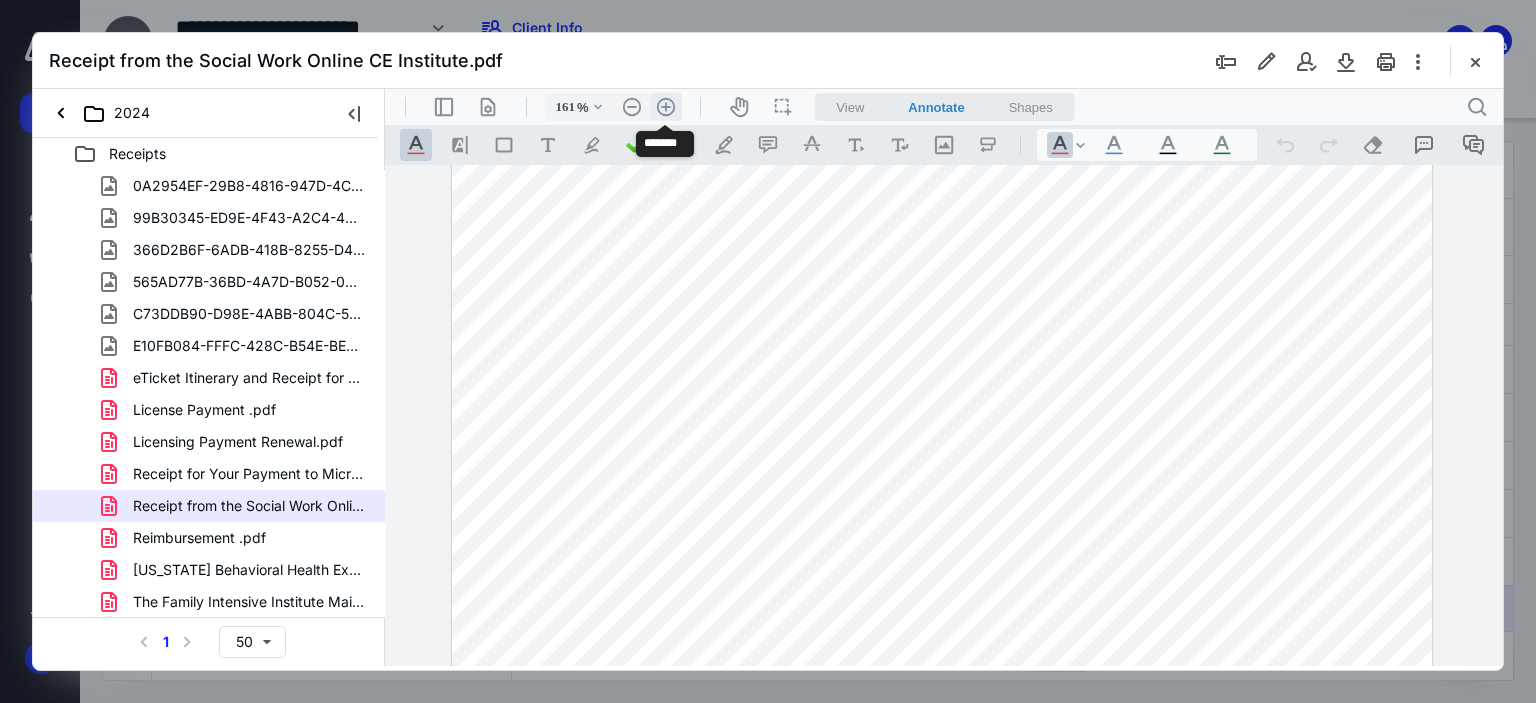 scroll, scrollTop: 327, scrollLeft: 0, axis: vertical 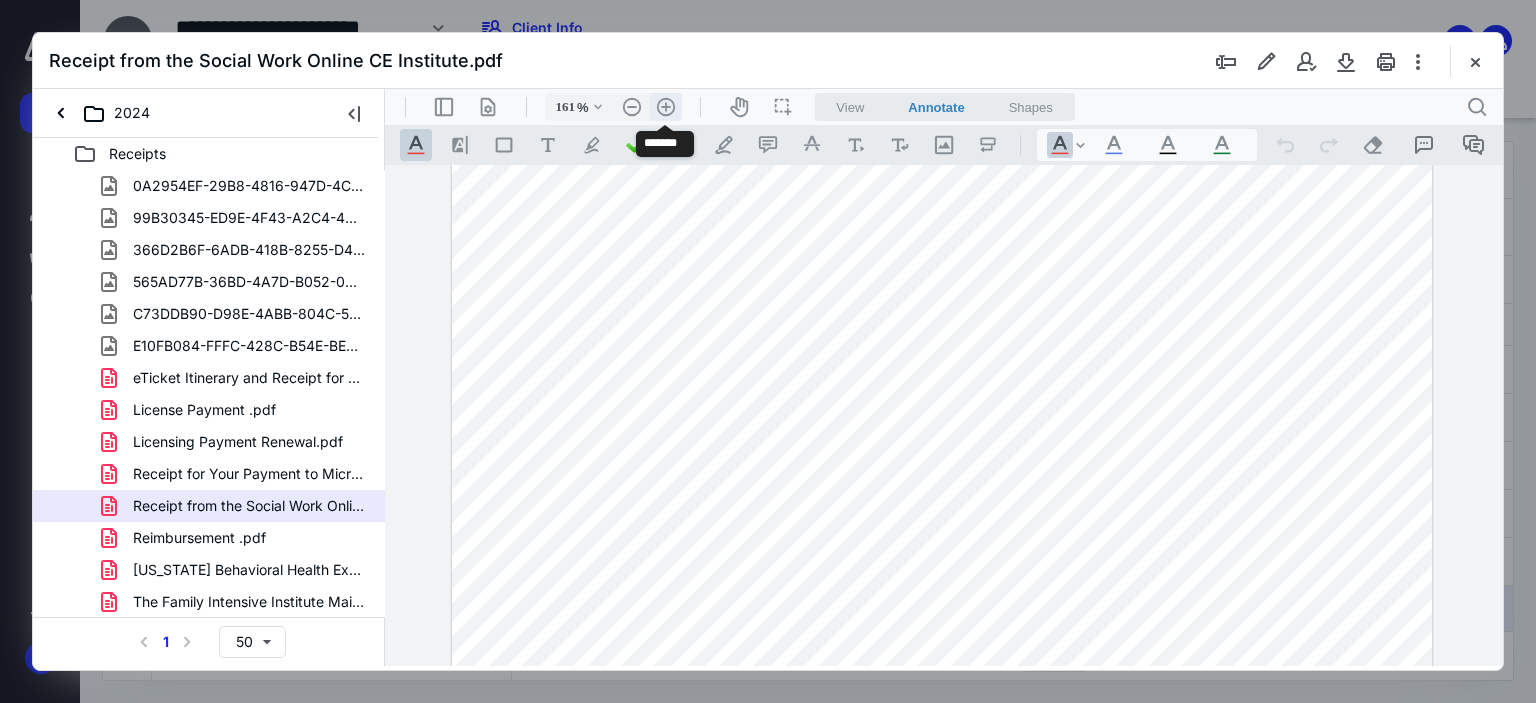 click on ".cls-1{fill:#abb0c4;} icon - header - zoom - in - line" at bounding box center [666, 107] 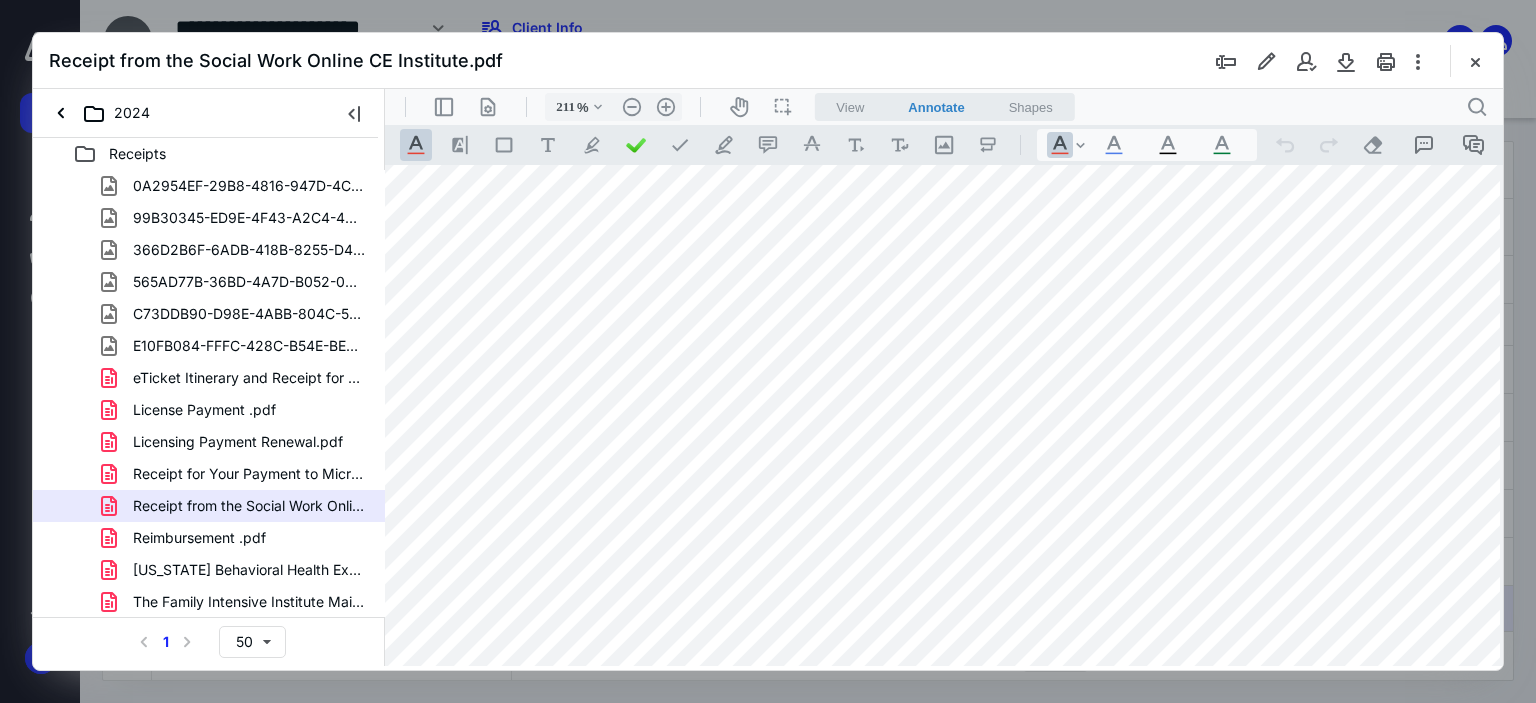 scroll, scrollTop: 233, scrollLeft: 93, axis: both 